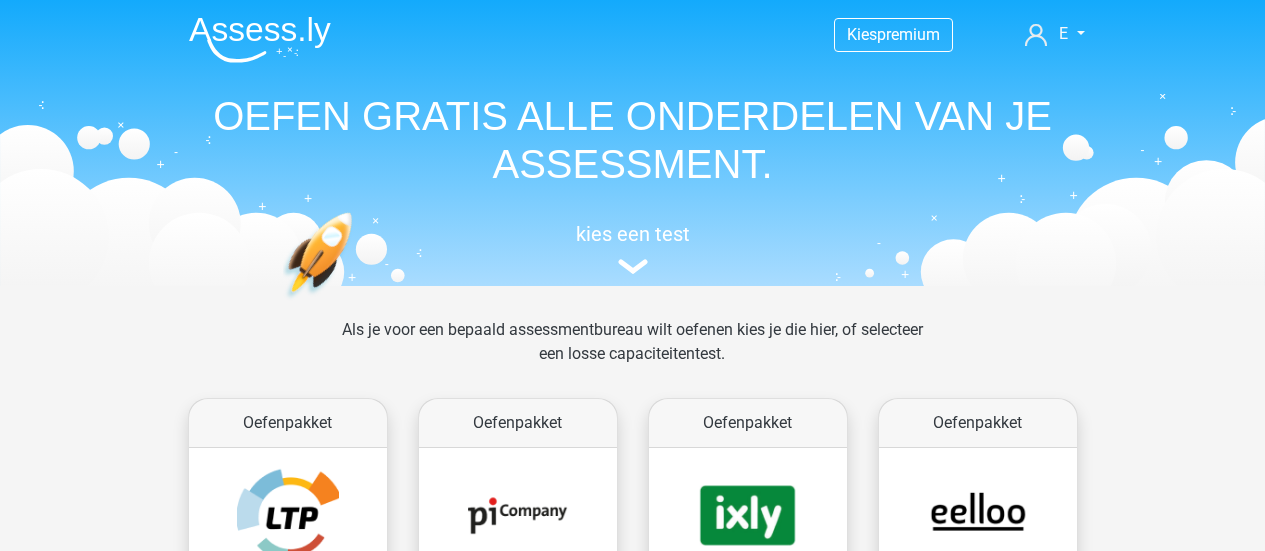 scroll, scrollTop: 848, scrollLeft: 0, axis: vertical 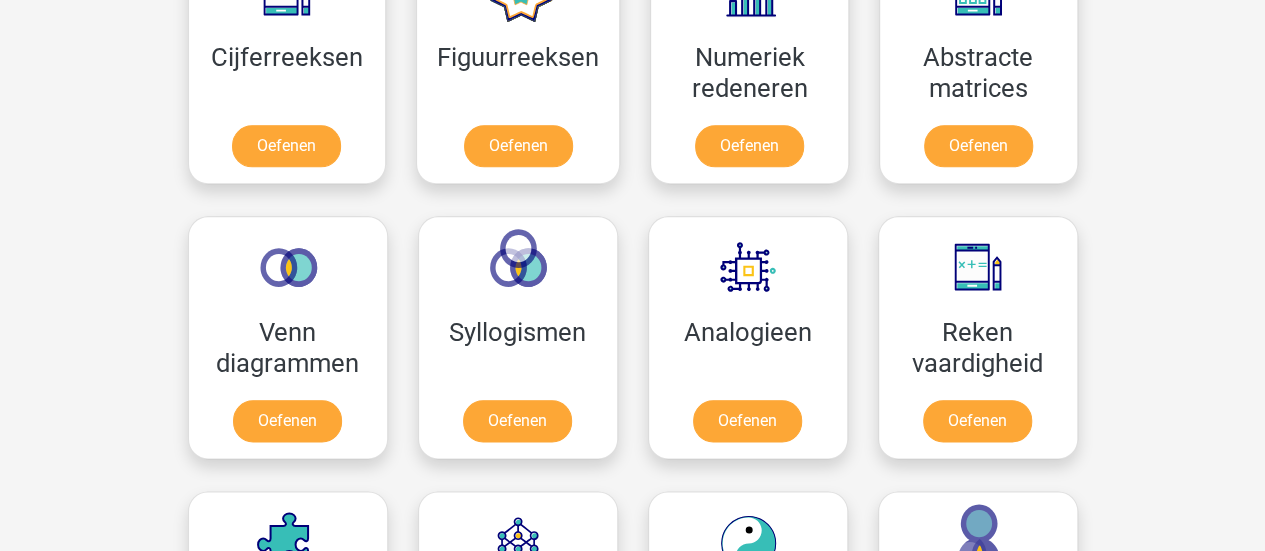 click on "Kies  premium
E
e.m.maas@tilburguniversity.edu" at bounding box center (632, 589) 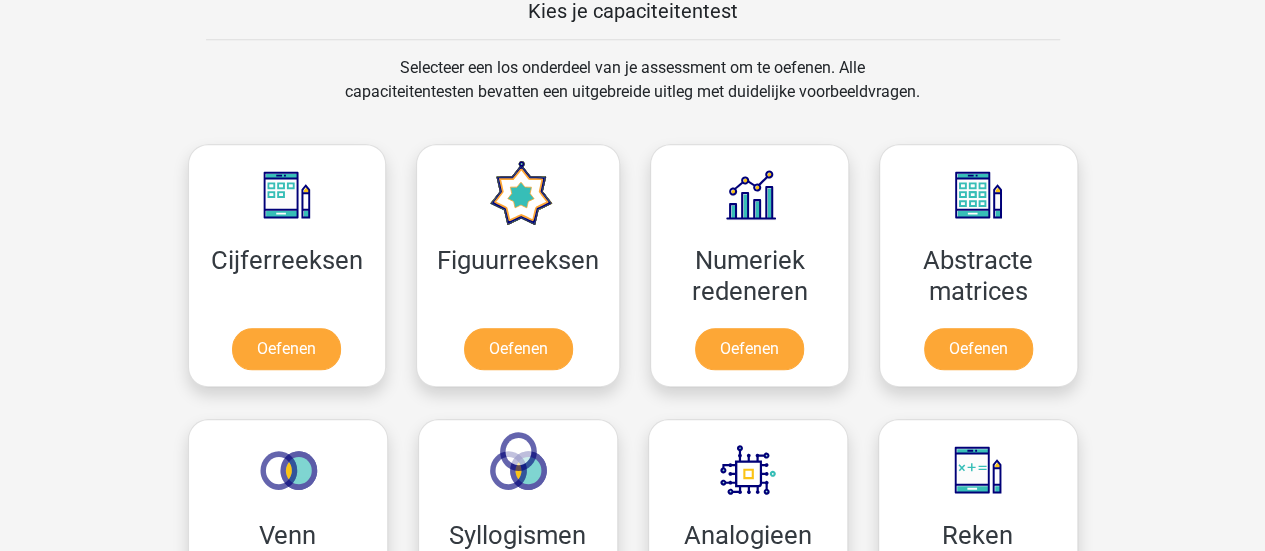 scroll, scrollTop: 786, scrollLeft: 0, axis: vertical 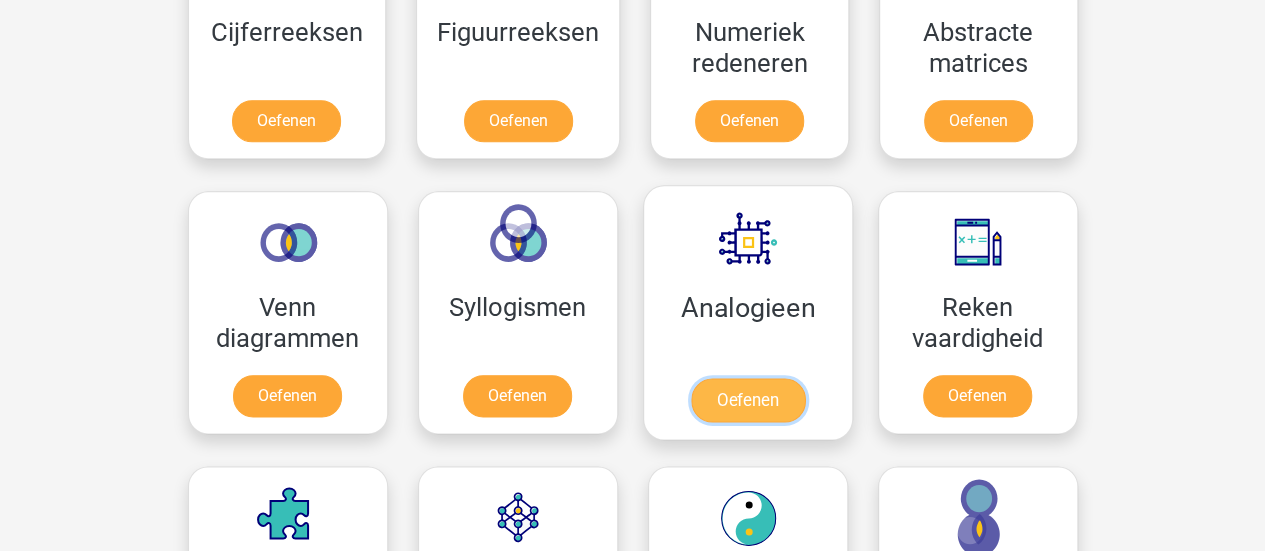 click on "Oefenen" at bounding box center [747, 400] 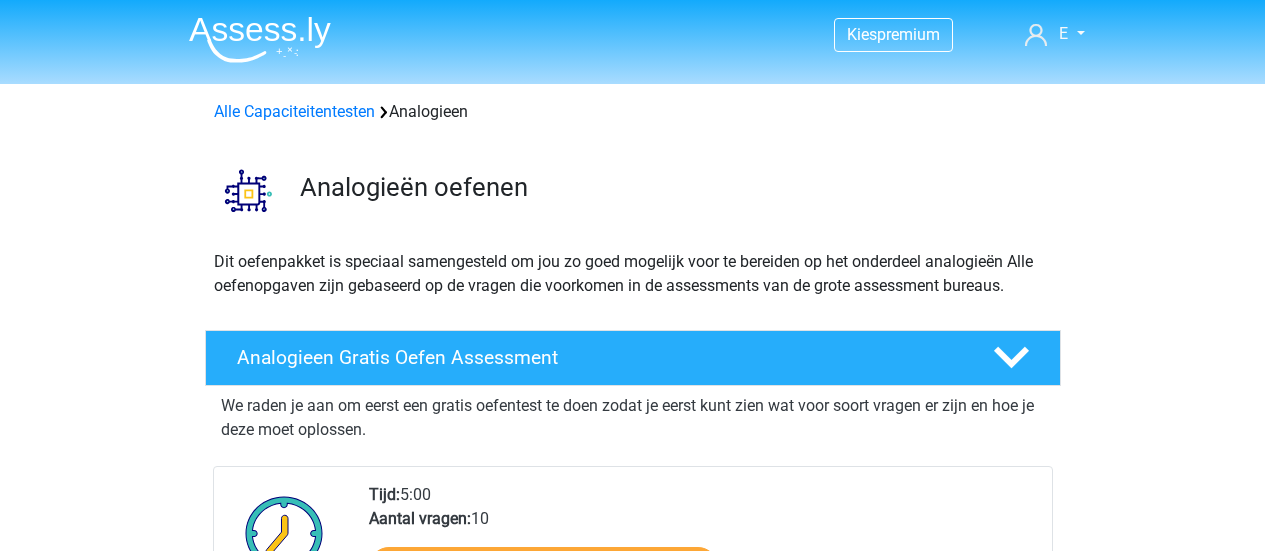 scroll, scrollTop: 0, scrollLeft: 0, axis: both 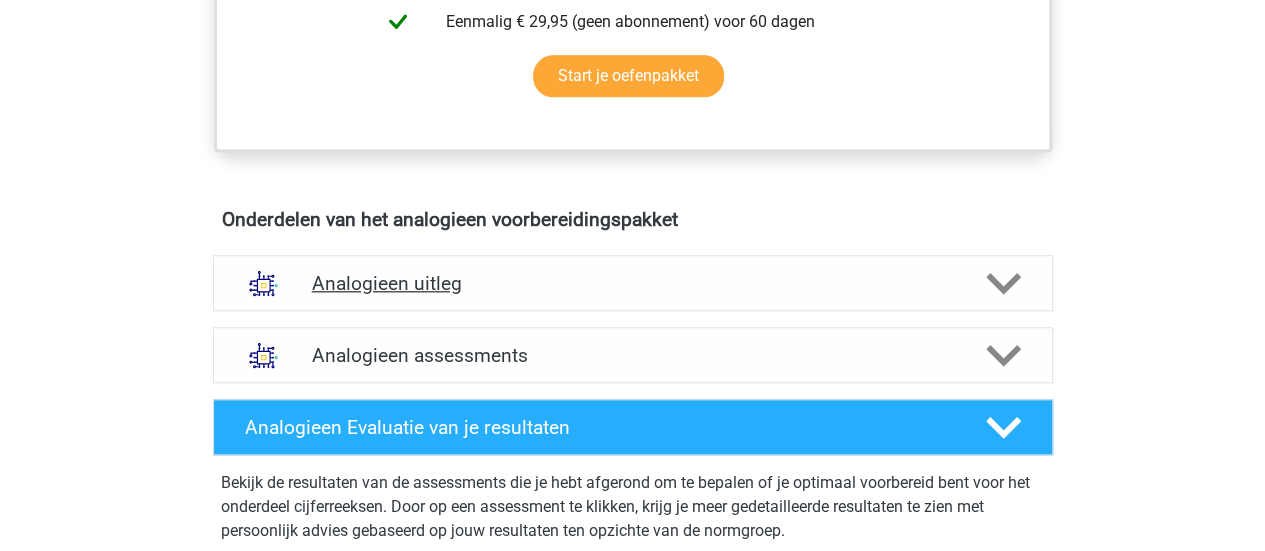 click at bounding box center (1001, 283) 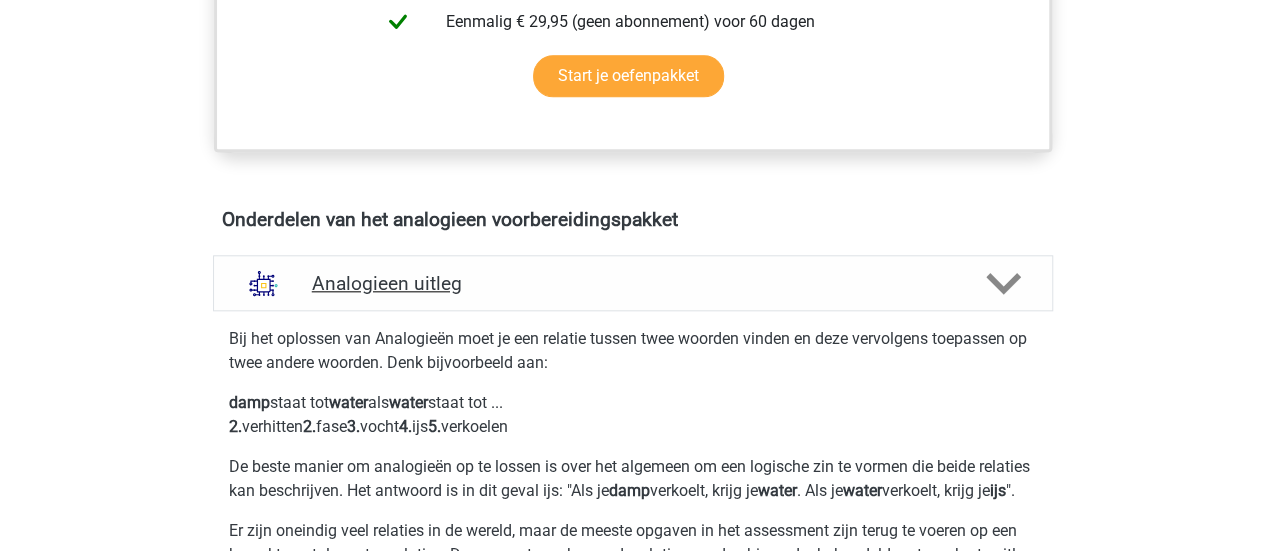click at bounding box center [1001, 283] 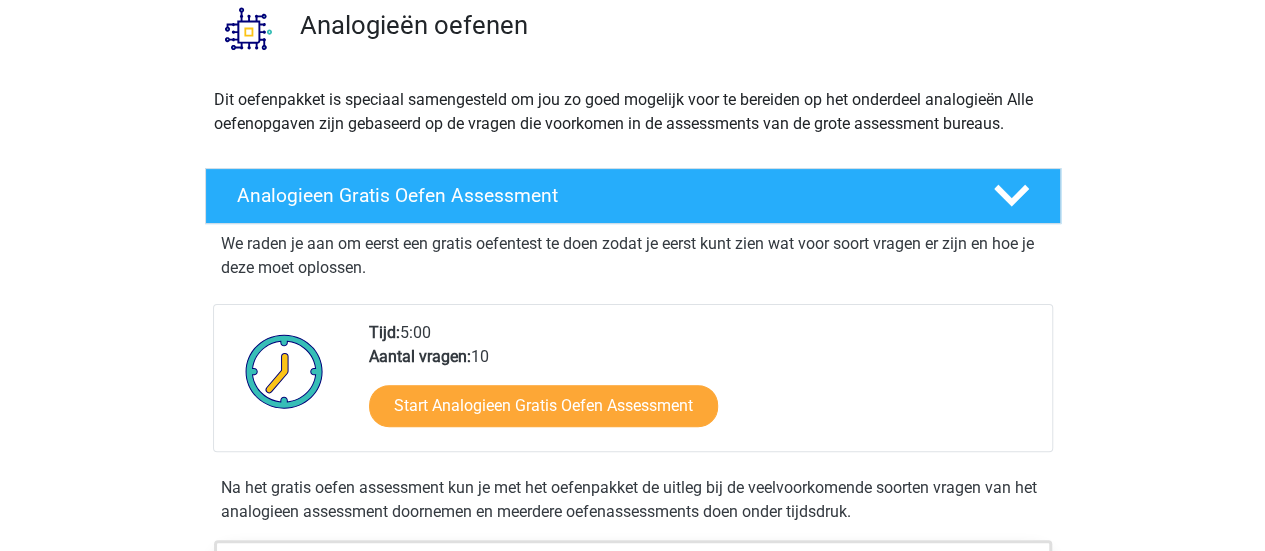 scroll, scrollTop: 146, scrollLeft: 0, axis: vertical 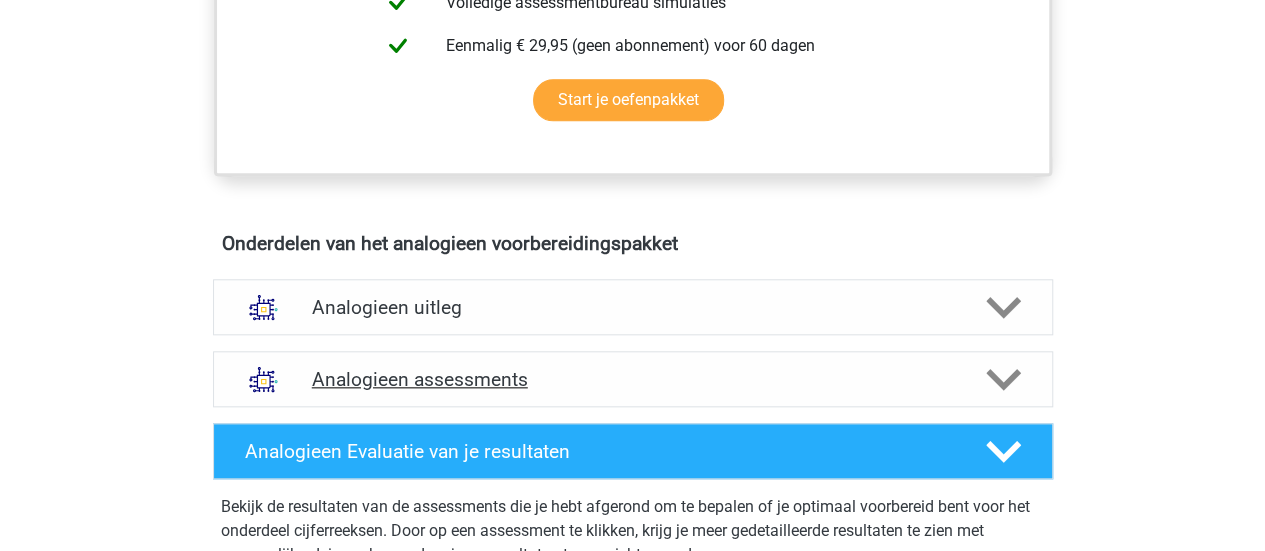 click on "Analogieen assessments" at bounding box center [633, 379] 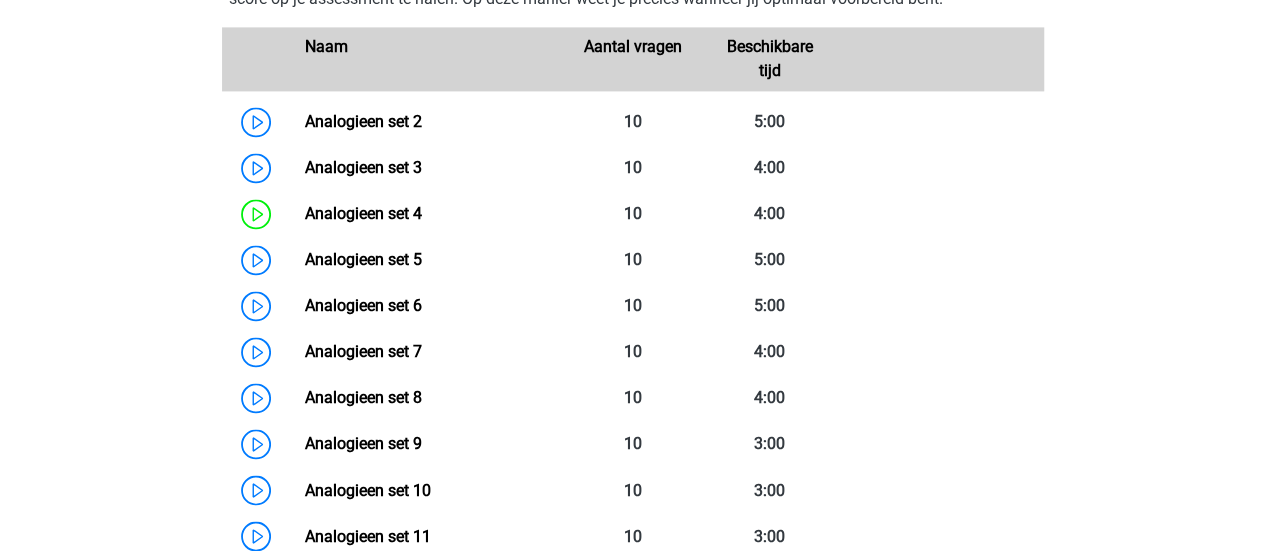 scroll, scrollTop: 1430, scrollLeft: 0, axis: vertical 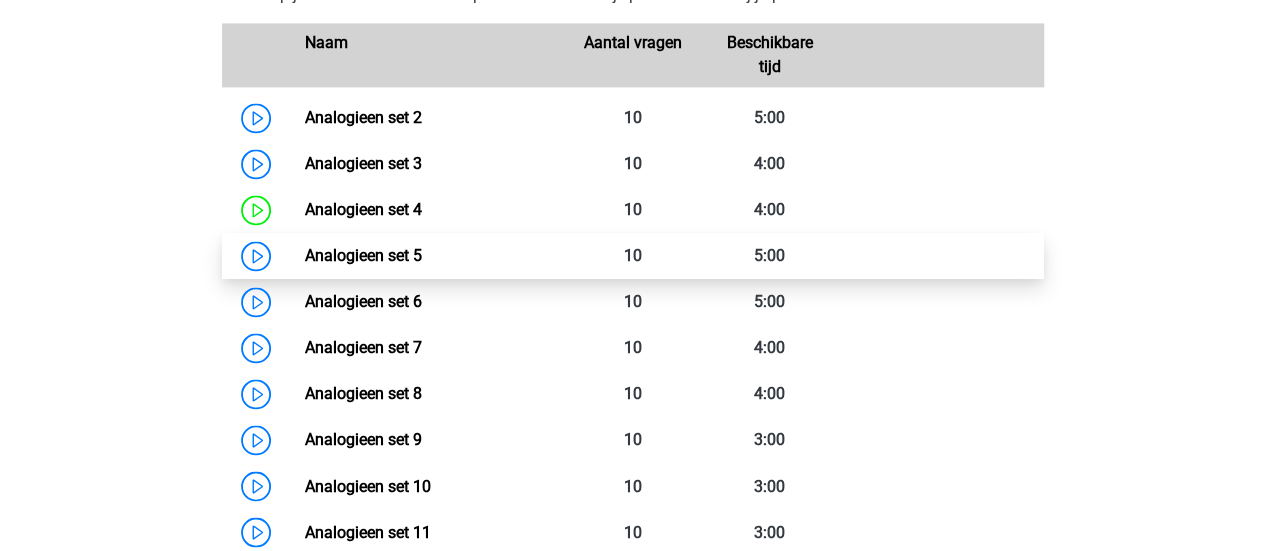 click on "Analogieen
set 5" at bounding box center (363, 255) 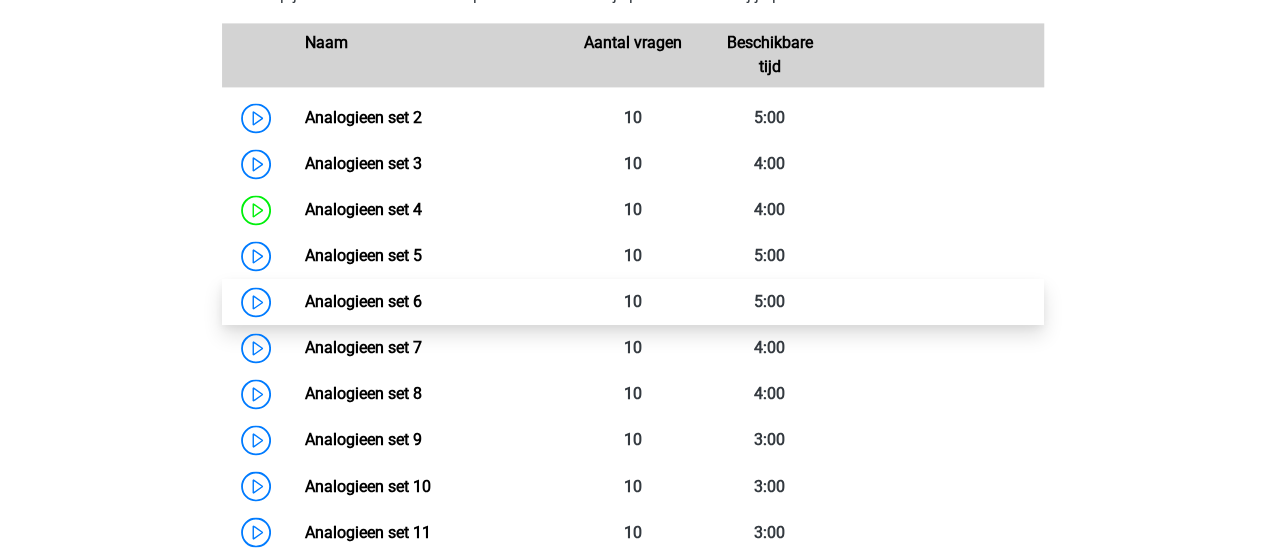 click on "Analogieen
set 6" at bounding box center [363, 301] 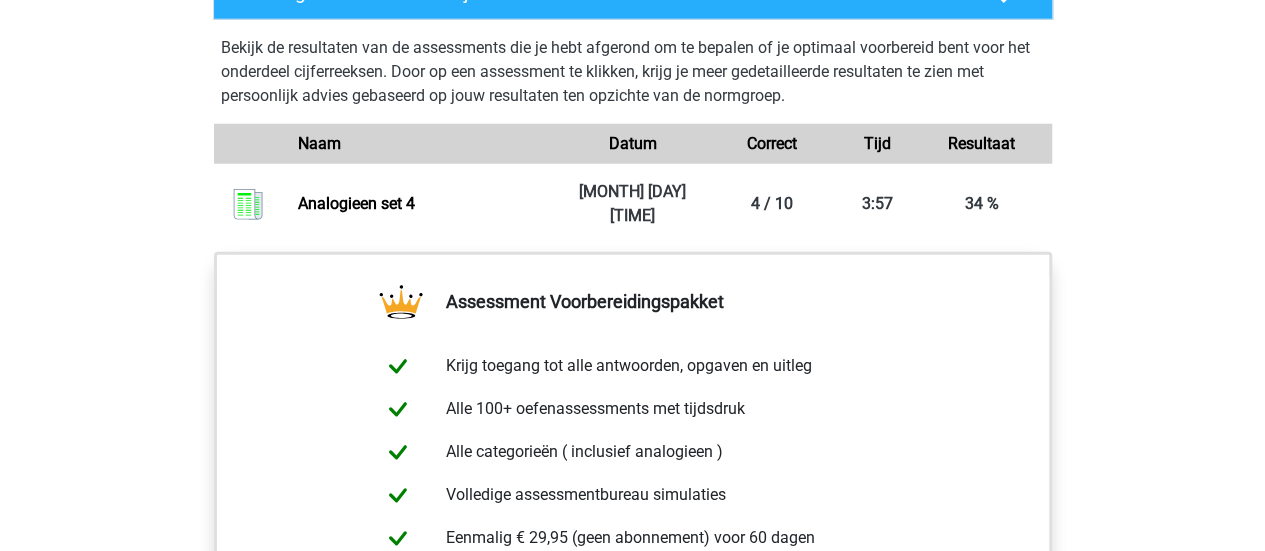 scroll, scrollTop: 2456, scrollLeft: 0, axis: vertical 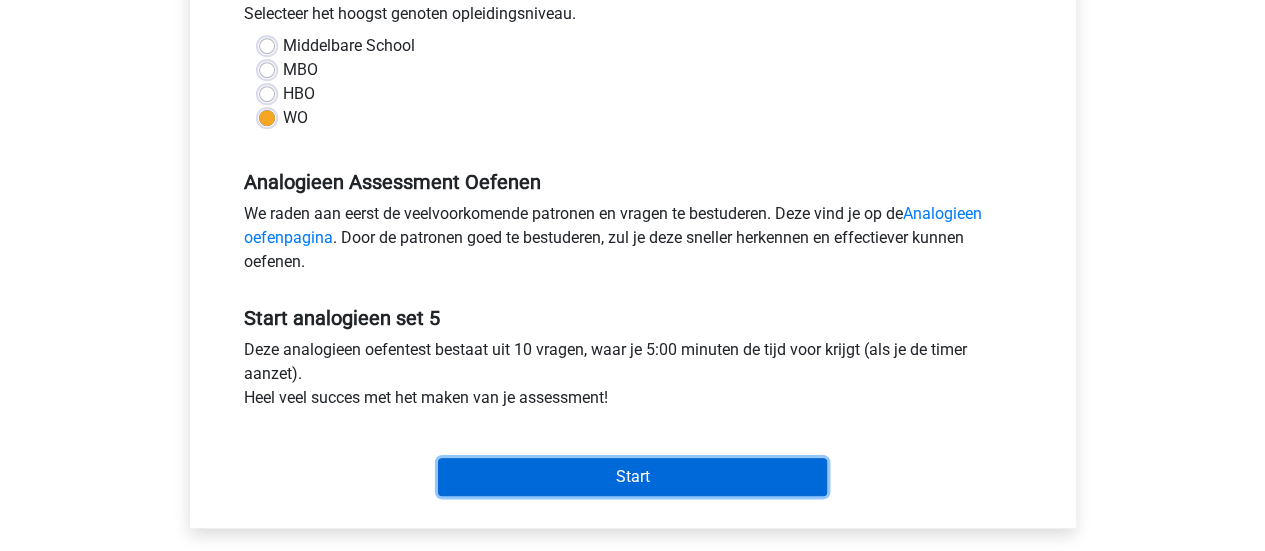 click on "Start" at bounding box center [632, 477] 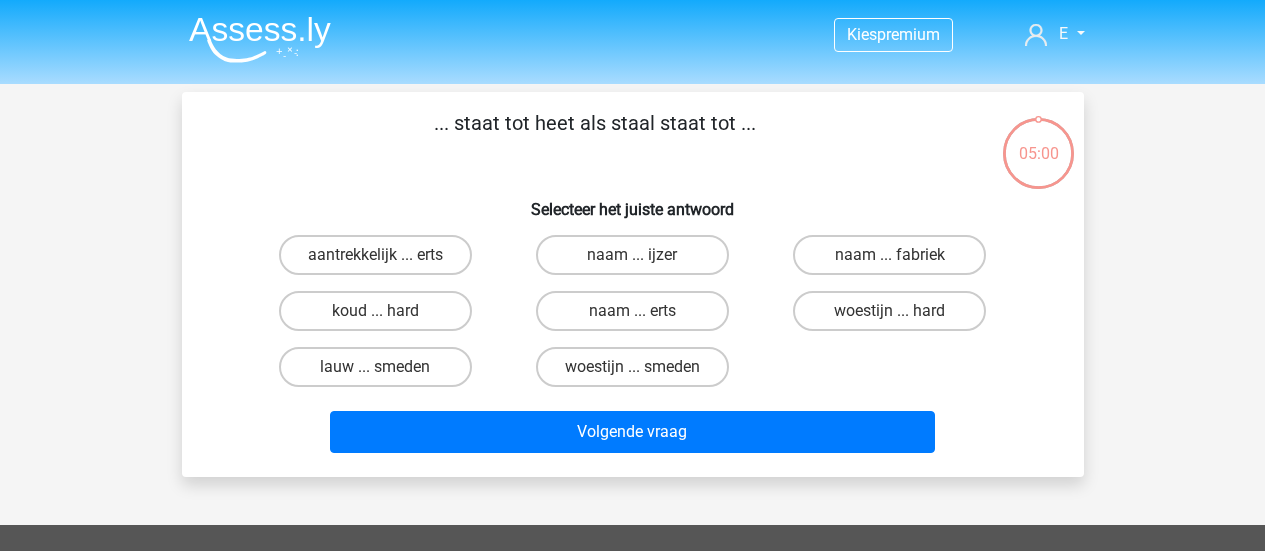 scroll, scrollTop: 0, scrollLeft: 0, axis: both 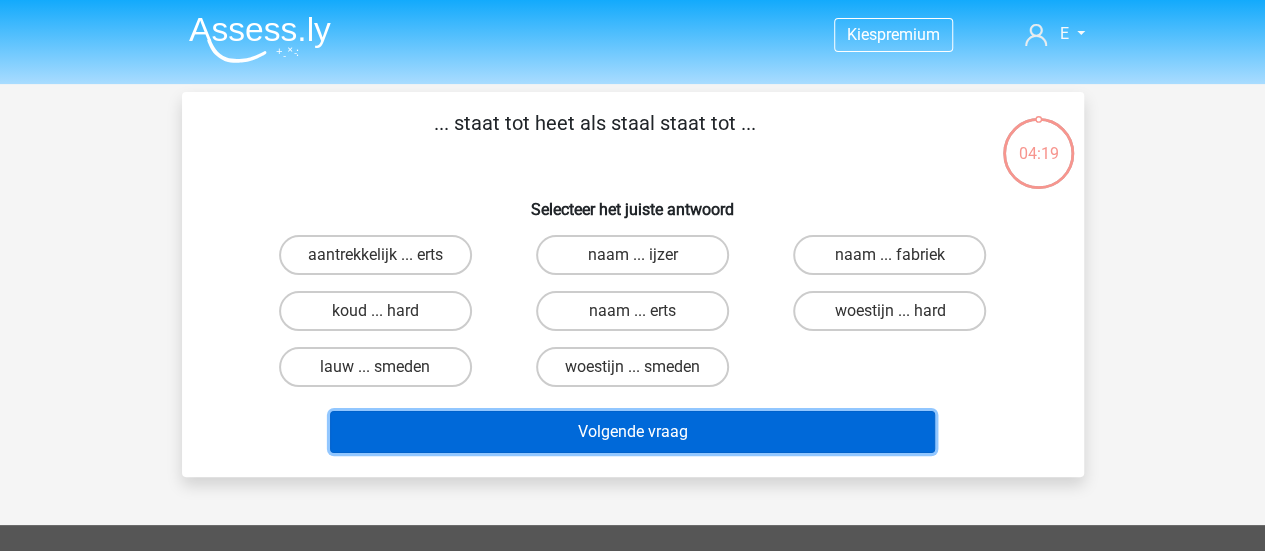 click on "Volgende vraag" at bounding box center [632, 432] 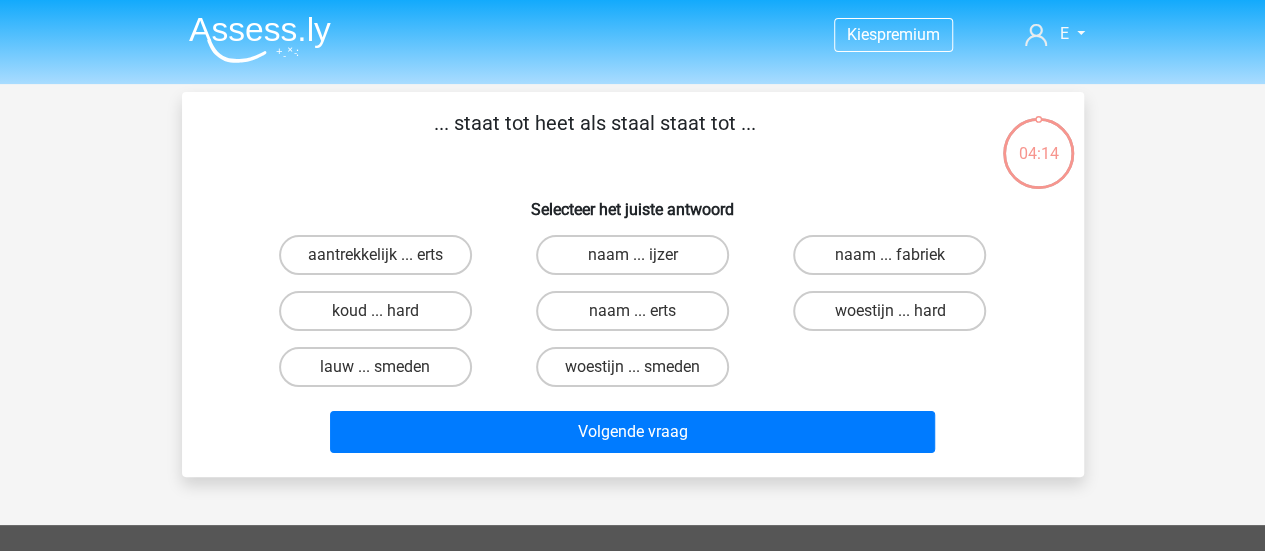 click on "naam ... erts" at bounding box center [375, 255] 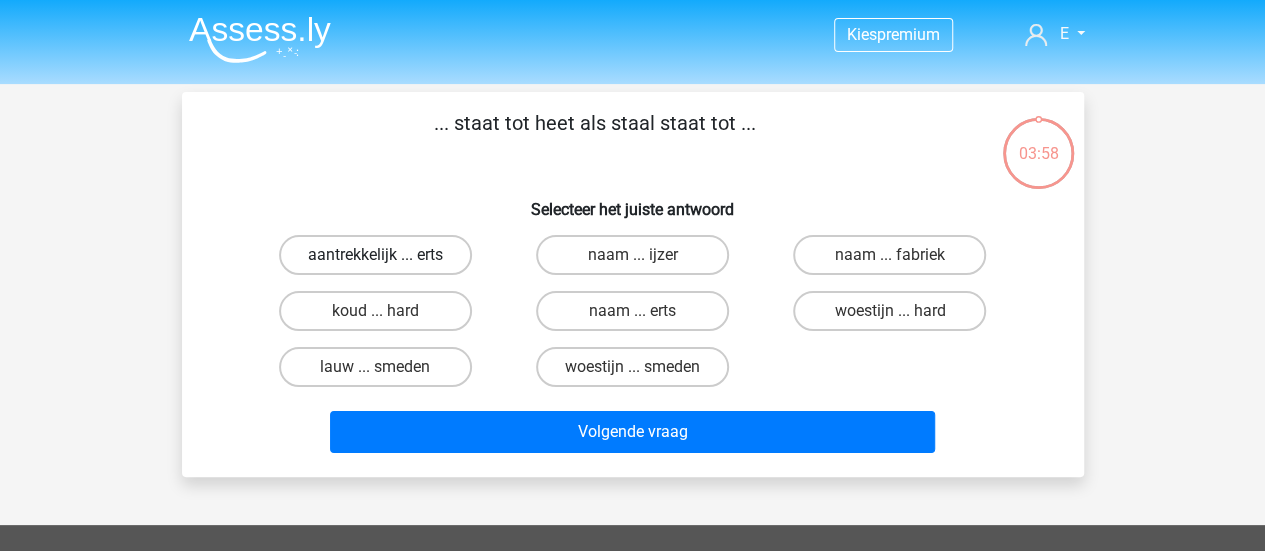 click on "aantrekkelijk ... erts" at bounding box center [375, 255] 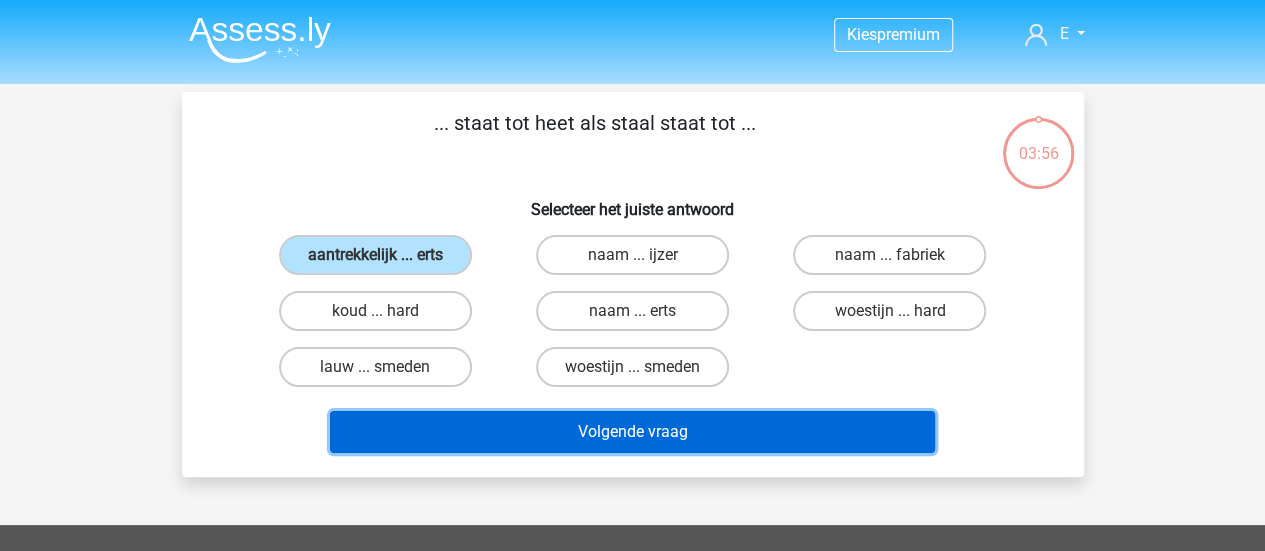 click on "Volgende vraag" at bounding box center [632, 432] 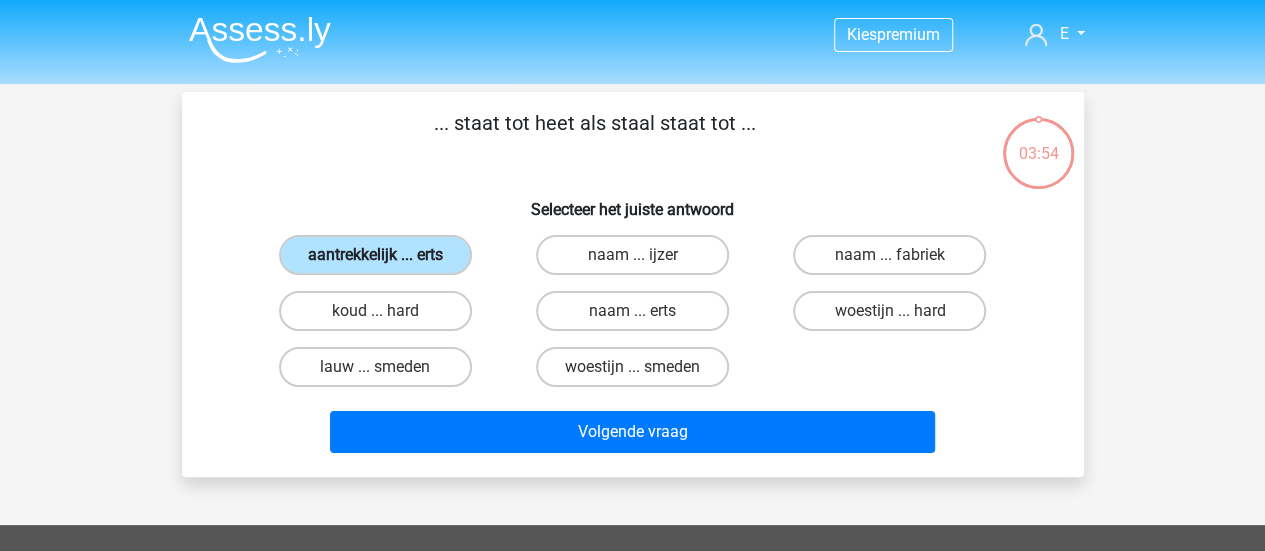 click on "aantrekkelijk ... erts" at bounding box center [375, 255] 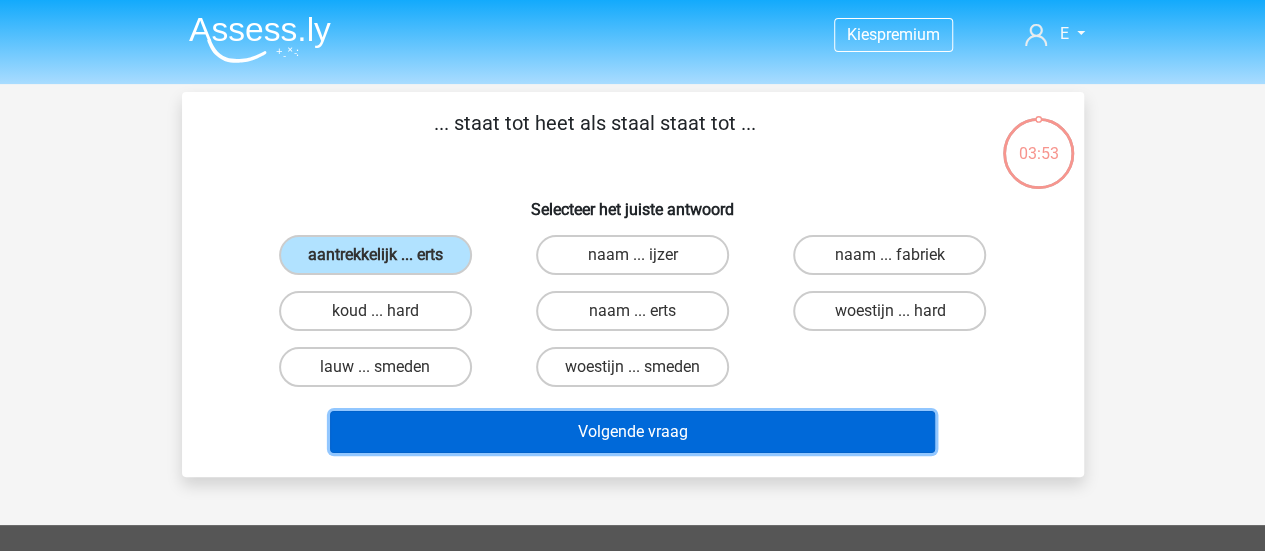 click on "Volgende vraag" at bounding box center (632, 432) 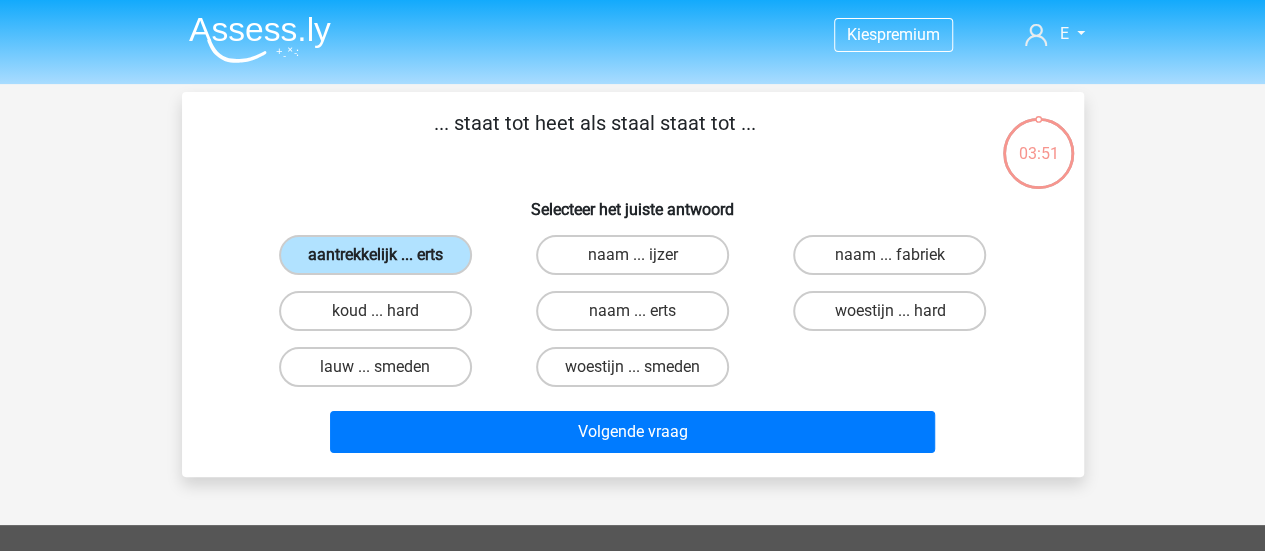click on "aantrekkelijk ... erts" at bounding box center [375, 255] 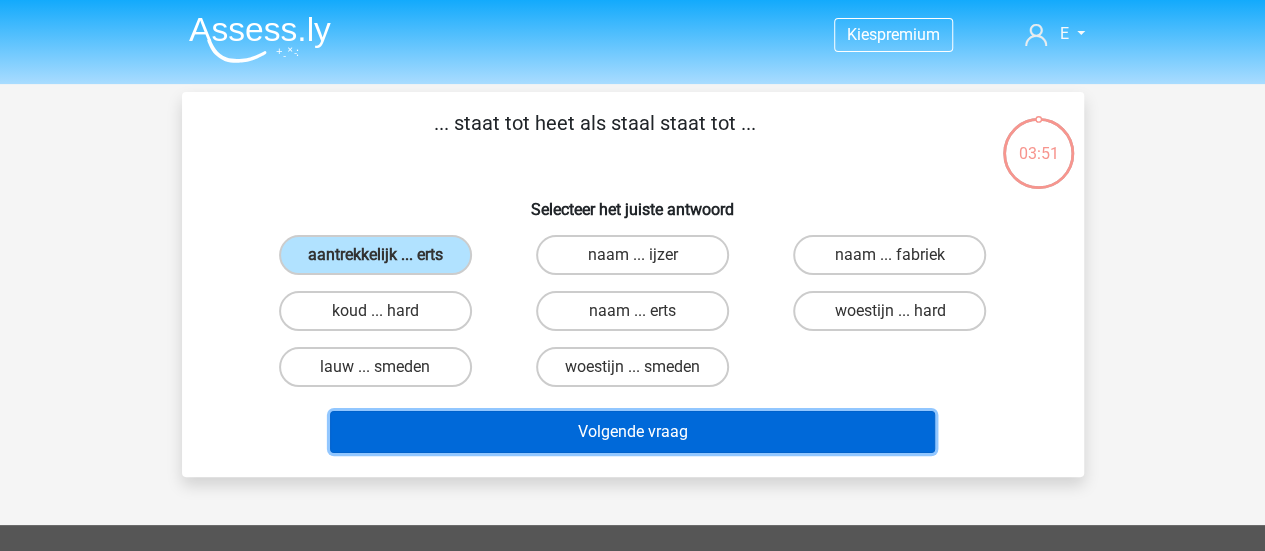 click on "Volgende vraag" at bounding box center (632, 432) 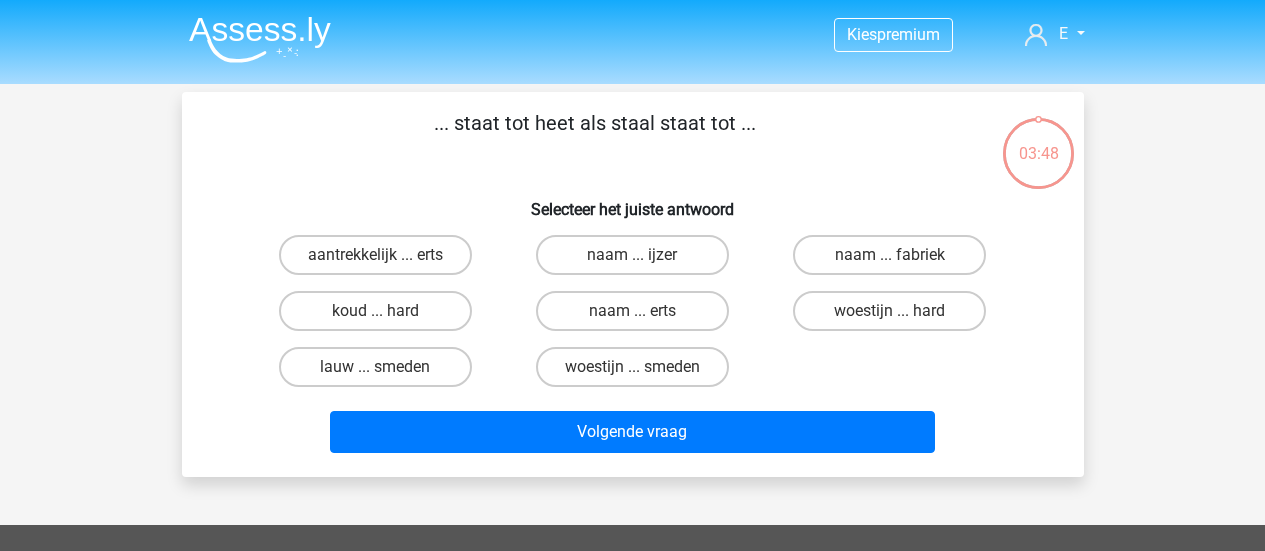 scroll, scrollTop: 0, scrollLeft: 0, axis: both 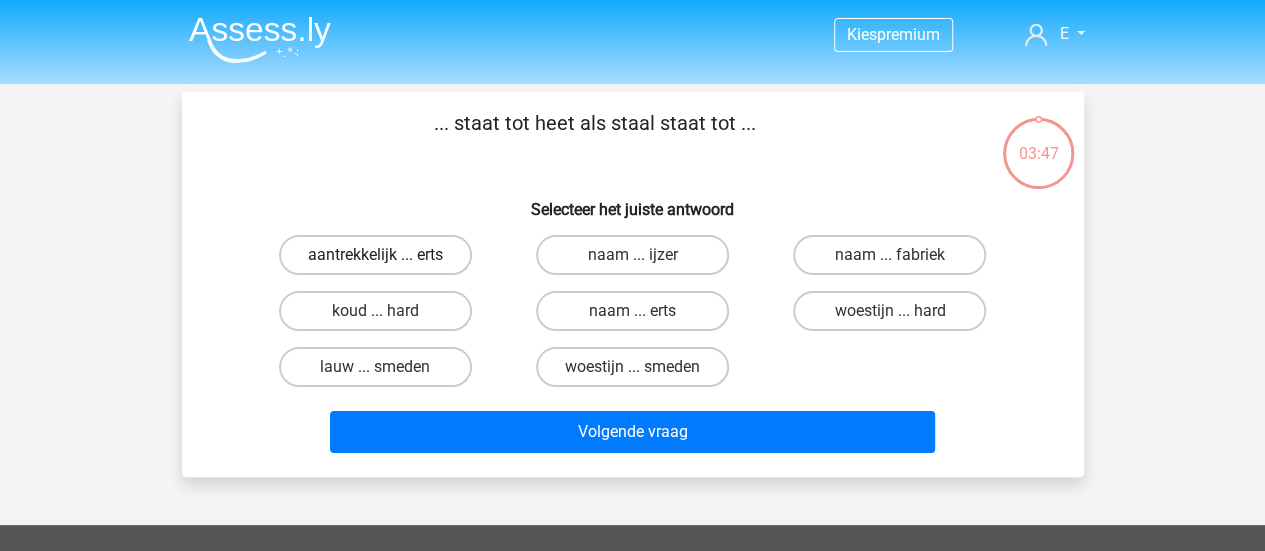 click on "aantrekkelijk ... erts" at bounding box center [375, 255] 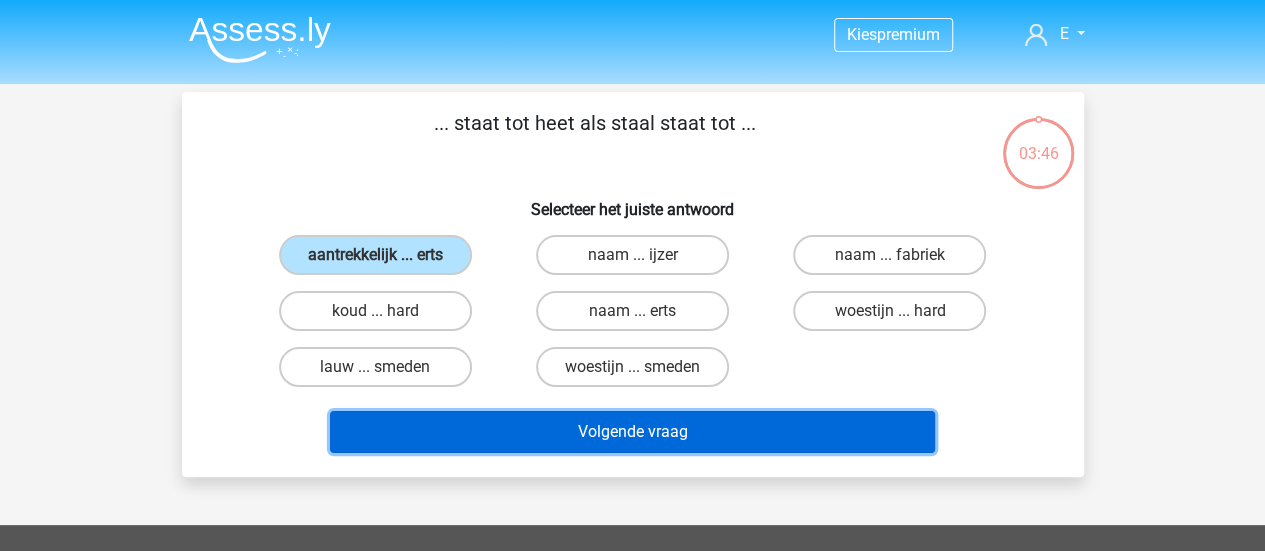 click on "Volgende vraag" at bounding box center (632, 432) 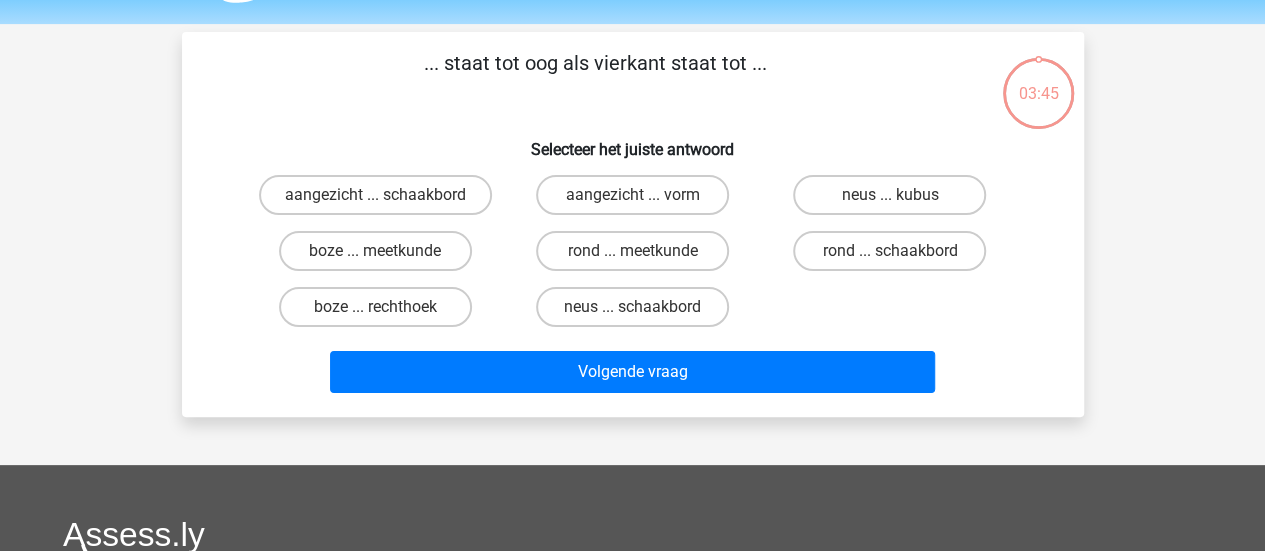 scroll, scrollTop: 92, scrollLeft: 0, axis: vertical 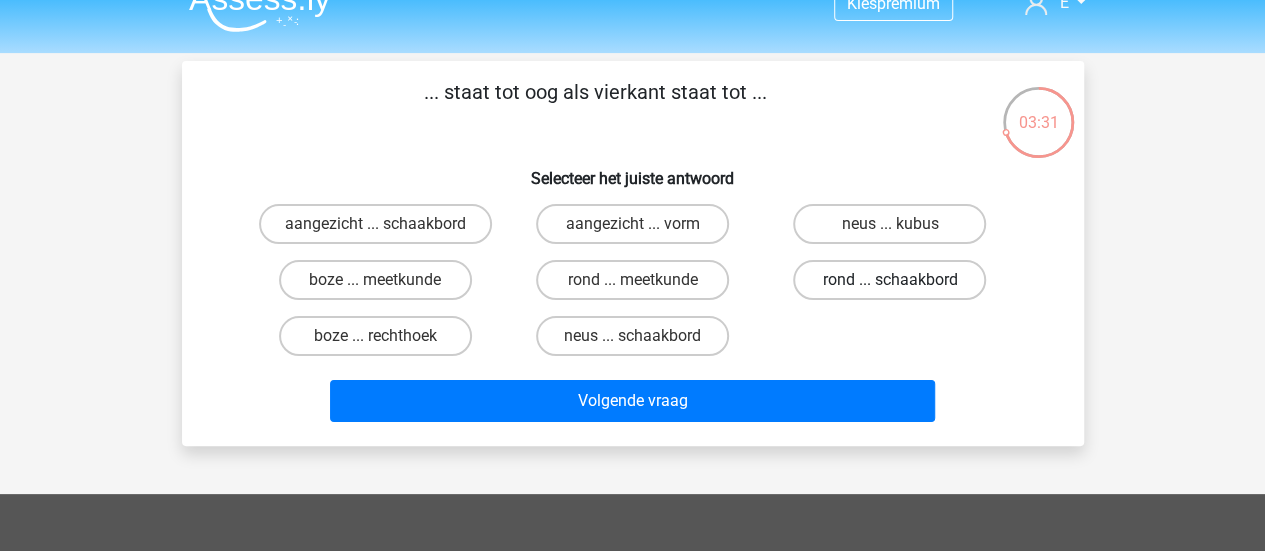 click on "rond ... schaakbord" at bounding box center [889, 280] 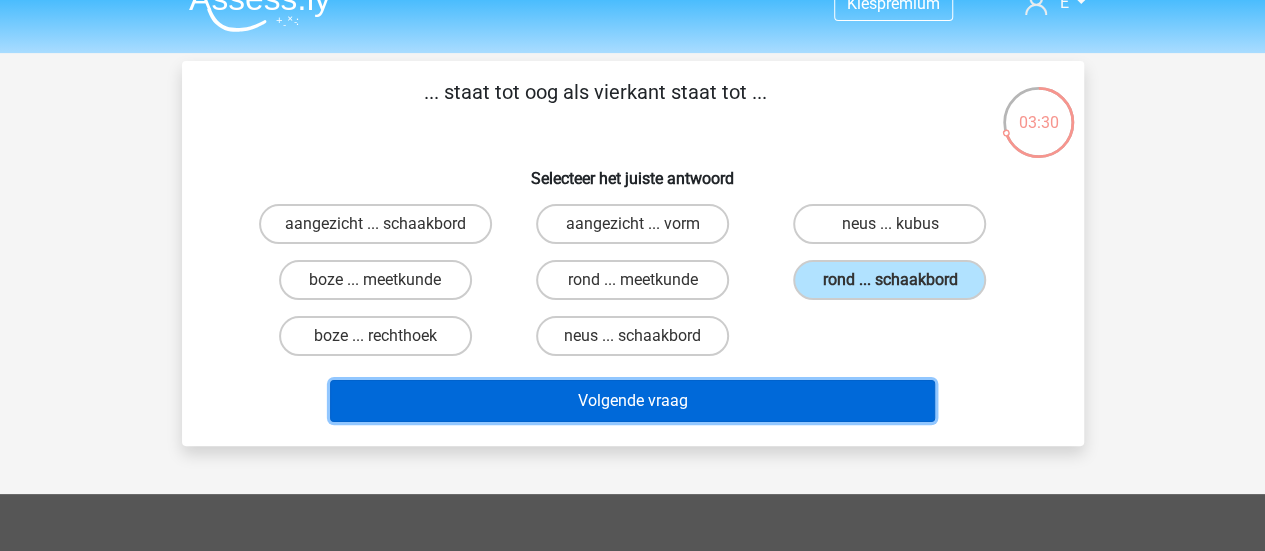 click on "Volgende vraag" at bounding box center (632, 401) 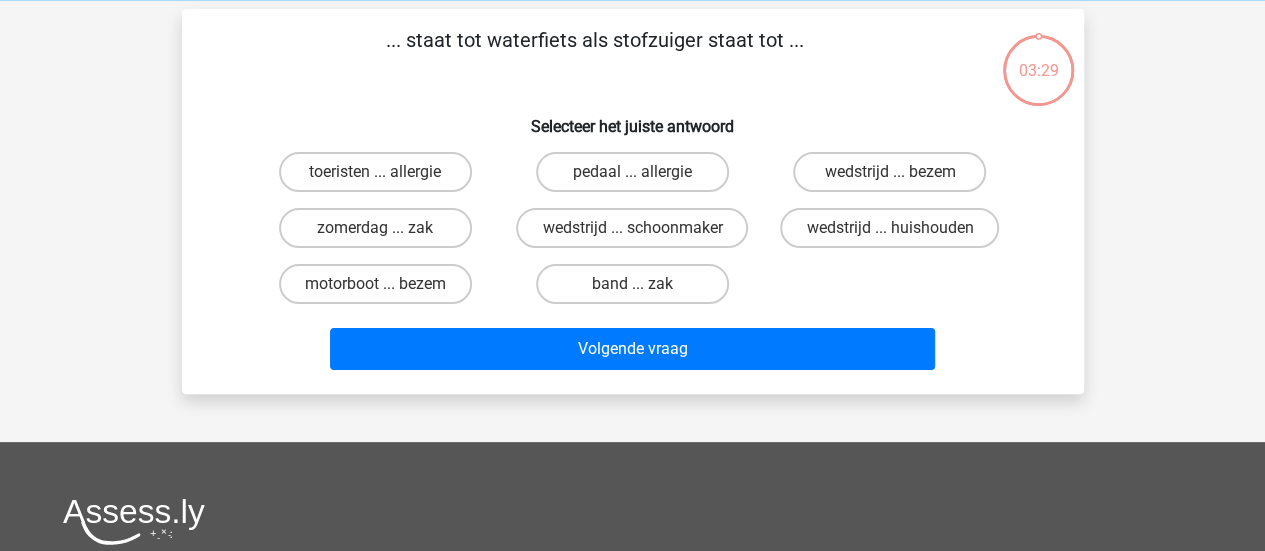 scroll, scrollTop: 92, scrollLeft: 0, axis: vertical 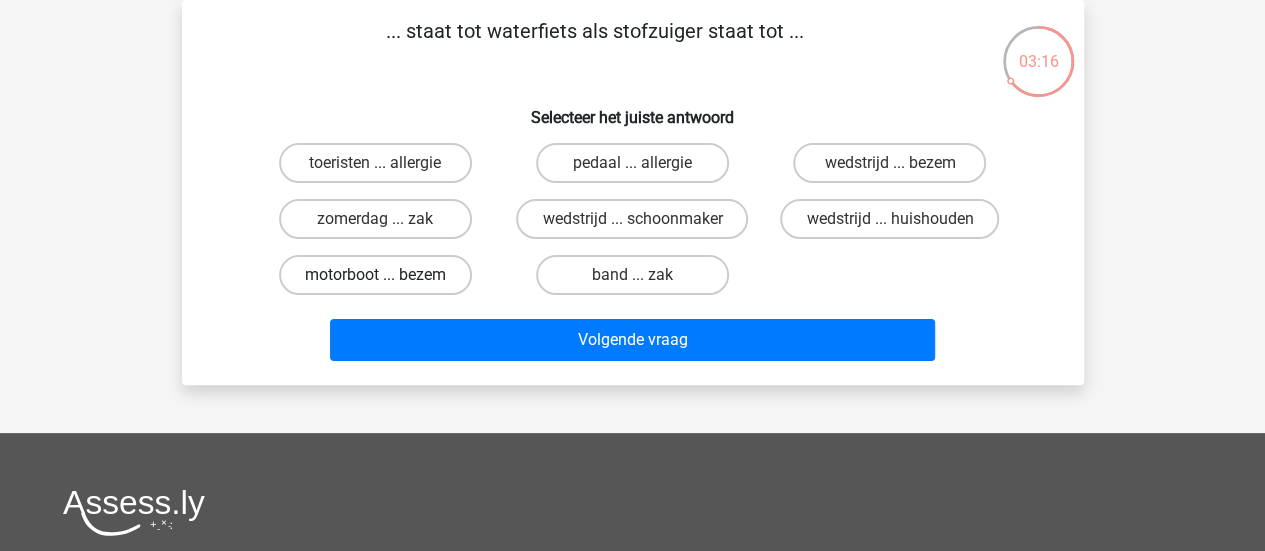 click on "motorboot ... bezem" at bounding box center [375, 275] 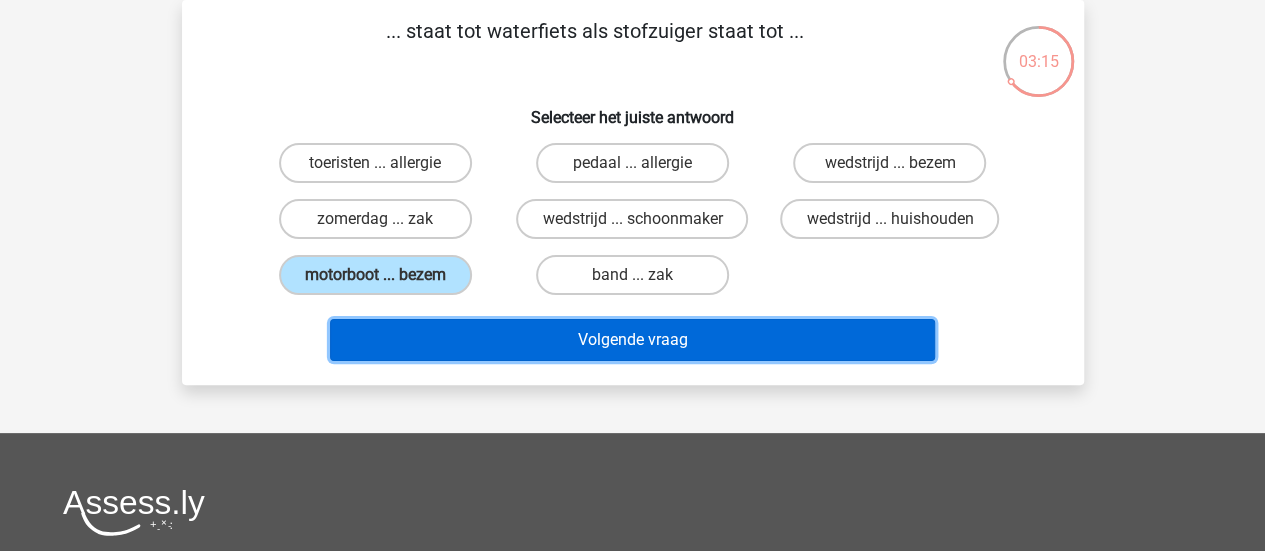 click on "Volgende vraag" at bounding box center [632, 340] 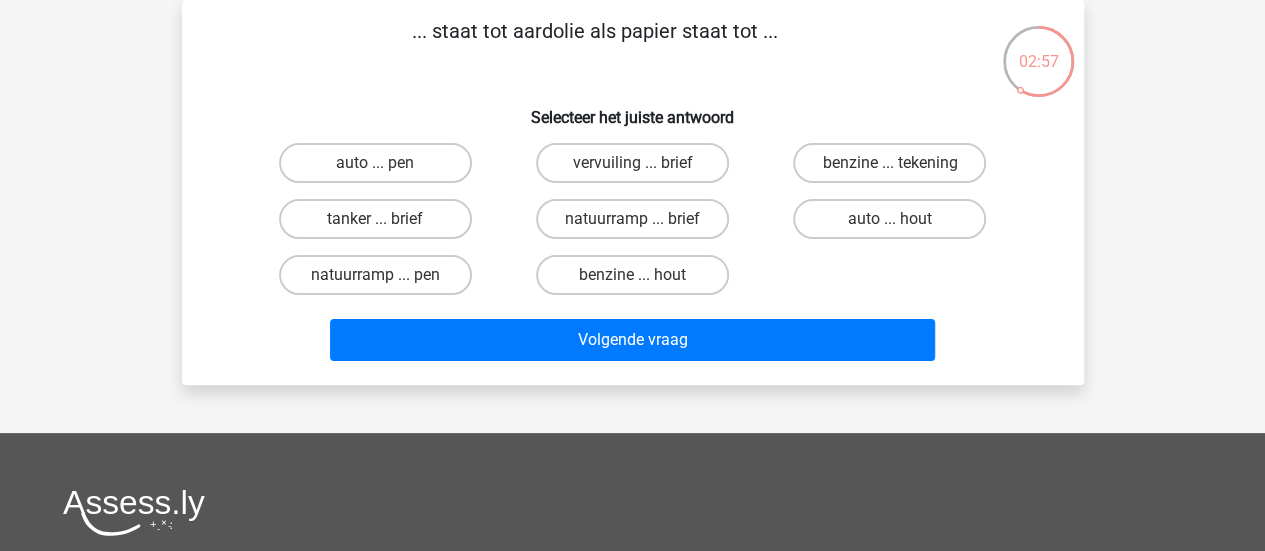 click on "benzine ... hout" at bounding box center (638, 281) 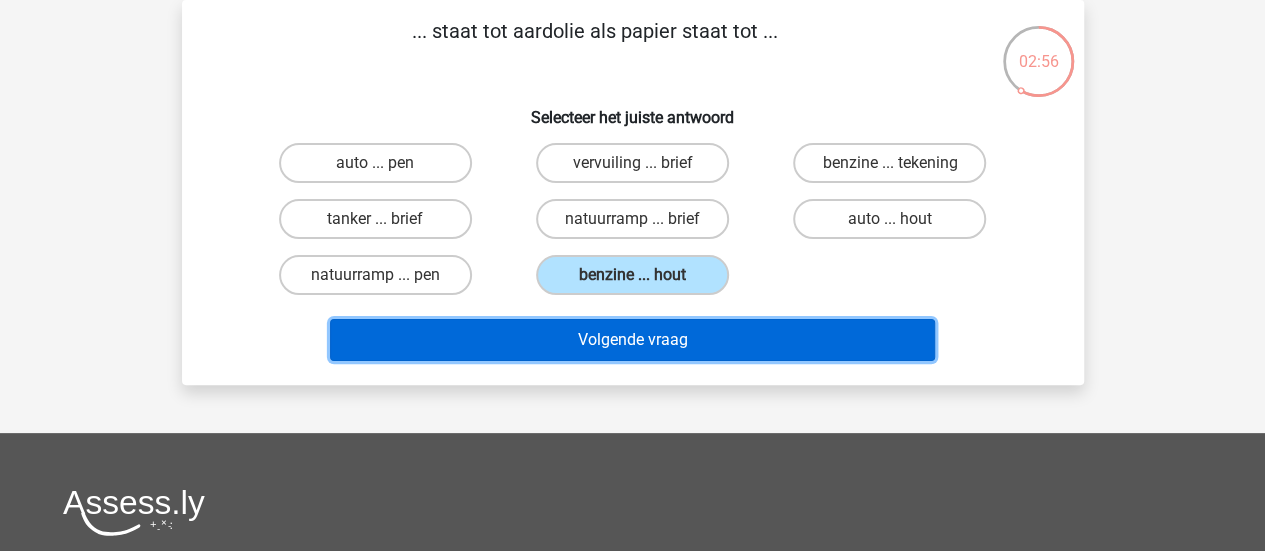 click on "Volgende vraag" at bounding box center (632, 340) 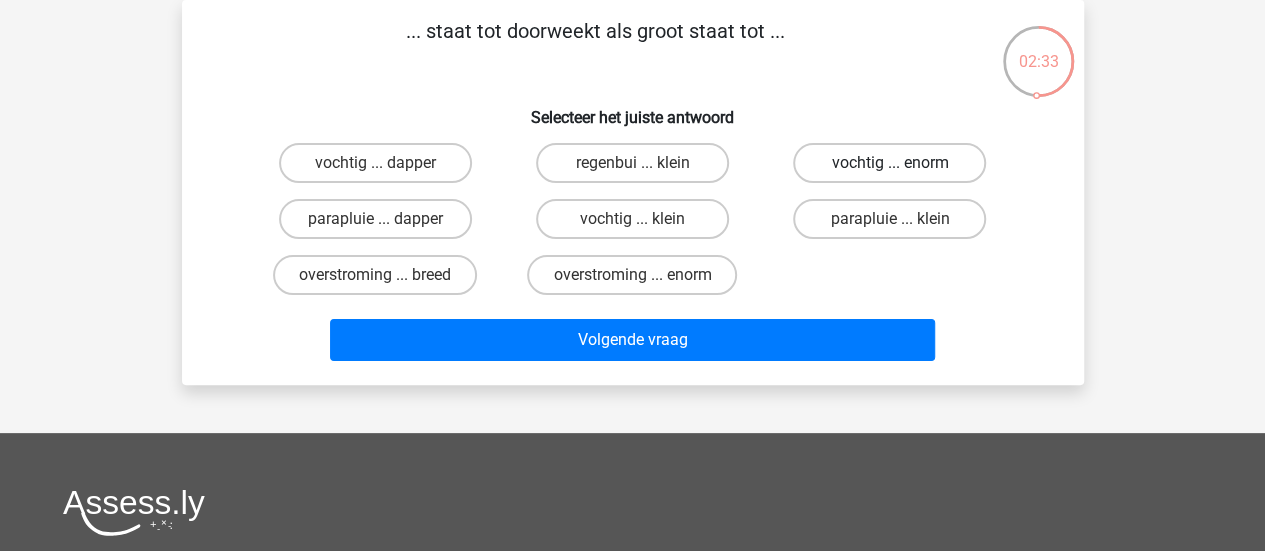 click on "vochtig ... enorm" at bounding box center (889, 163) 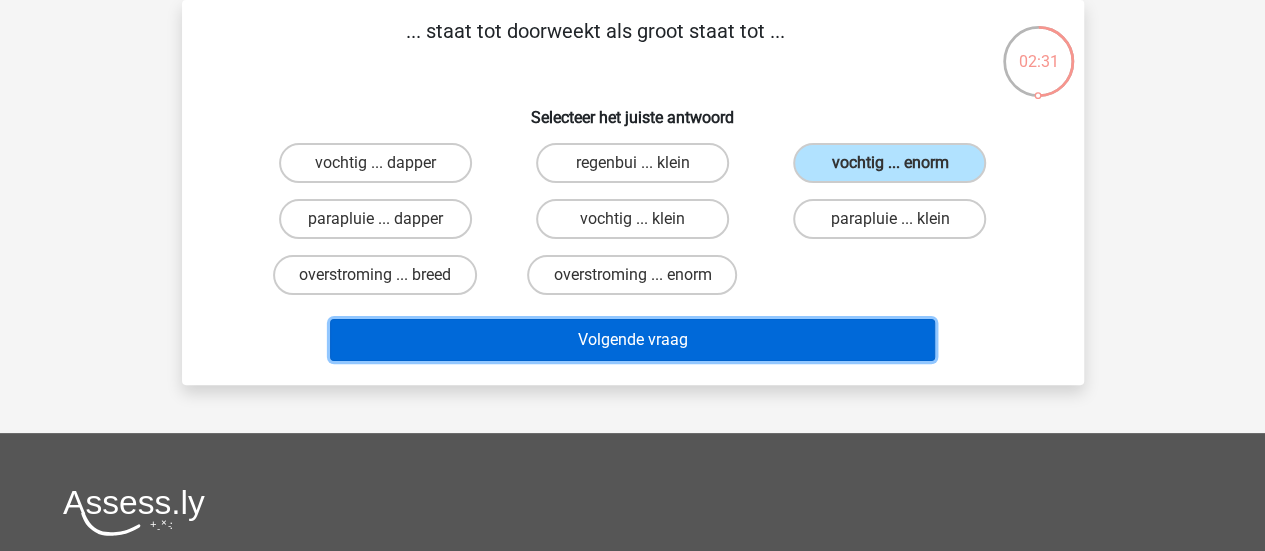 click on "Volgende vraag" at bounding box center [632, 340] 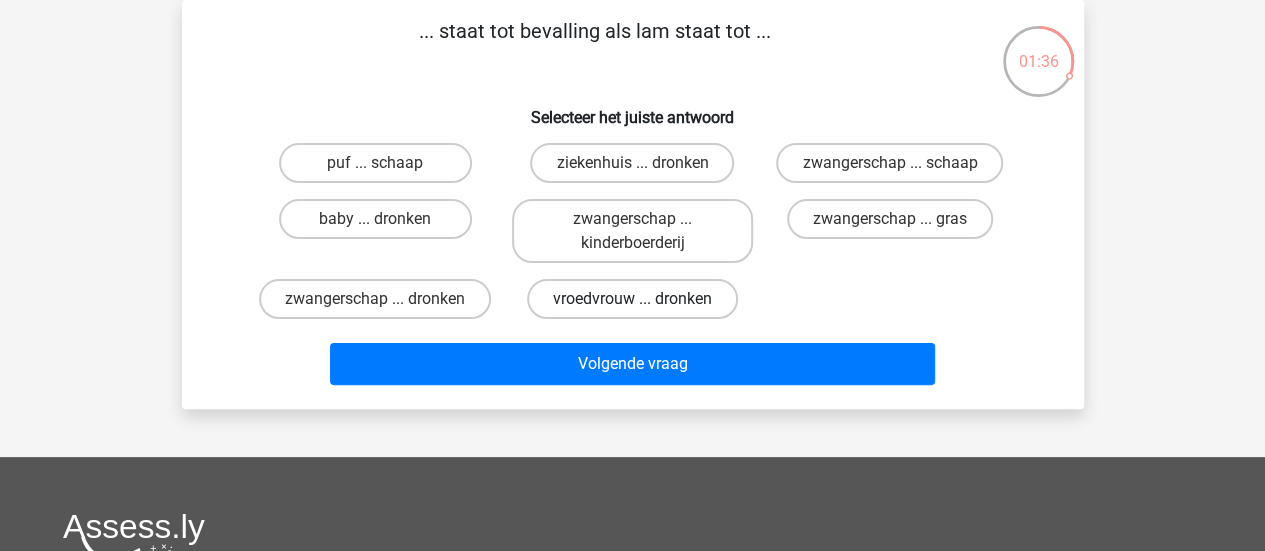 click on "vroedvrouw ... dronken" at bounding box center (632, 299) 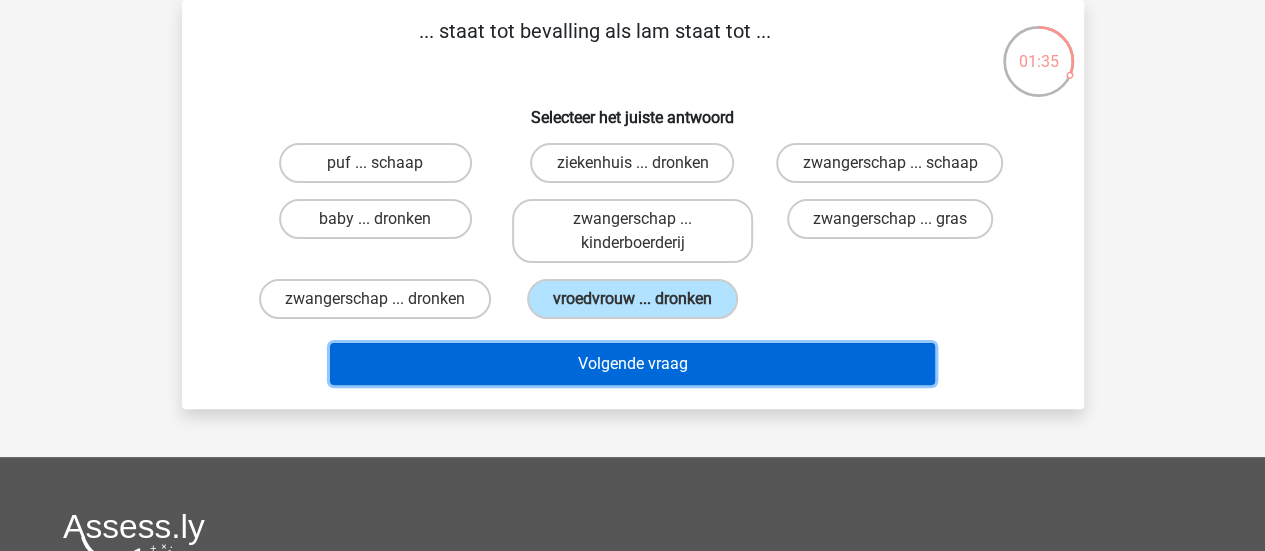 click on "Volgende vraag" at bounding box center [632, 364] 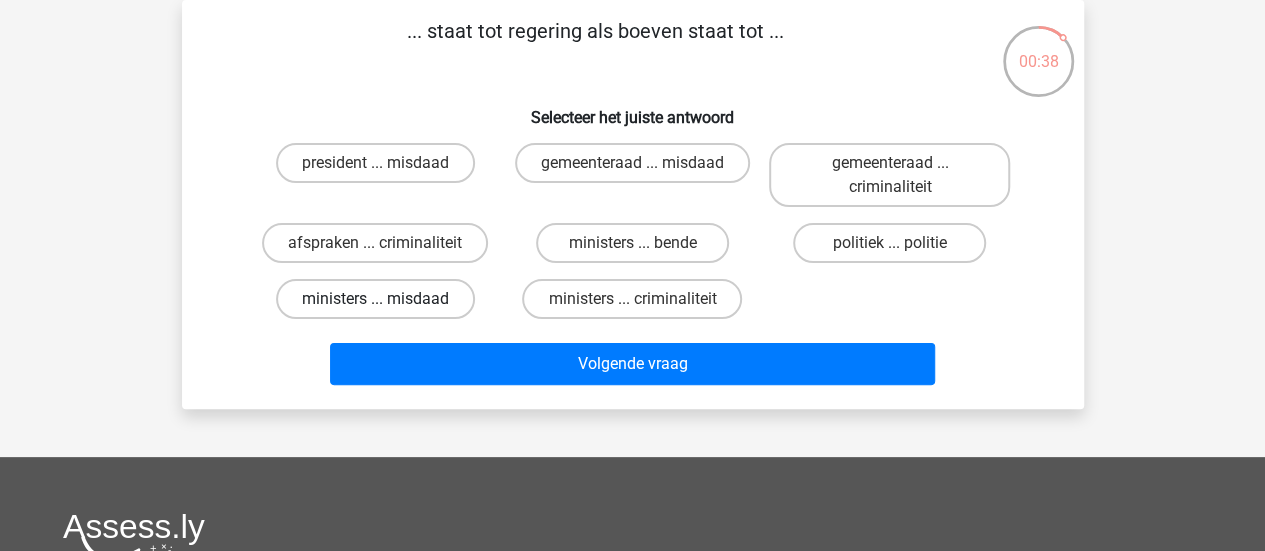 click on "ministers ... misdaad" at bounding box center [375, 299] 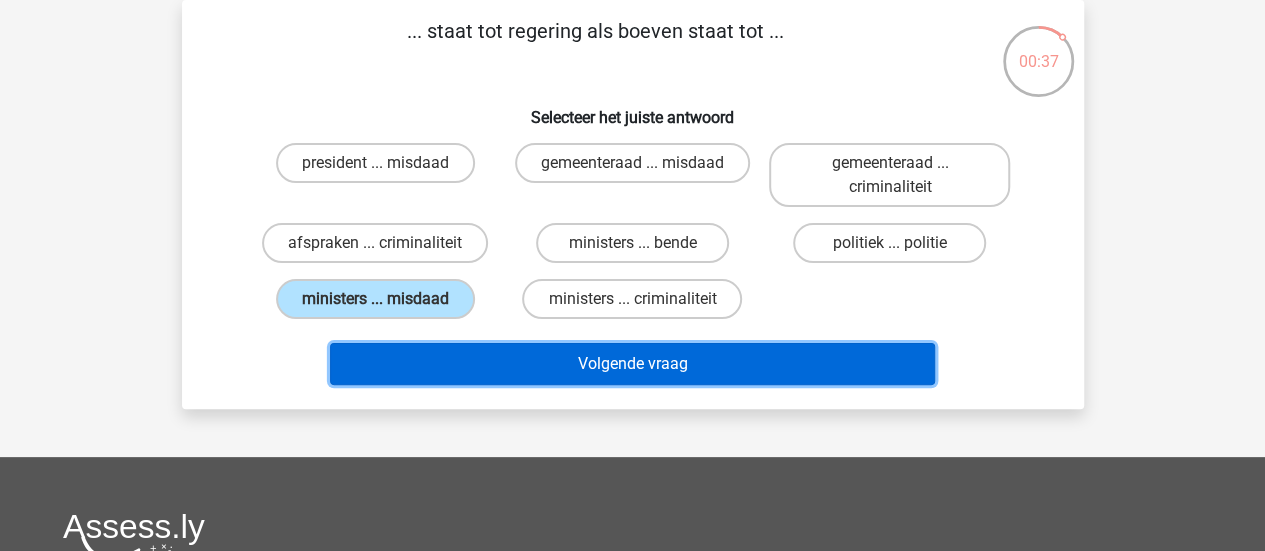 click on "Volgende vraag" at bounding box center [632, 364] 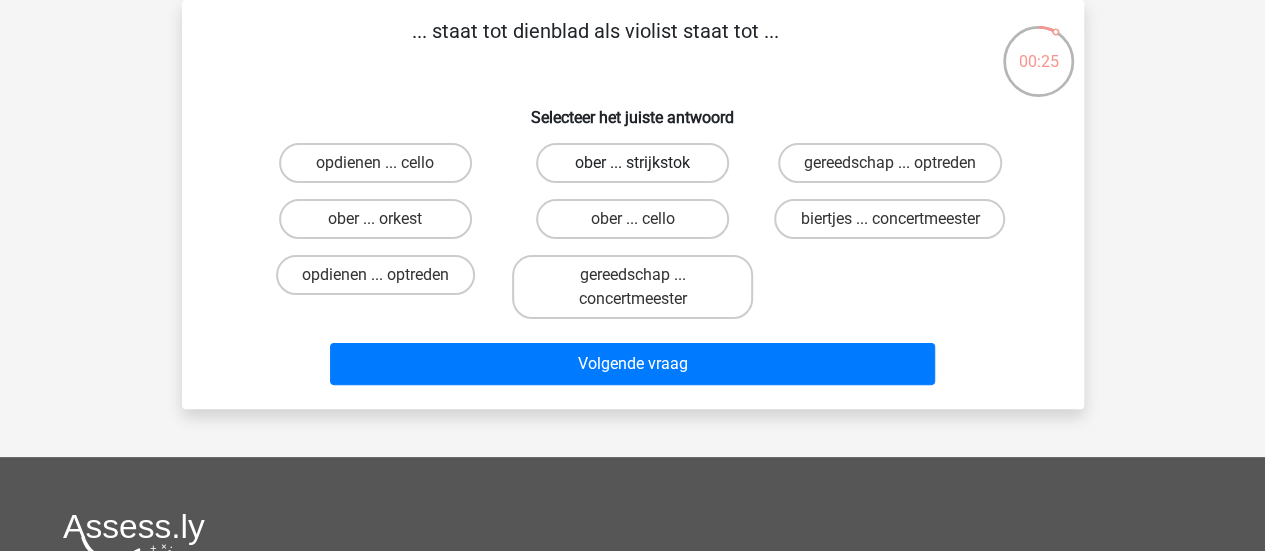 click on "ober ... strijkstok" at bounding box center (632, 163) 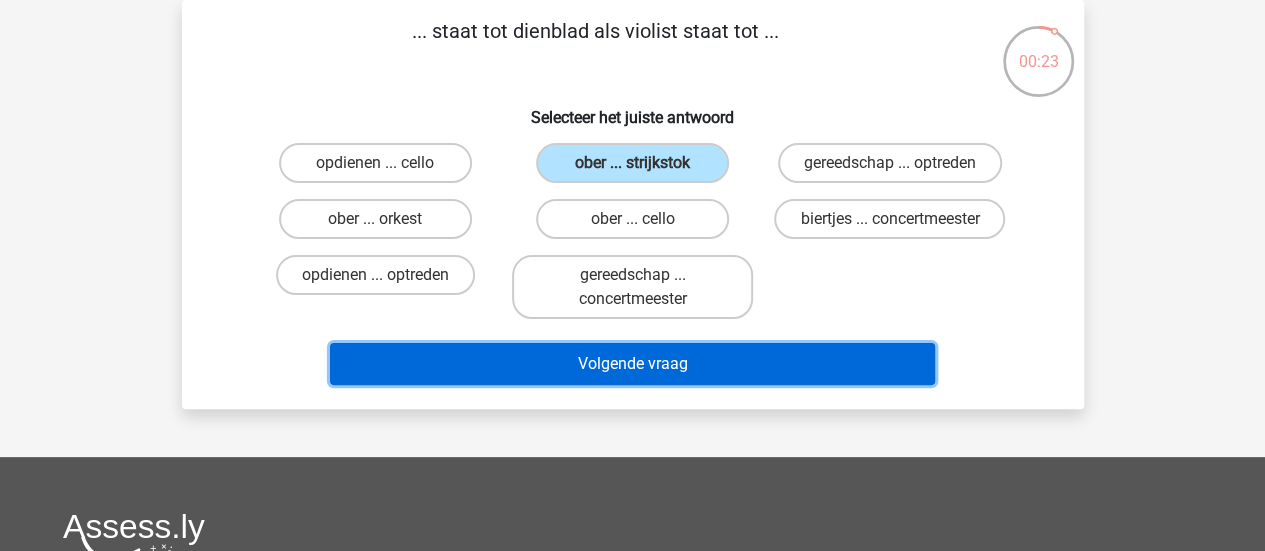 click on "Volgende vraag" at bounding box center [632, 364] 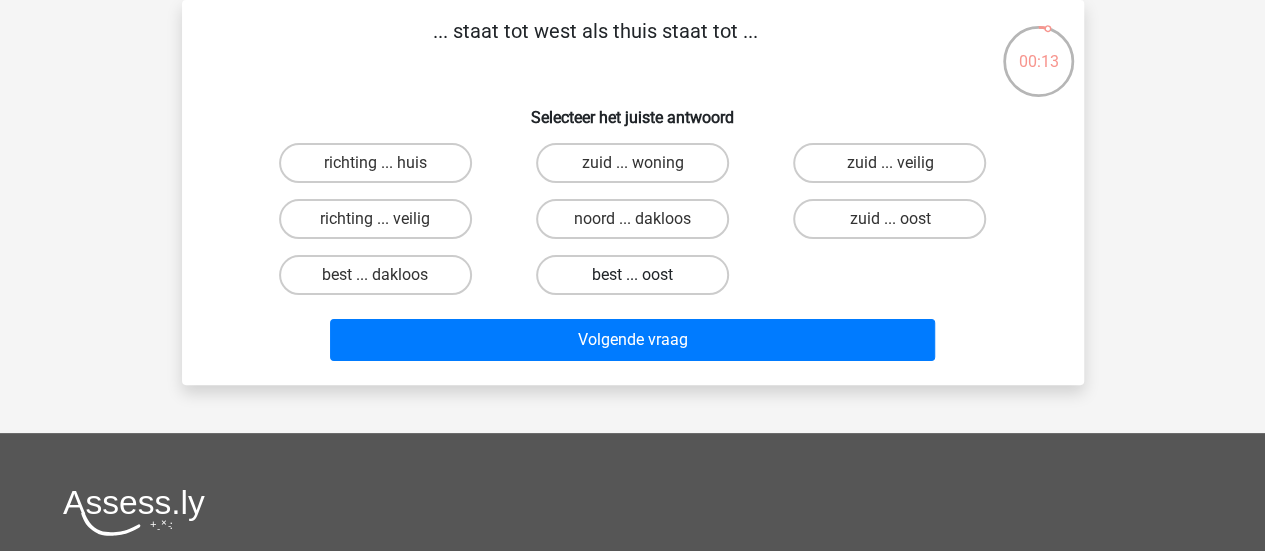 click on "best ... oost" at bounding box center [632, 275] 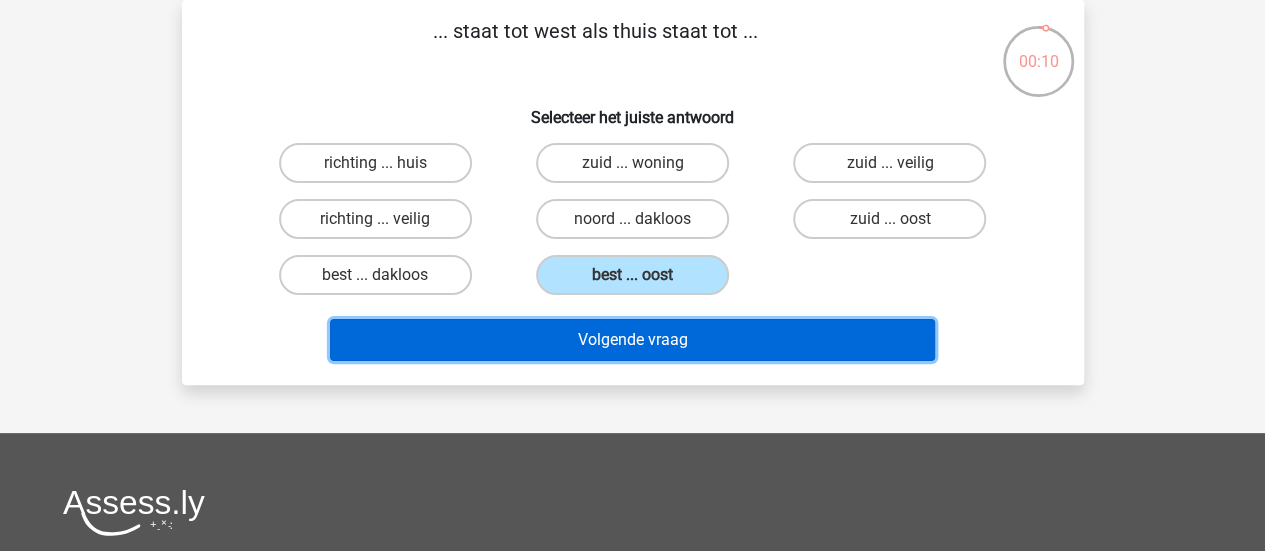 click on "Volgende vraag" at bounding box center (632, 340) 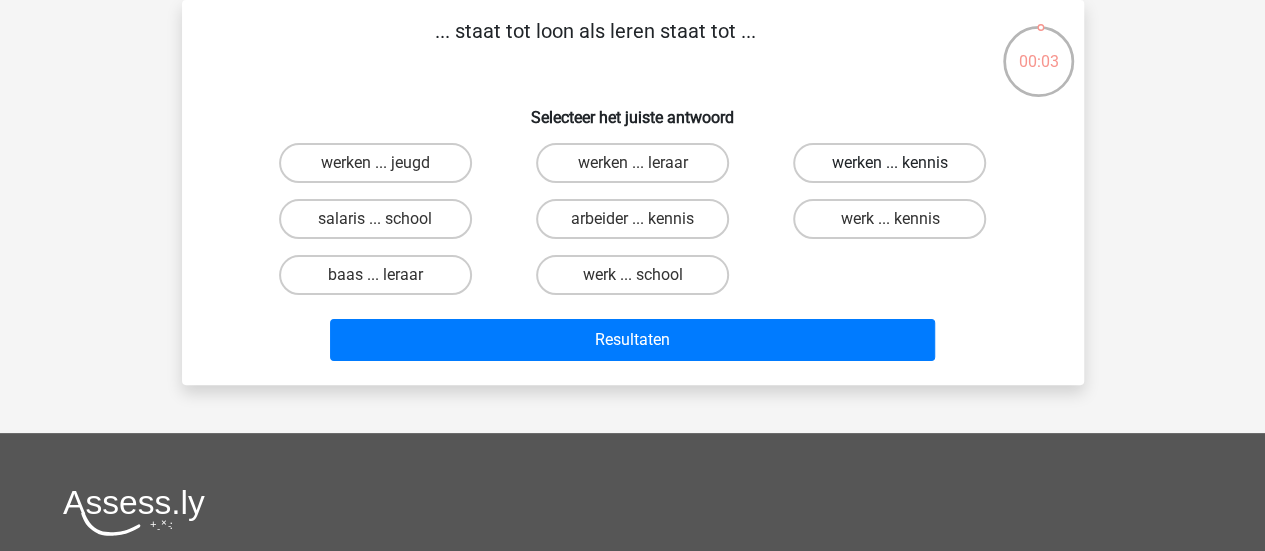 click on "werken ... kennis" at bounding box center [889, 163] 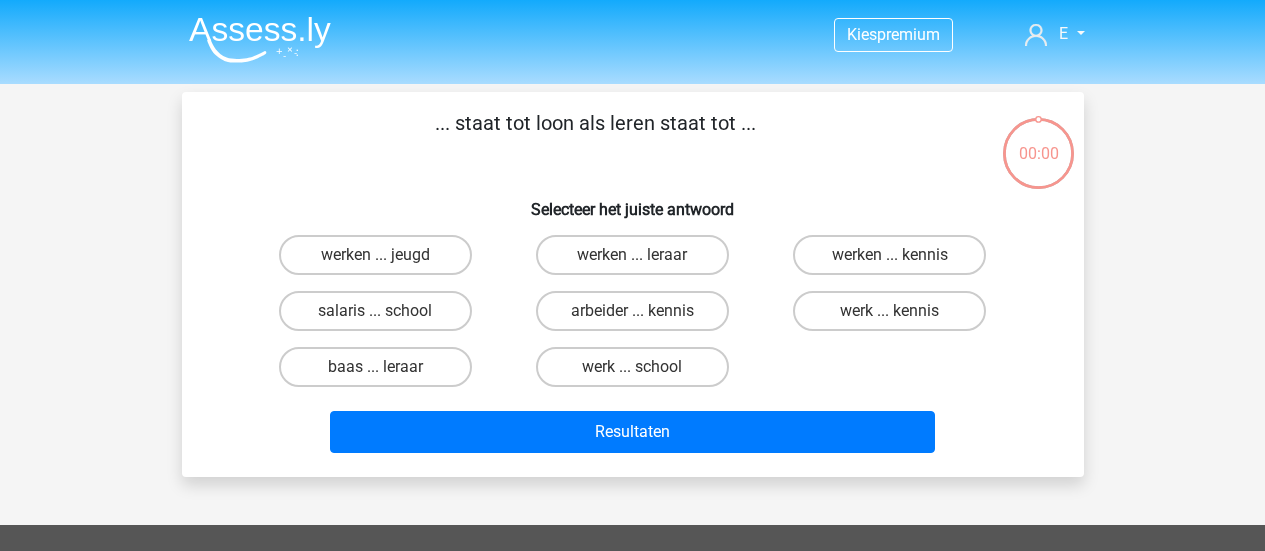 scroll, scrollTop: 92, scrollLeft: 0, axis: vertical 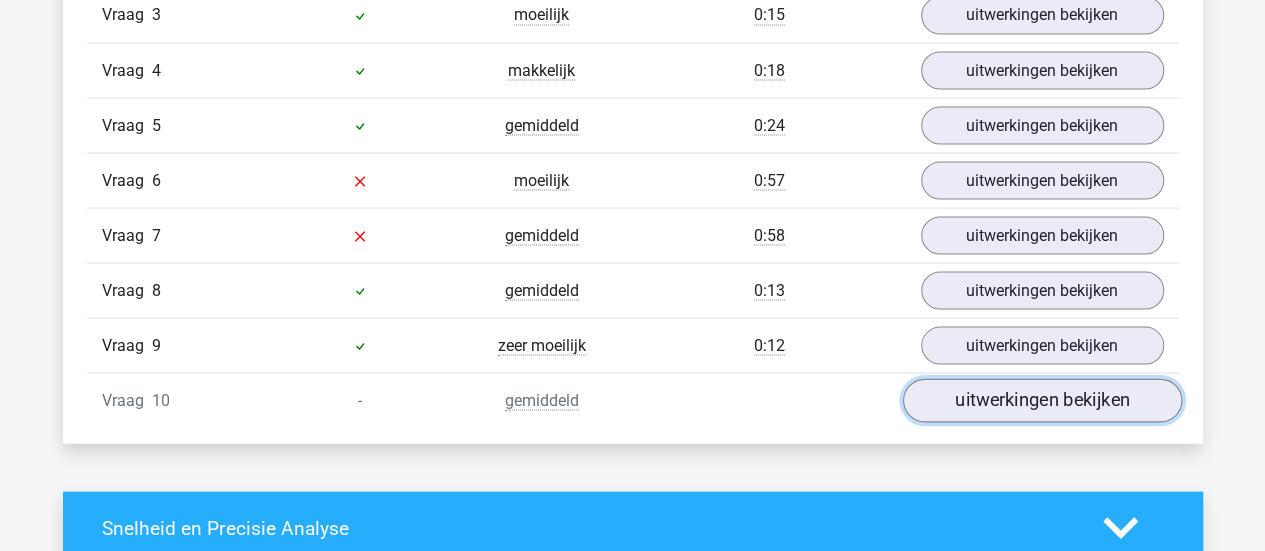 click on "uitwerkingen bekijken" at bounding box center (1041, 400) 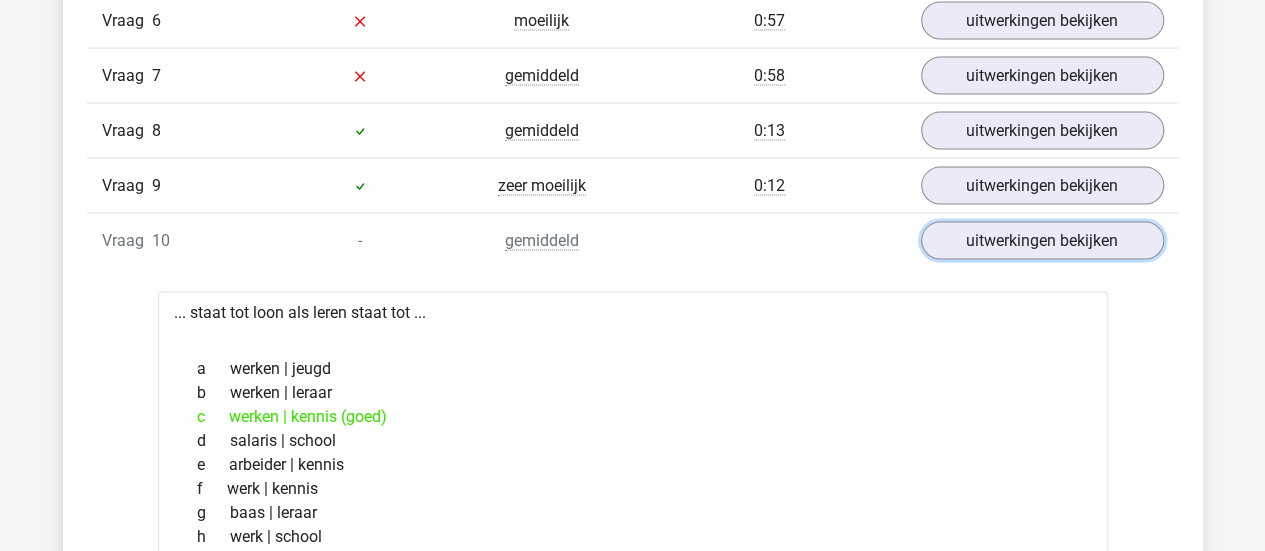 scroll, scrollTop: 1928, scrollLeft: 0, axis: vertical 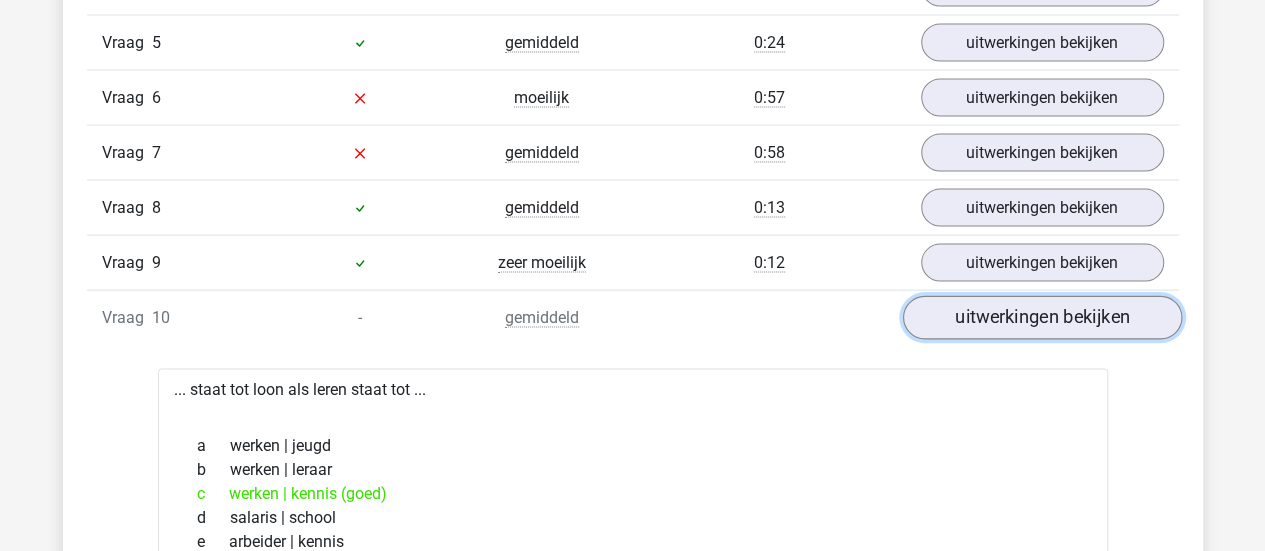 click on "uitwerkingen bekijken" at bounding box center [1041, 318] 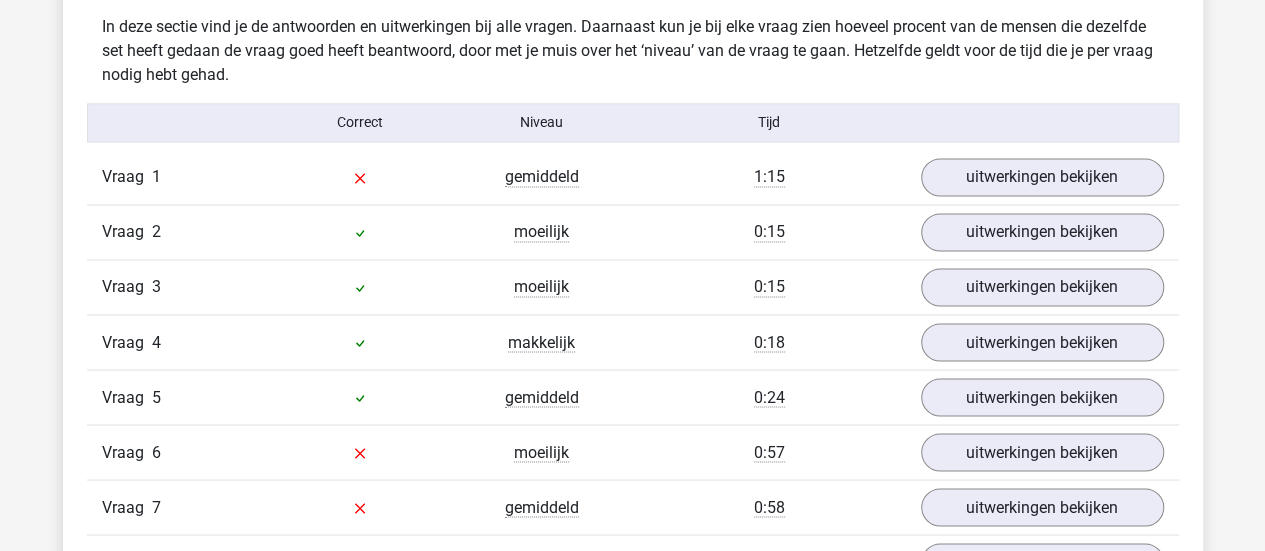 scroll, scrollTop: 1568, scrollLeft: 0, axis: vertical 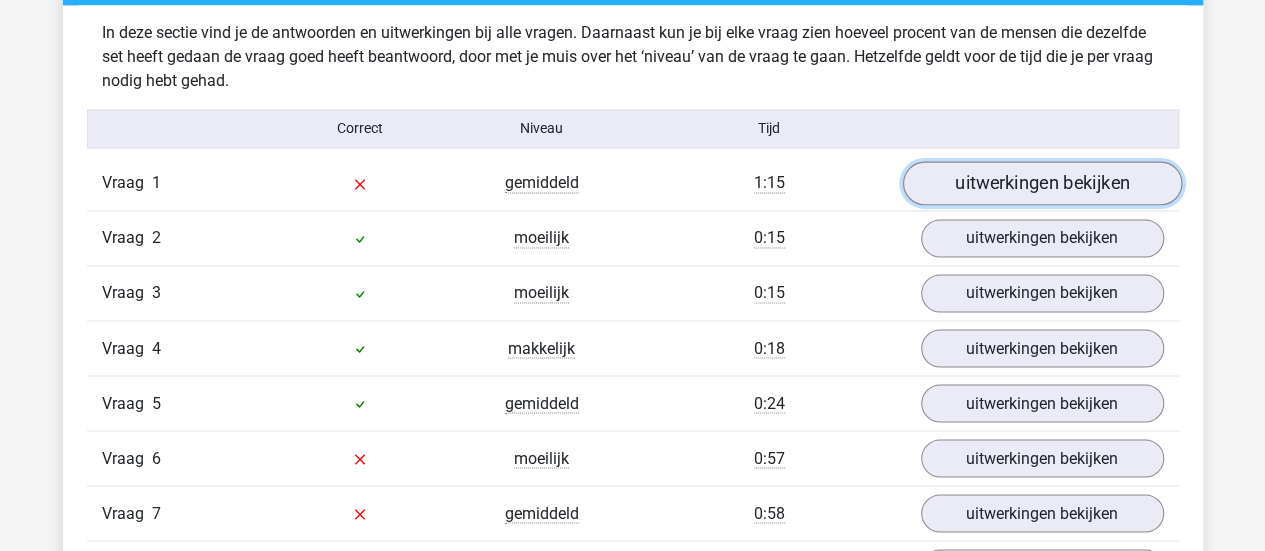 click on "uitwerkingen bekijken" at bounding box center (1041, 183) 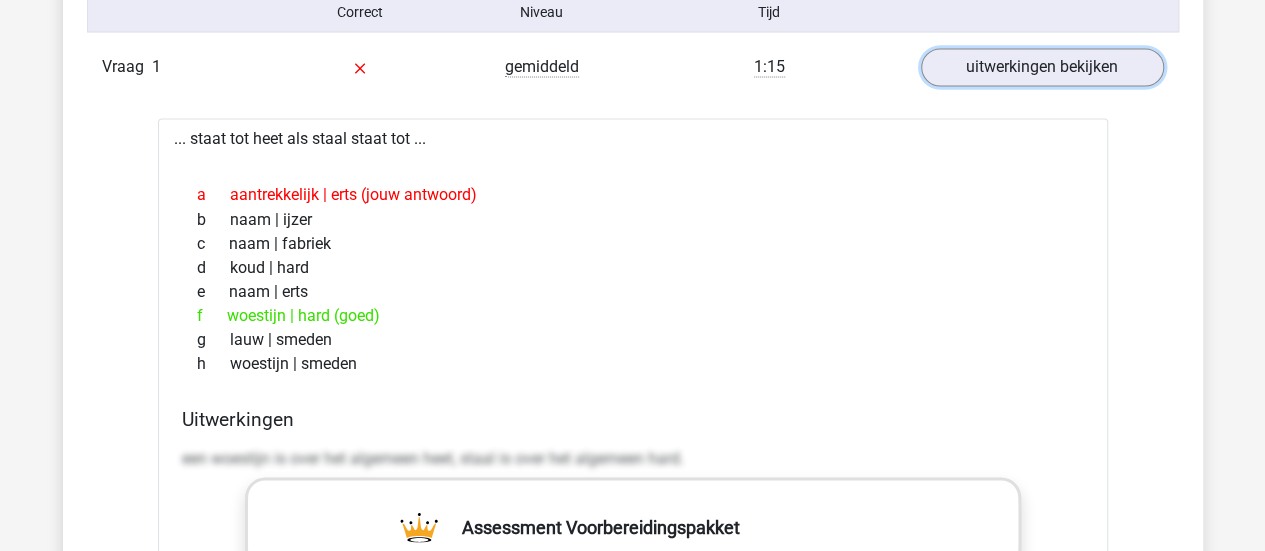 scroll, scrollTop: 1635, scrollLeft: 0, axis: vertical 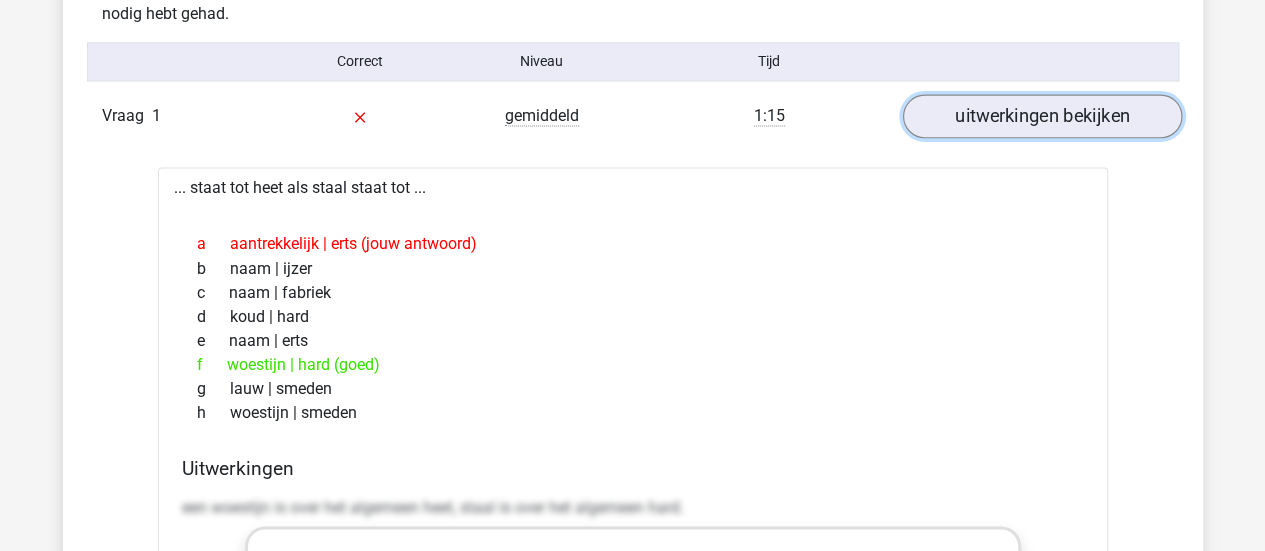 click on "uitwerkingen bekijken" at bounding box center [1041, 116] 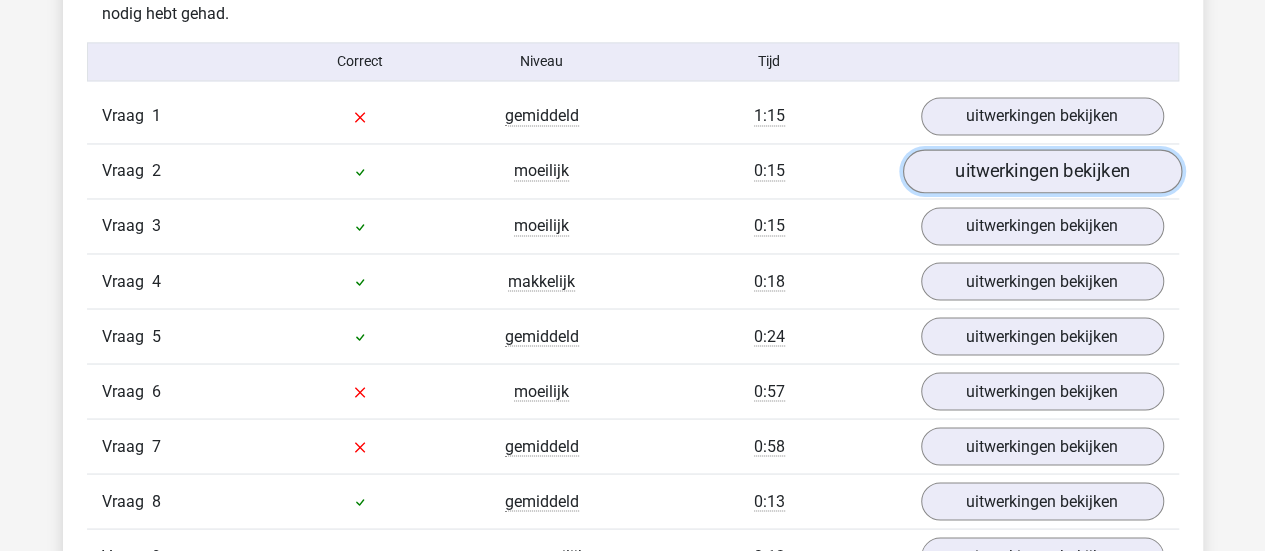 click on "uitwerkingen bekijken" at bounding box center [1041, 171] 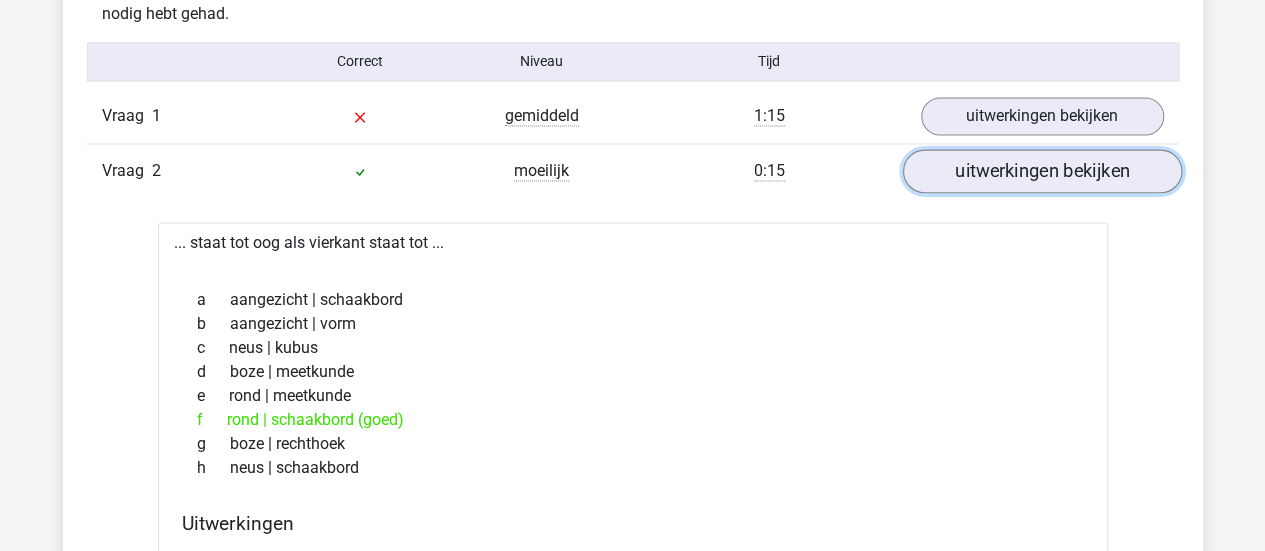 click on "uitwerkingen bekijken" at bounding box center [1041, 171] 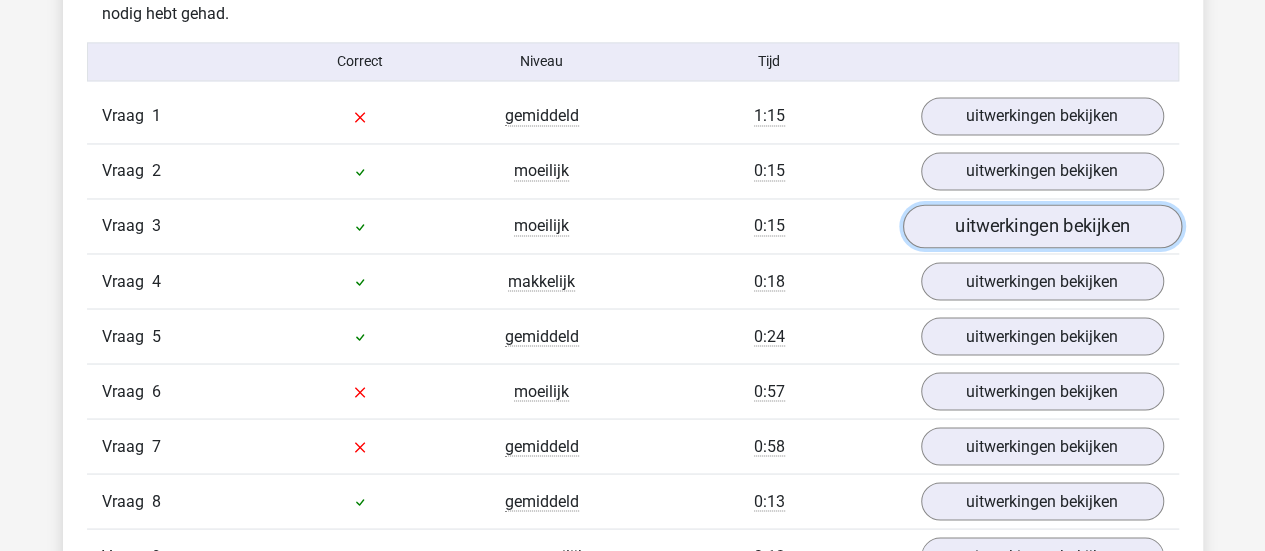 click on "uitwerkingen bekijken" at bounding box center (1041, 226) 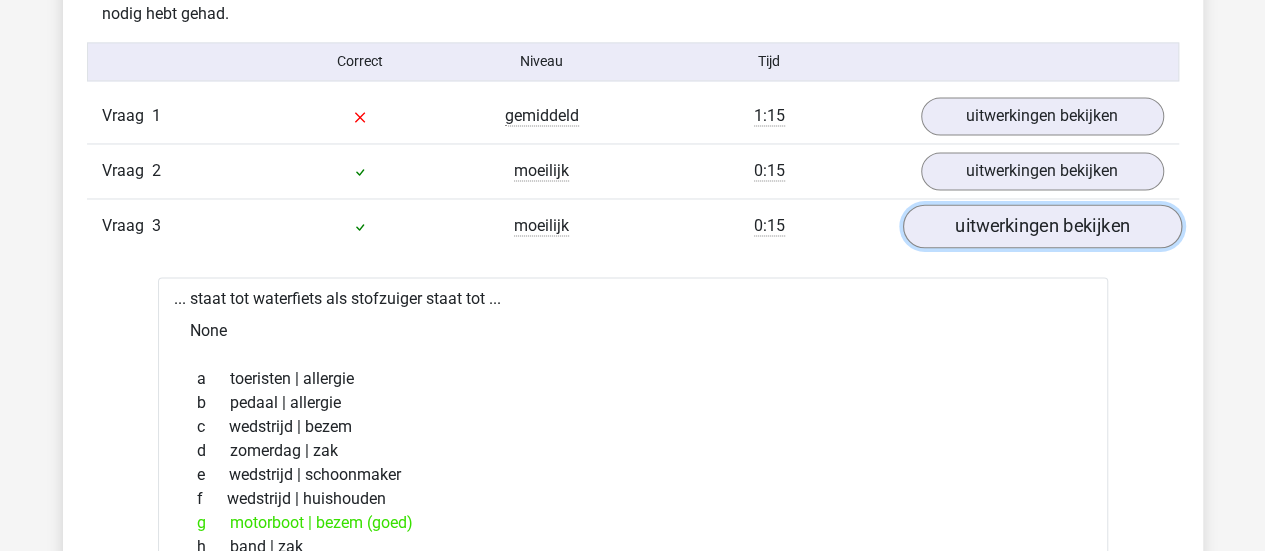 click on "uitwerkingen bekijken" at bounding box center (1041, 226) 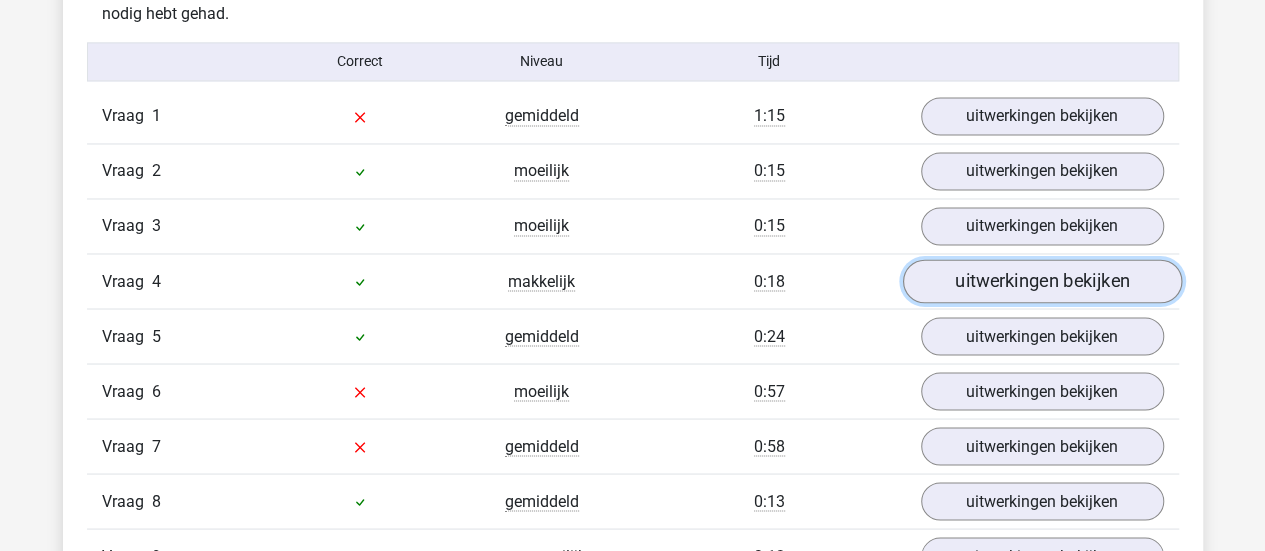 click on "uitwerkingen bekijken" at bounding box center [1041, 281] 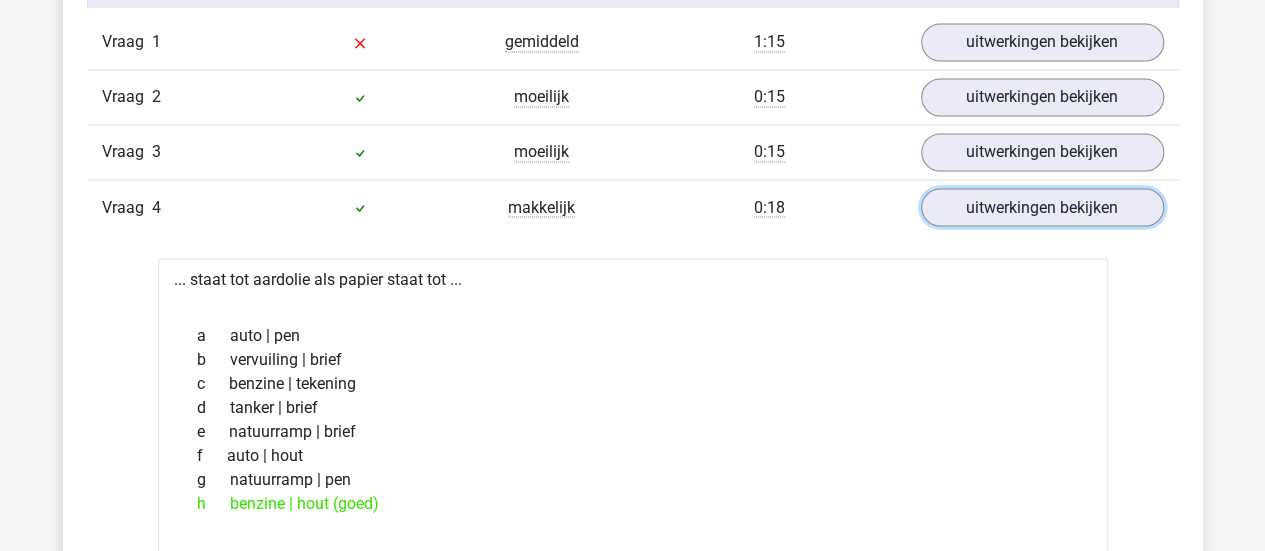 scroll, scrollTop: 1744, scrollLeft: 0, axis: vertical 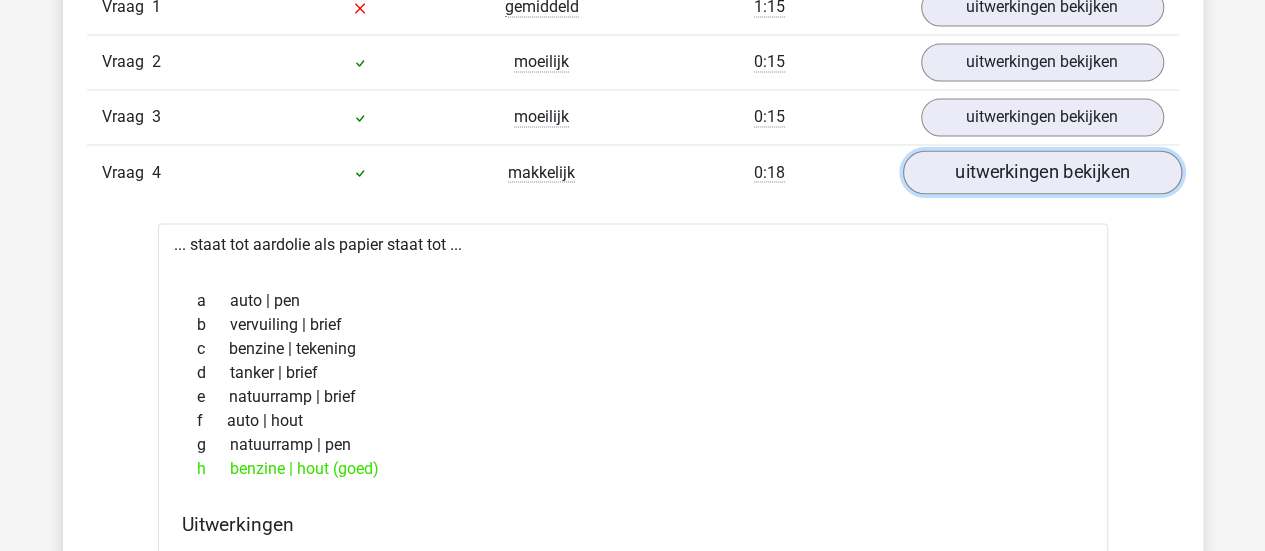 click on "uitwerkingen bekijken" at bounding box center [1041, 172] 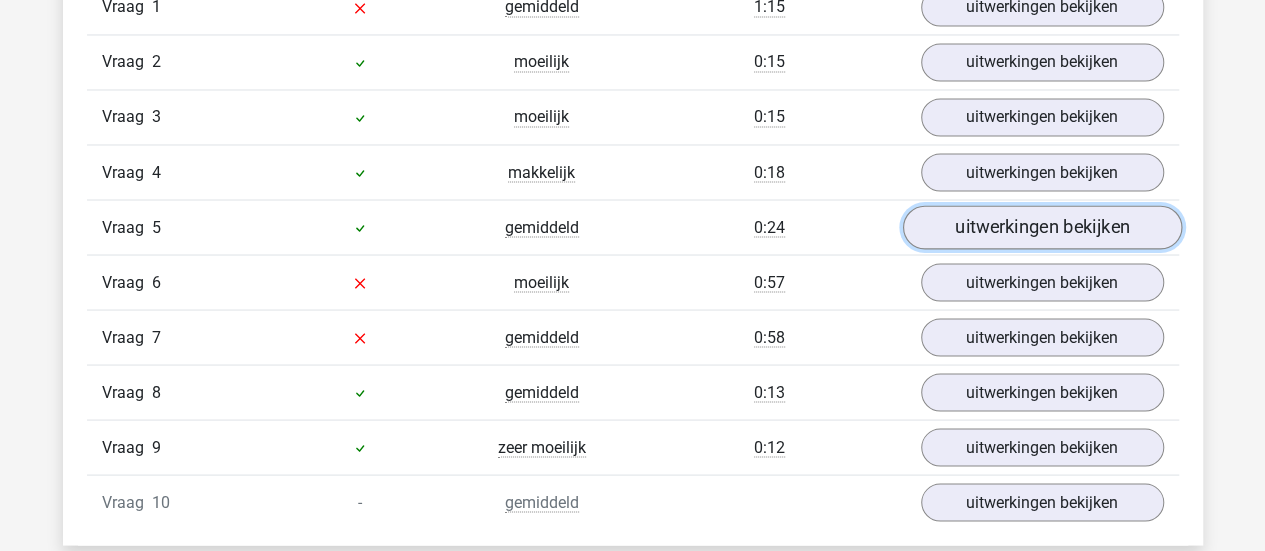 click on "uitwerkingen bekijken" at bounding box center [1041, 227] 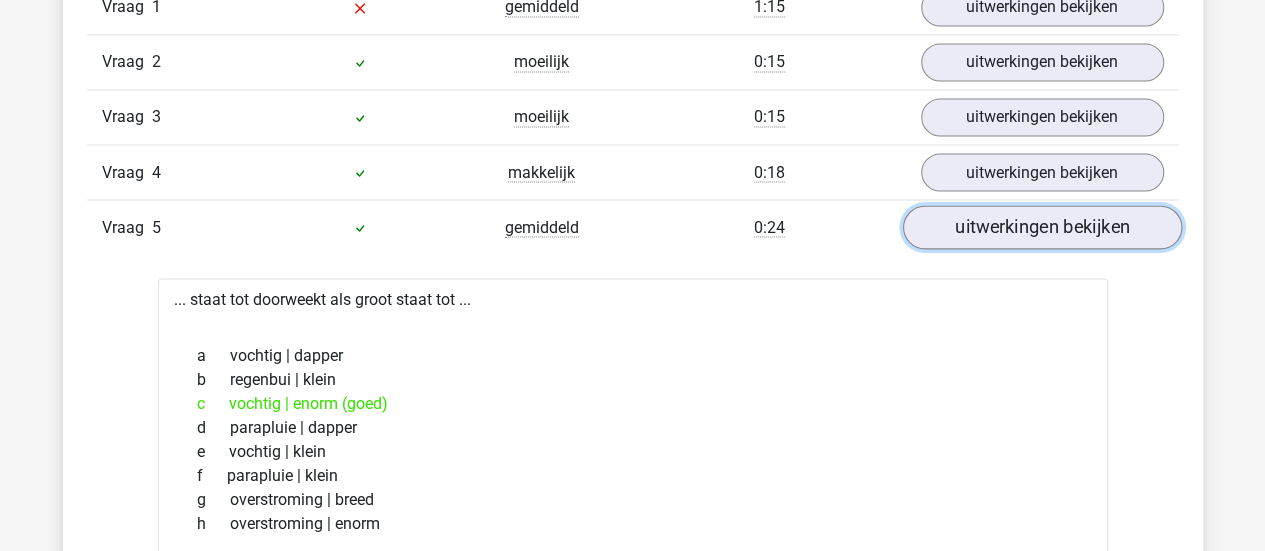 click on "uitwerkingen bekijken" at bounding box center [1041, 227] 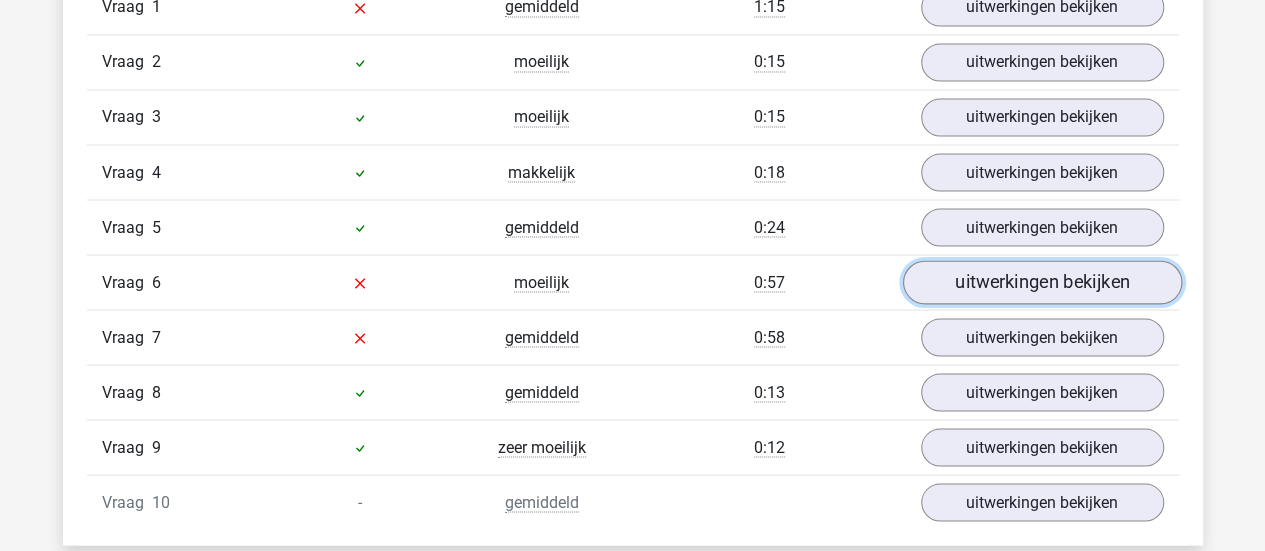 click on "uitwerkingen bekijken" at bounding box center [1041, 282] 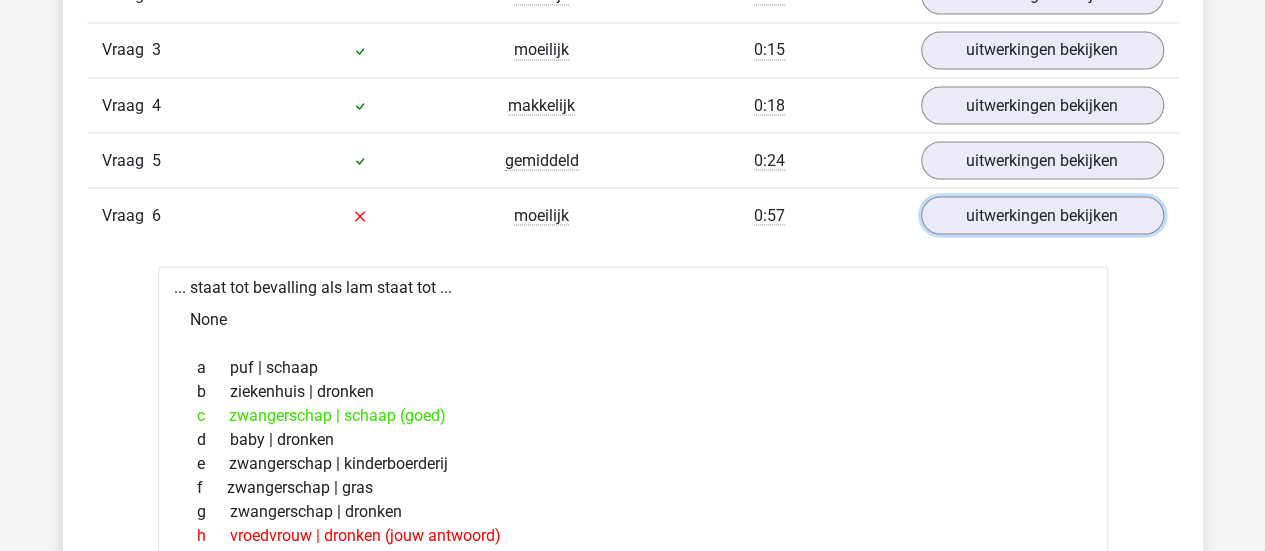 scroll, scrollTop: 1825, scrollLeft: 0, axis: vertical 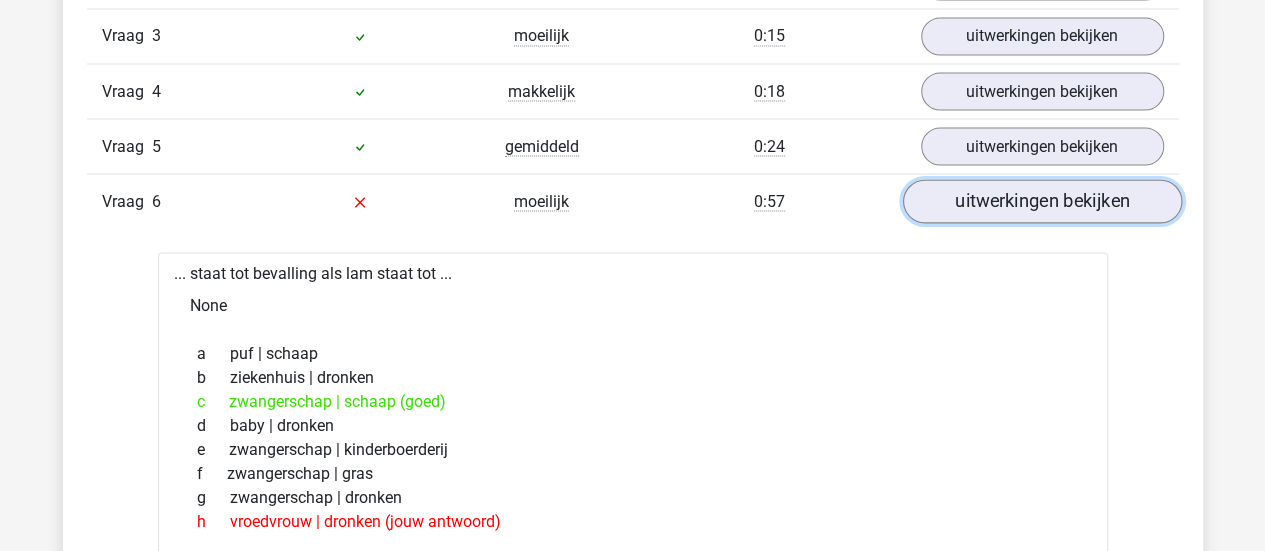 click on "uitwerkingen bekijken" at bounding box center (1041, 201) 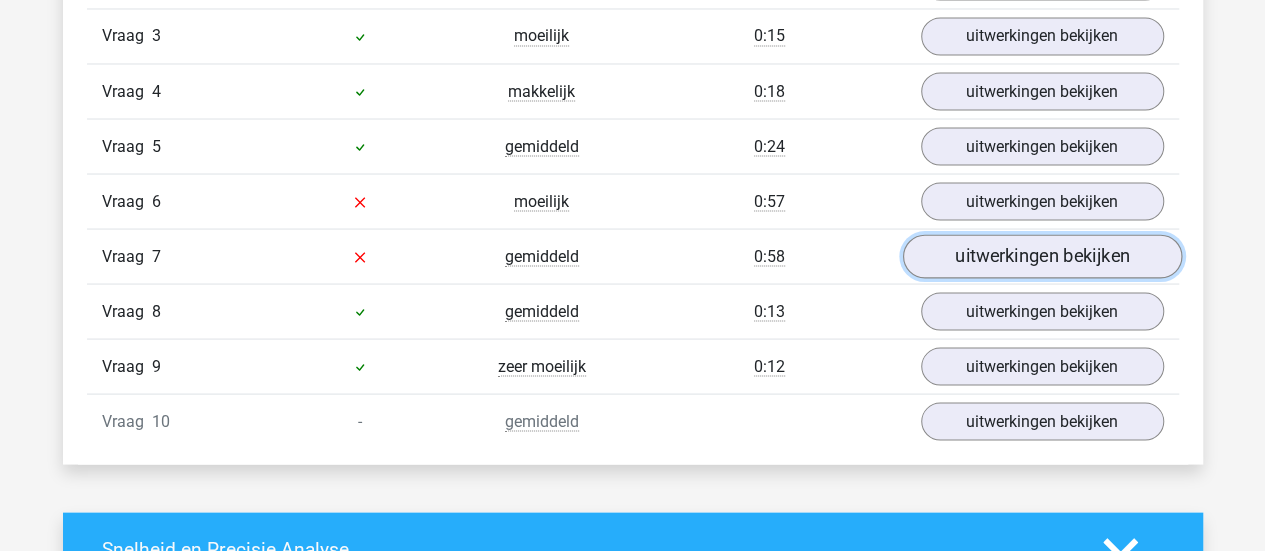 click on "uitwerkingen bekijken" at bounding box center [1041, 256] 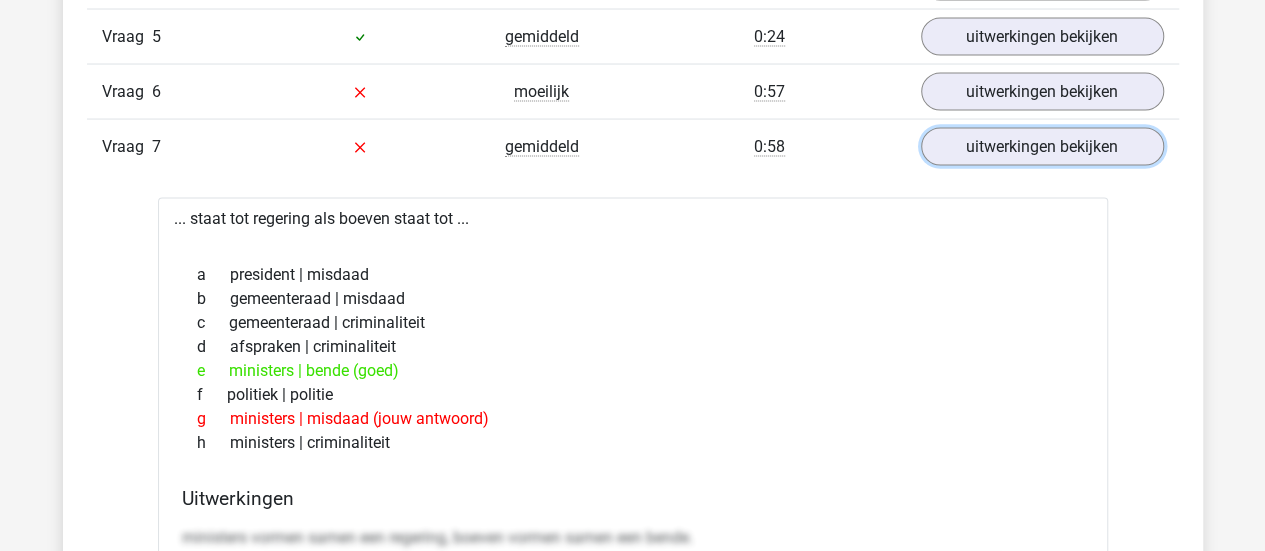 scroll, scrollTop: 1962, scrollLeft: 0, axis: vertical 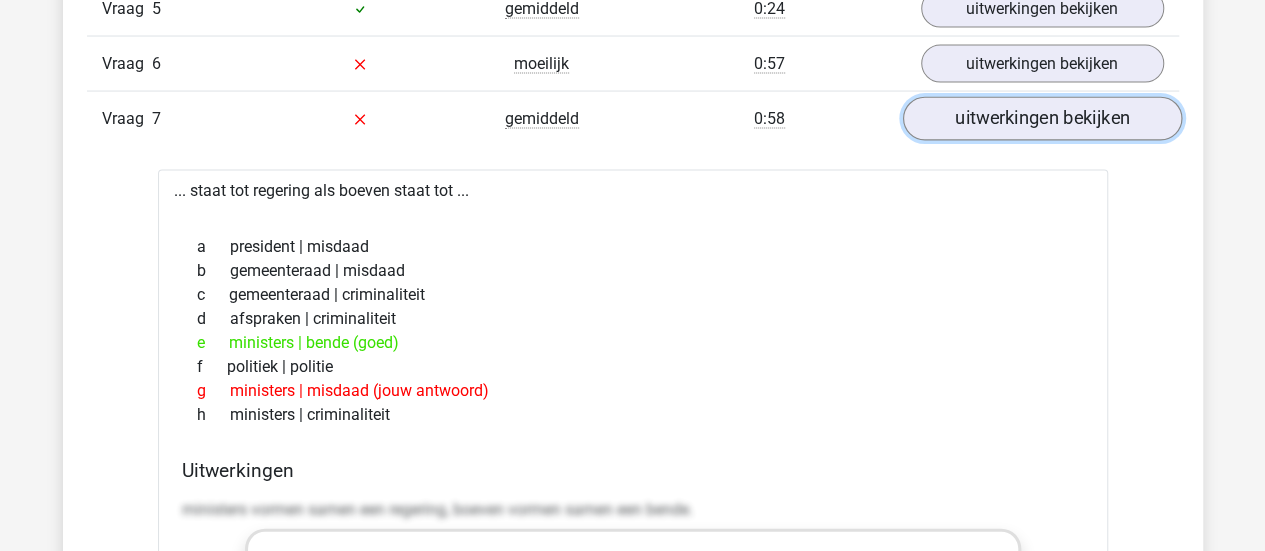 click on "uitwerkingen bekijken" at bounding box center [1041, 119] 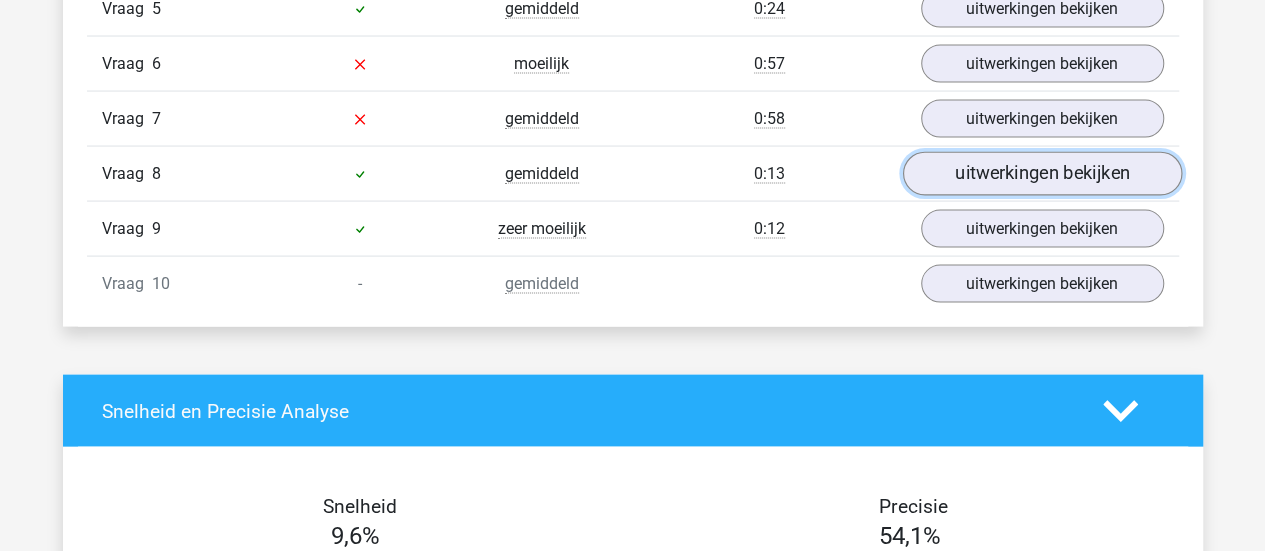 click on "uitwerkingen bekijken" at bounding box center [1041, 174] 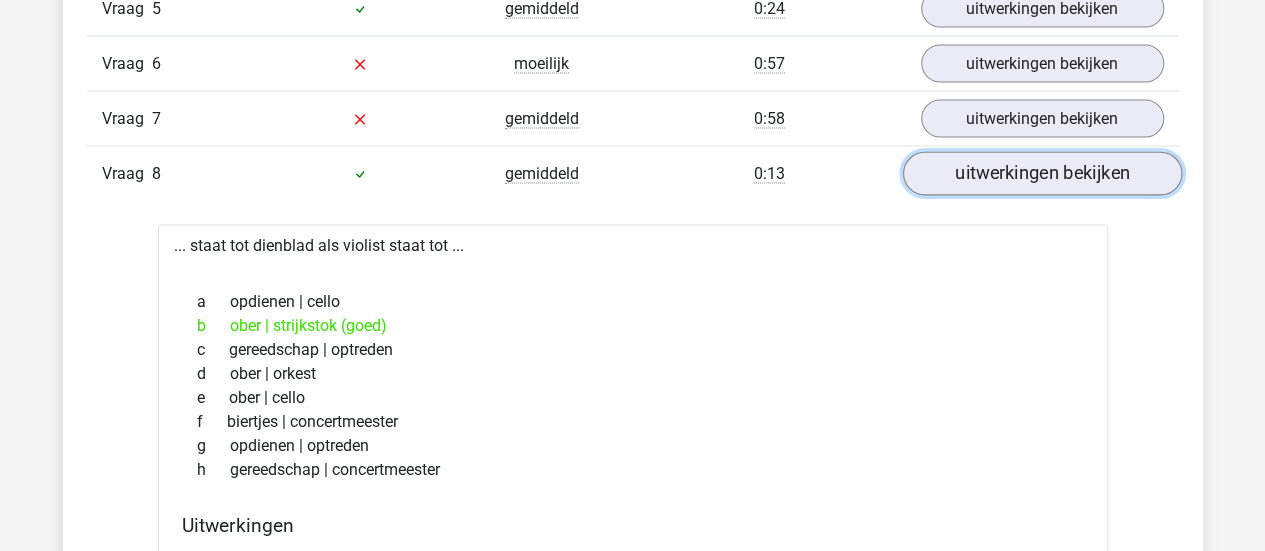 click on "uitwerkingen bekijken" at bounding box center [1041, 174] 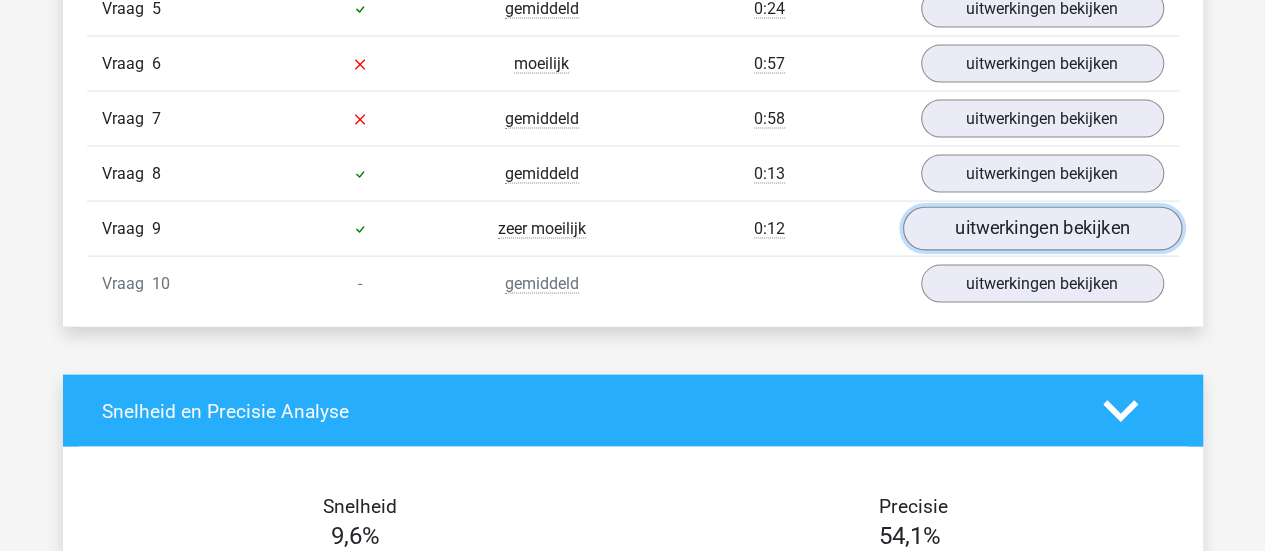 click on "uitwerkingen bekijken" at bounding box center [1041, 229] 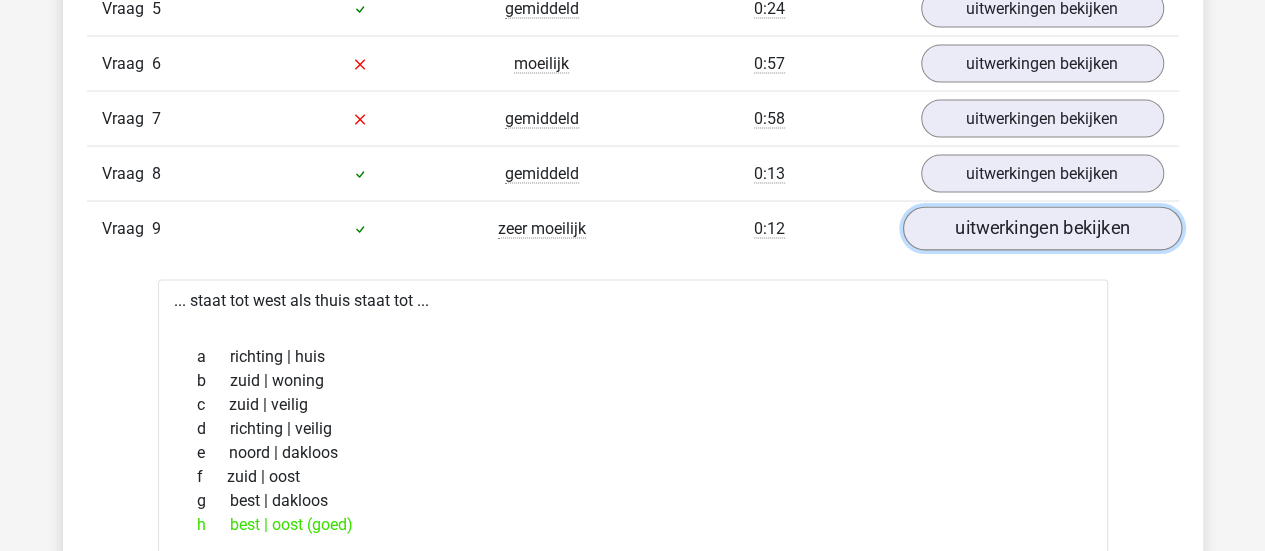 click on "uitwerkingen bekijken" at bounding box center (1041, 229) 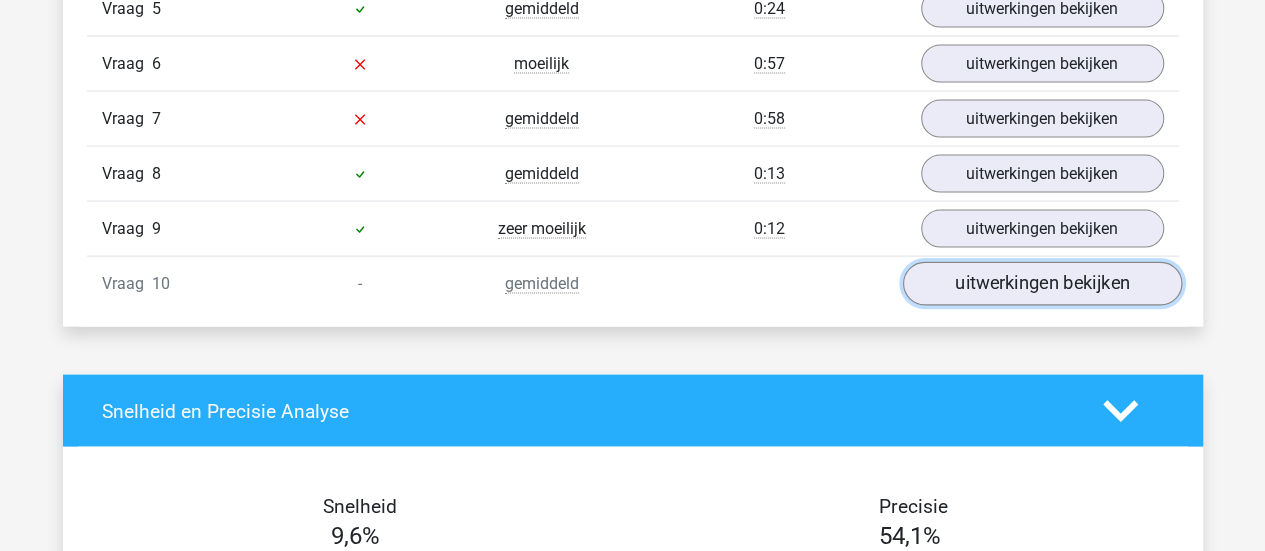 click on "uitwerkingen bekijken" at bounding box center [1041, 284] 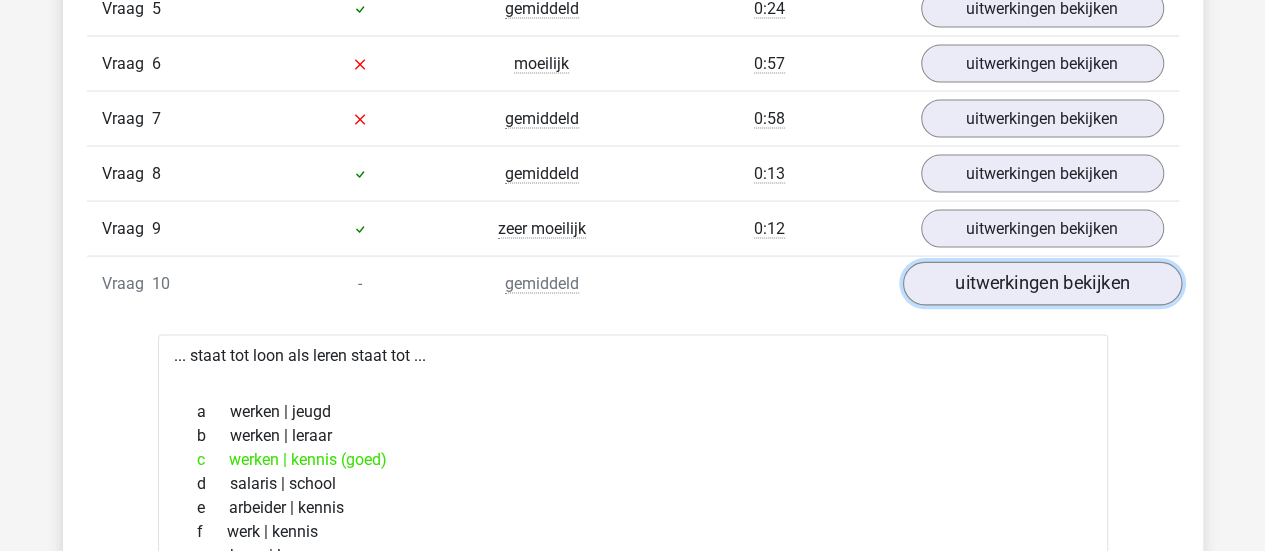 click on "uitwerkingen bekijken" at bounding box center (1041, 284) 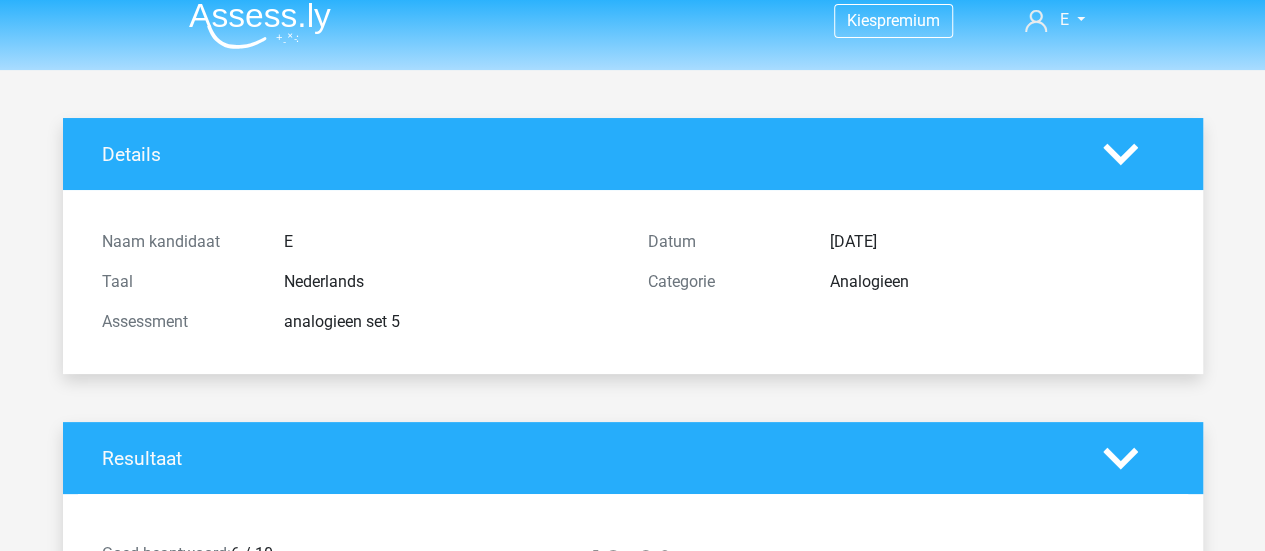scroll, scrollTop: 0, scrollLeft: 0, axis: both 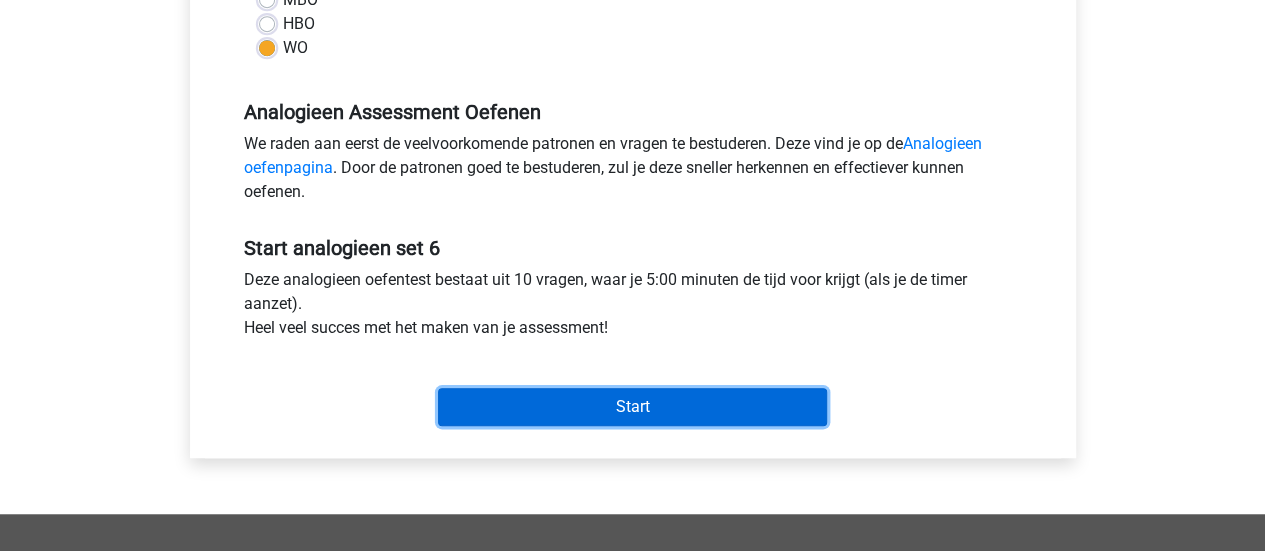 click on "Start" at bounding box center [632, 407] 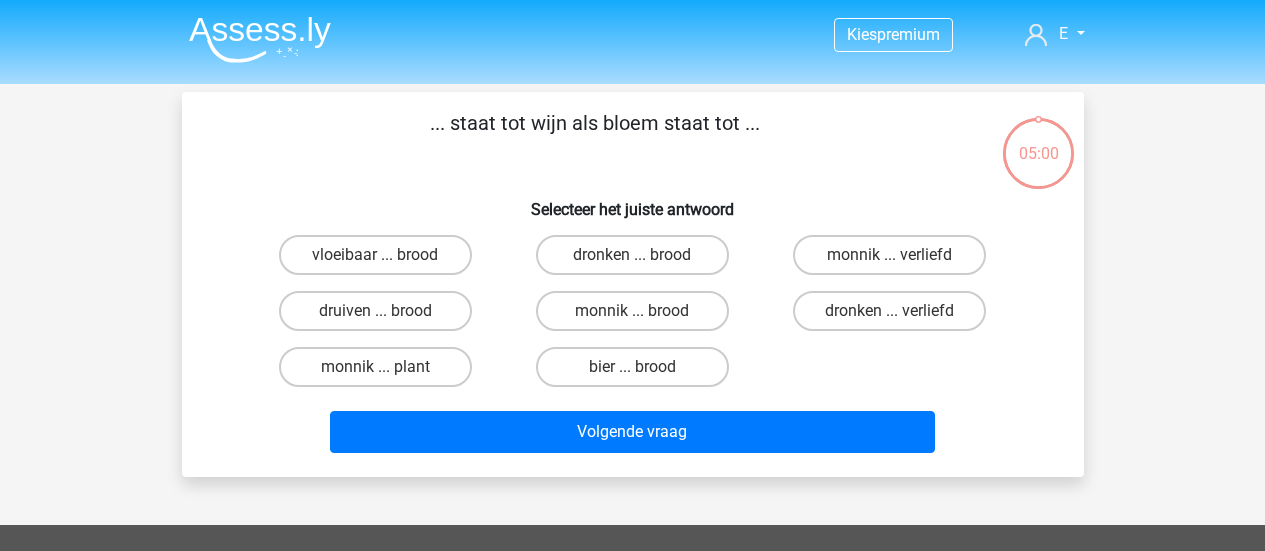 scroll, scrollTop: 0, scrollLeft: 0, axis: both 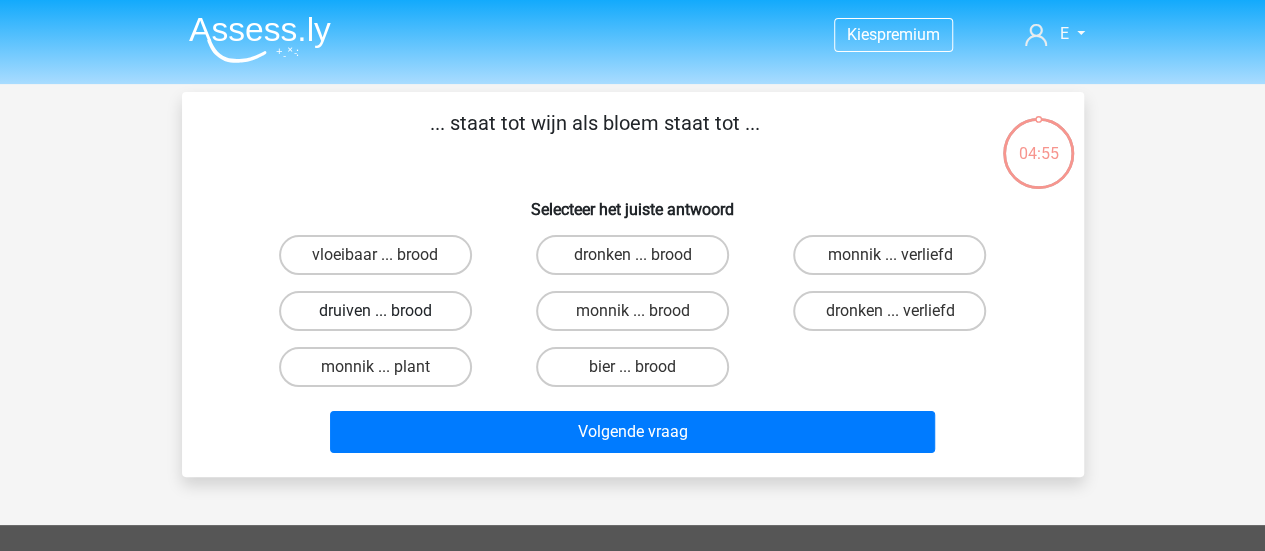 click on "druiven ... brood" at bounding box center (375, 311) 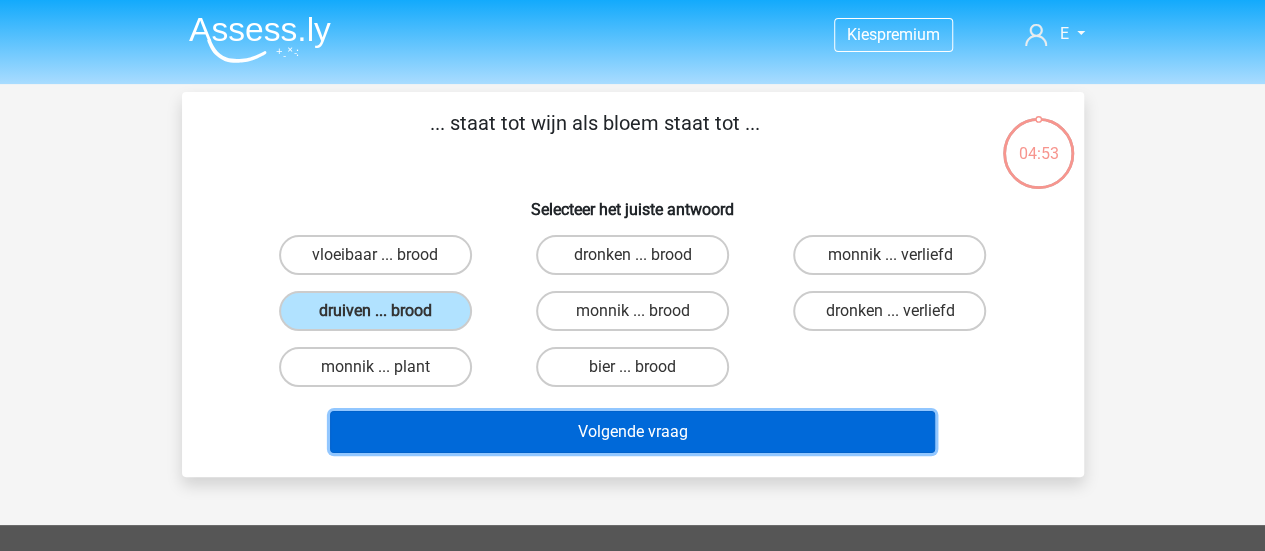click on "Volgende vraag" at bounding box center [632, 432] 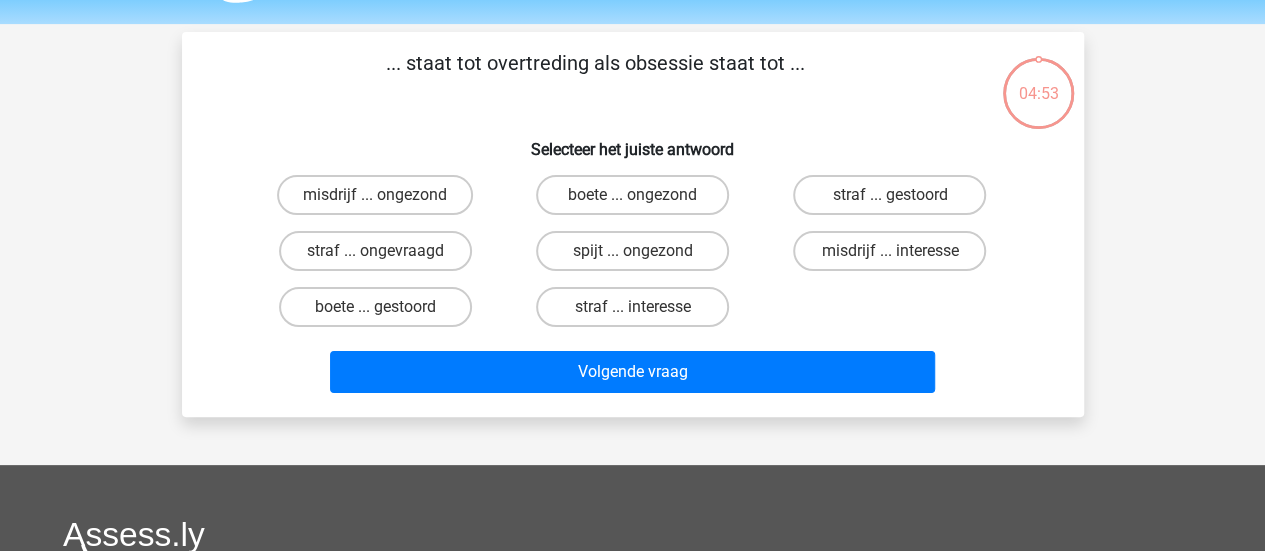 scroll, scrollTop: 92, scrollLeft: 0, axis: vertical 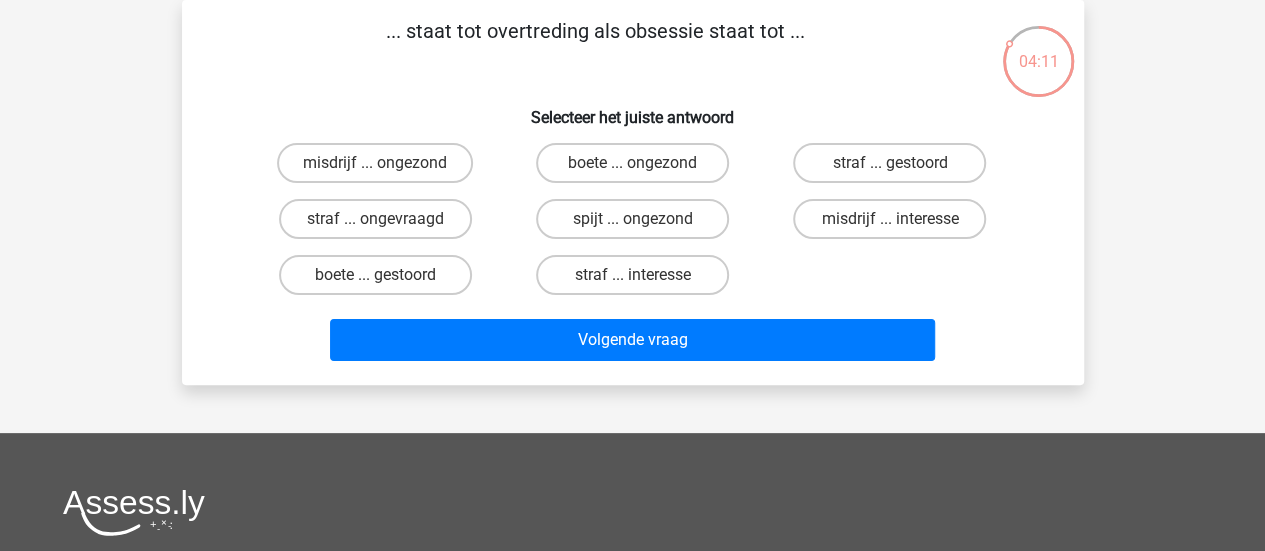 click on "misdrijf ... interesse" at bounding box center [896, 225] 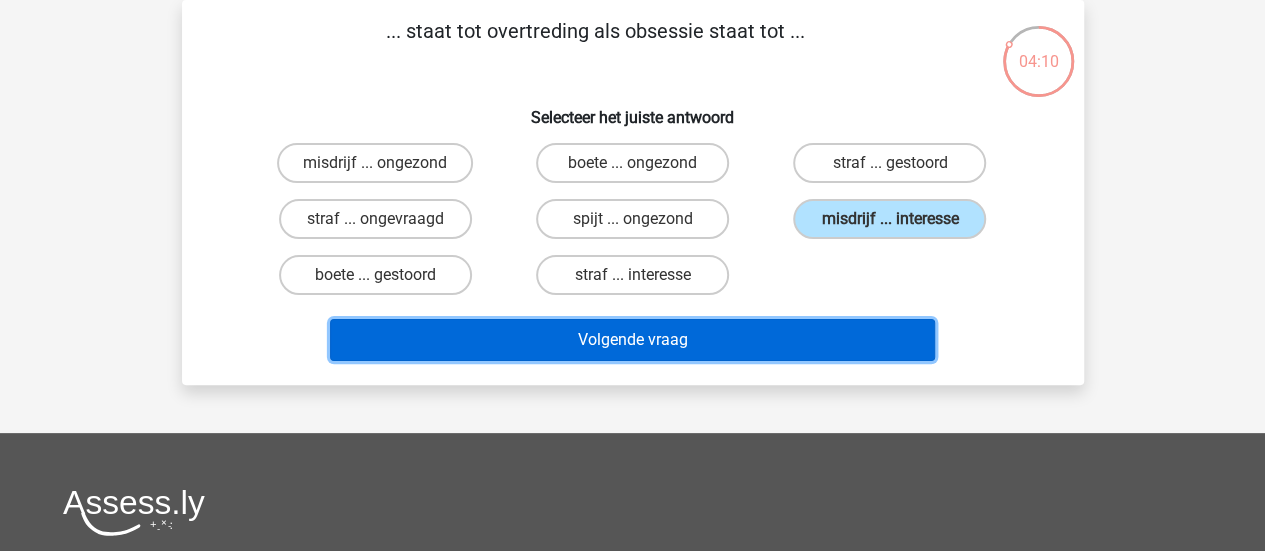click on "Volgende vraag" at bounding box center [632, 340] 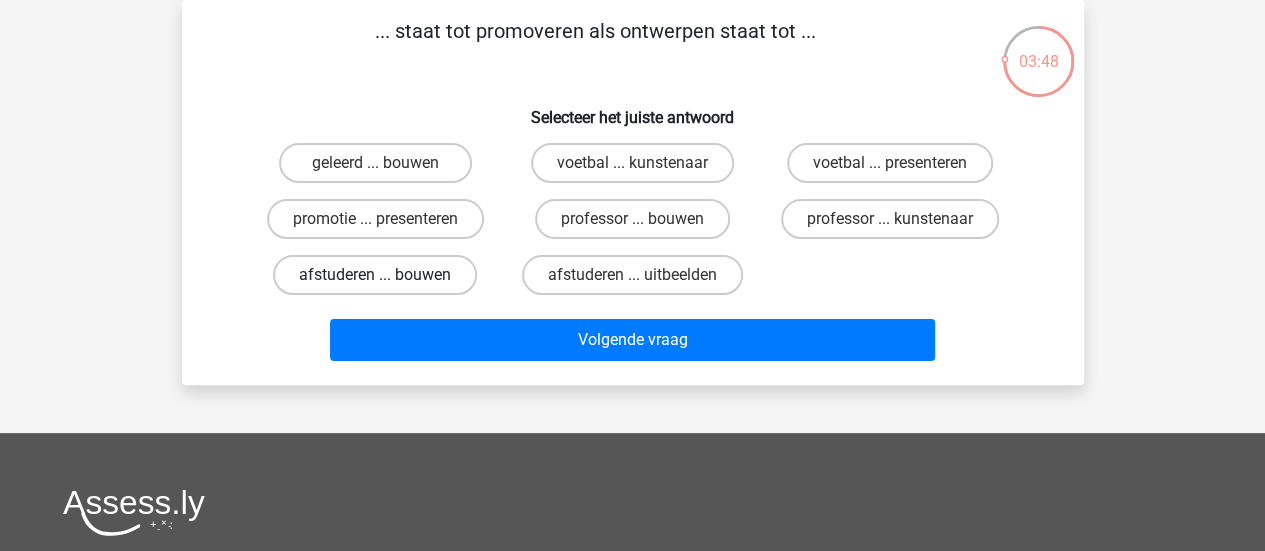 click on "afstuderen ... bouwen" at bounding box center [375, 275] 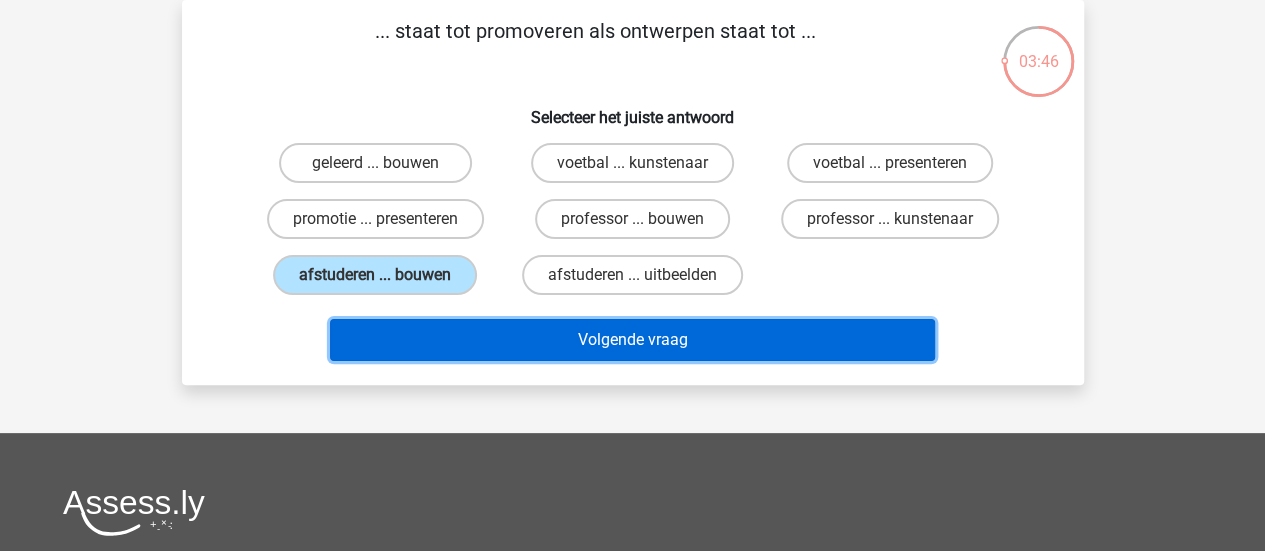 click on "Volgende vraag" at bounding box center (632, 340) 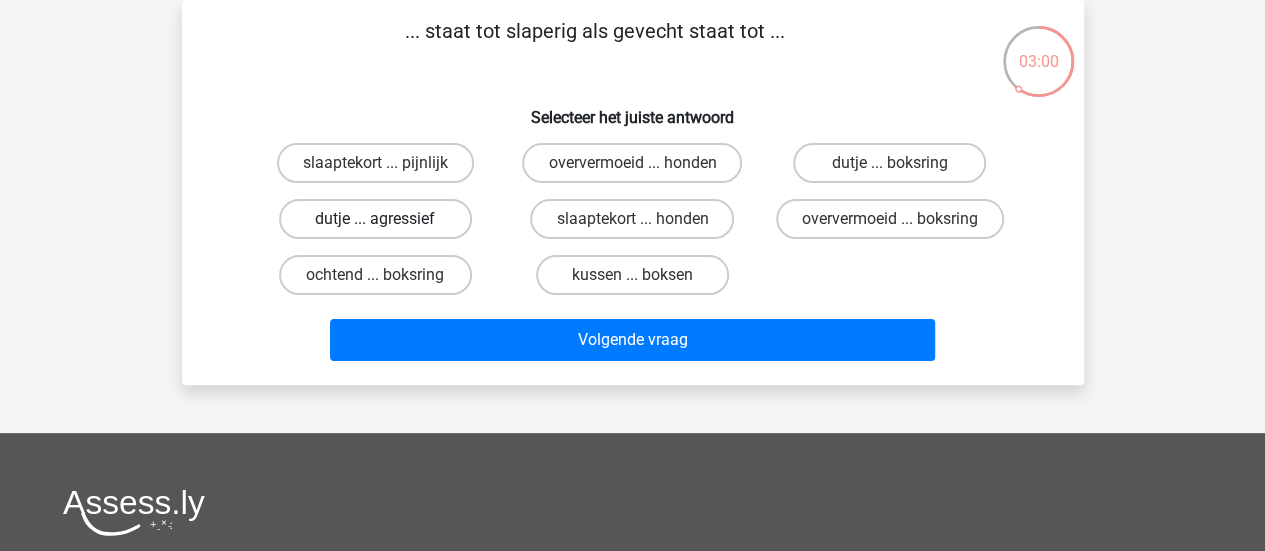 click on "dutje ... agressief" at bounding box center (375, 219) 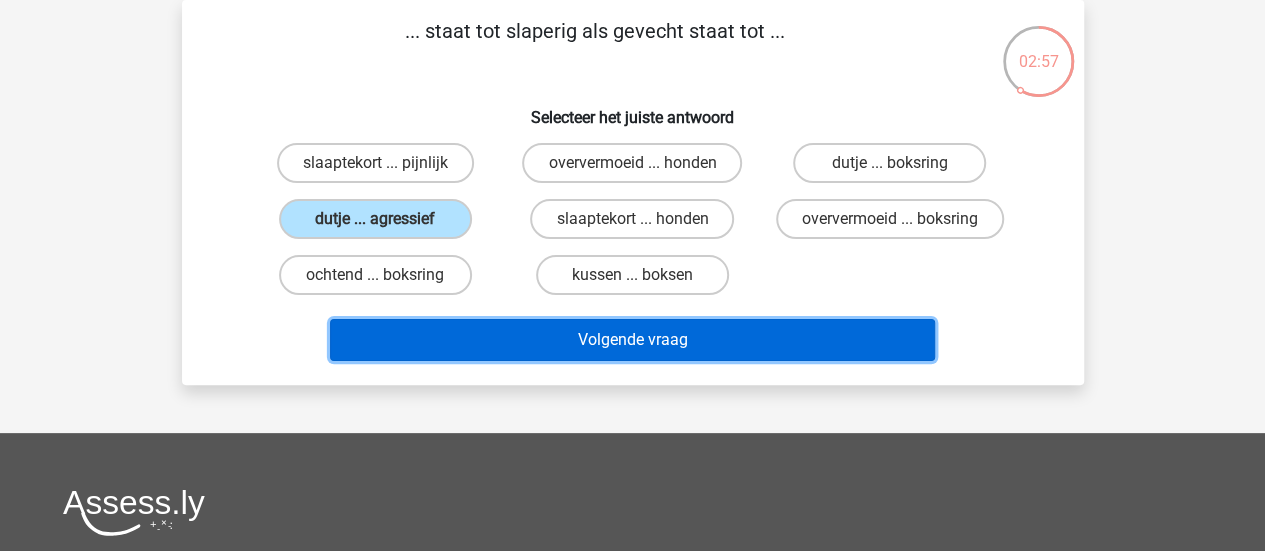 click on "Volgende vraag" at bounding box center [632, 340] 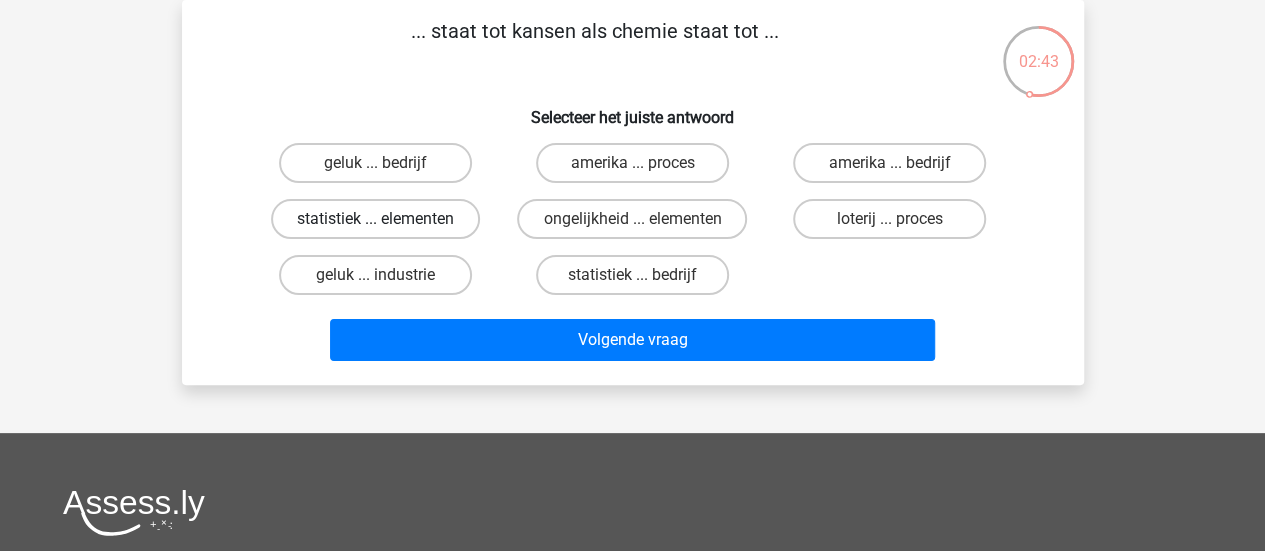 click on "statistiek ... elementen" at bounding box center (375, 219) 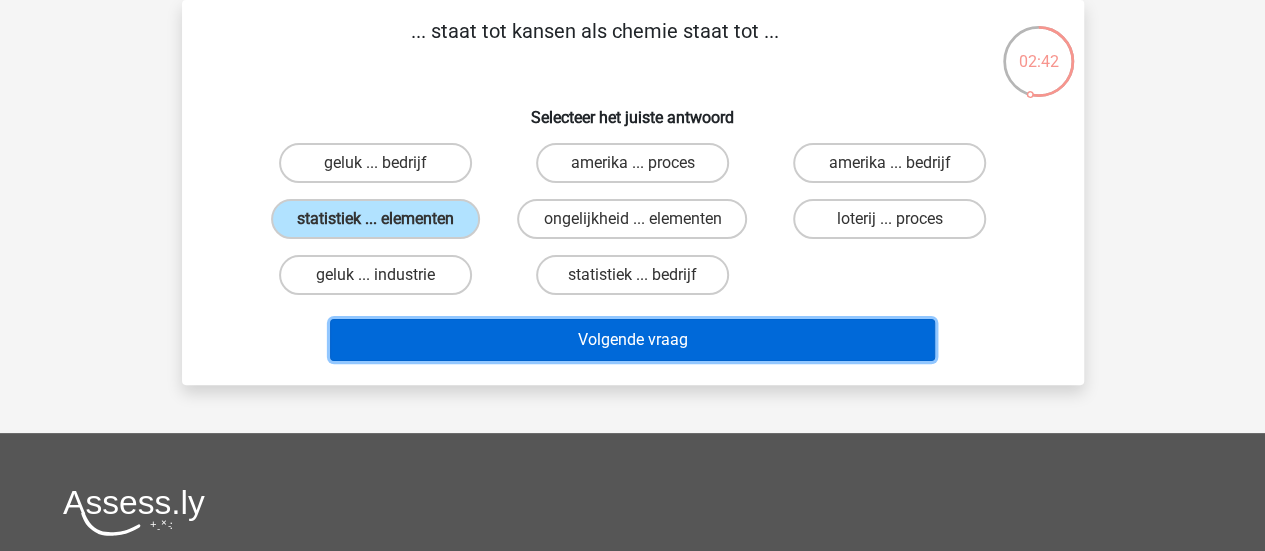click on "Volgende vraag" at bounding box center (632, 340) 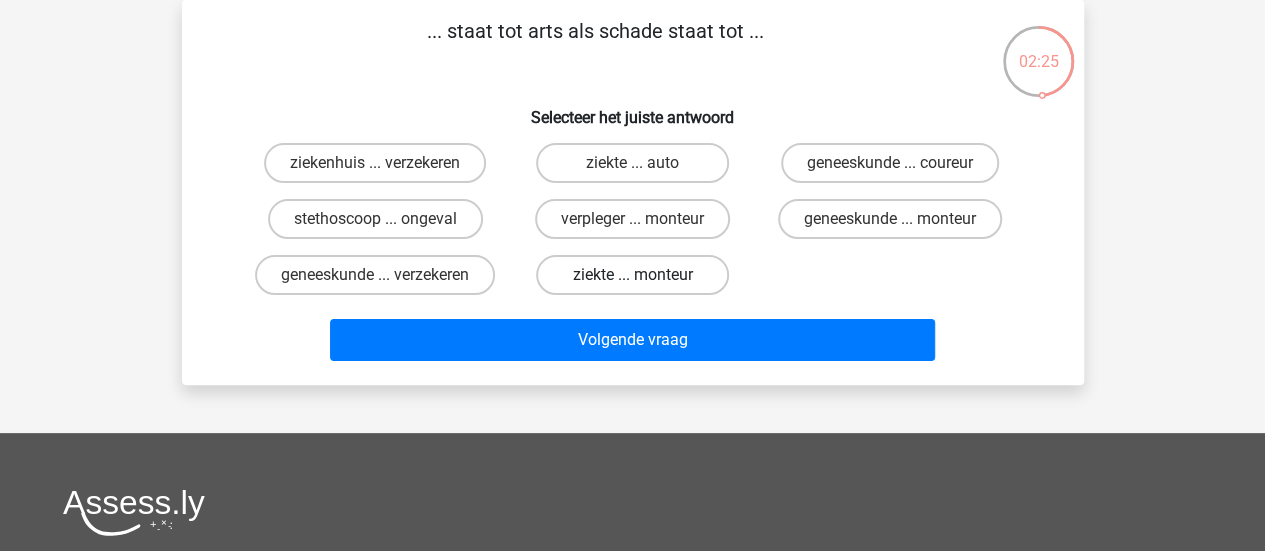 click on "ziekte ... monteur" at bounding box center [632, 275] 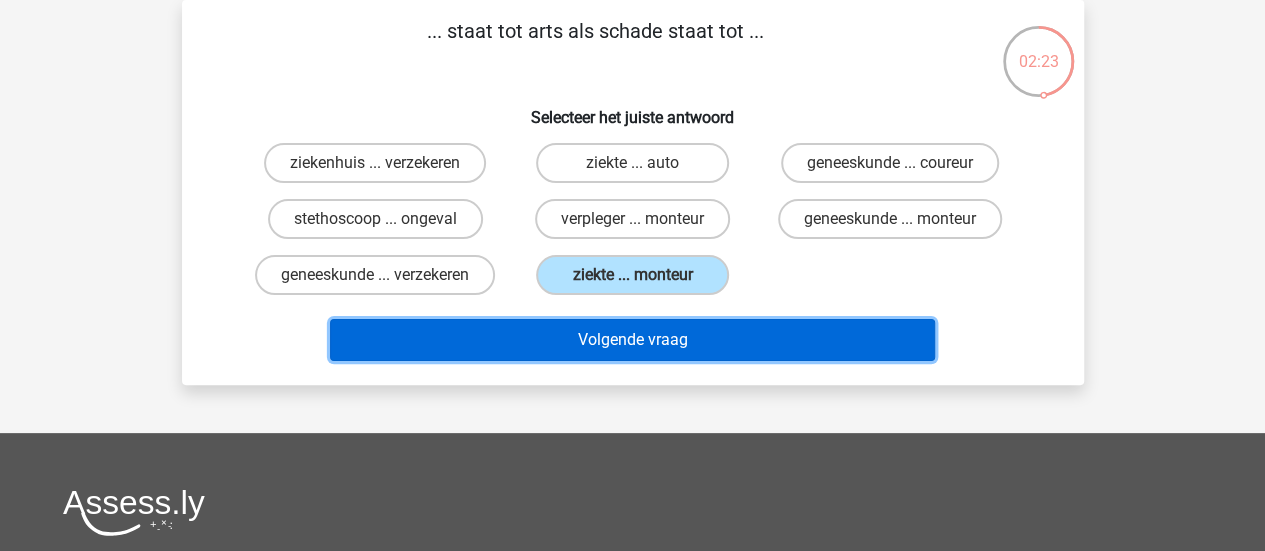 click on "Volgende vraag" at bounding box center [632, 340] 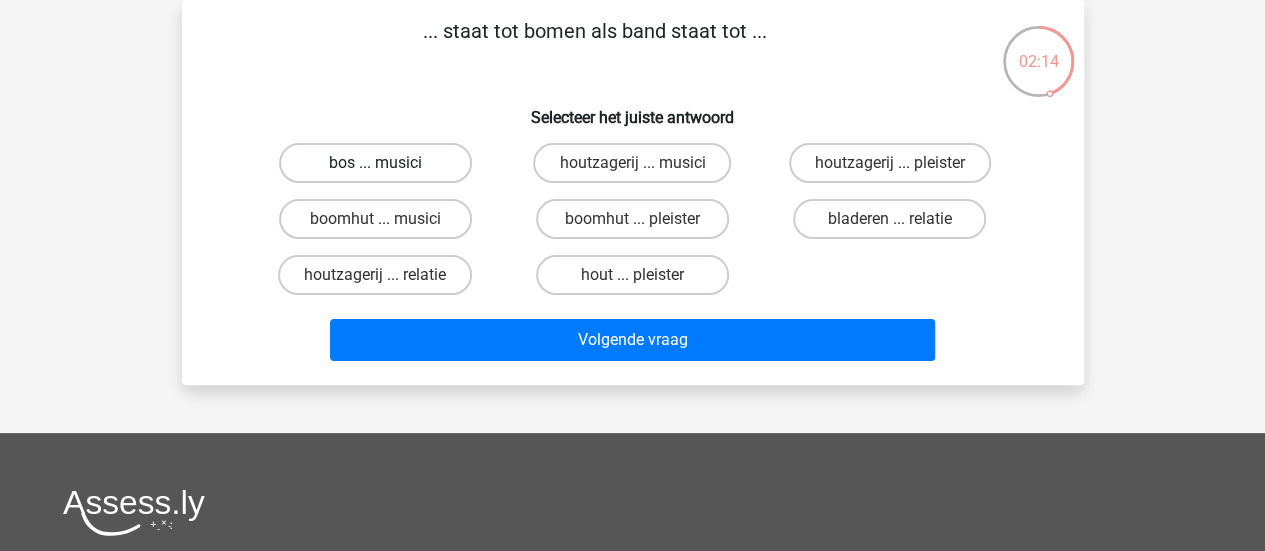 click on "bos ... musici" at bounding box center (375, 163) 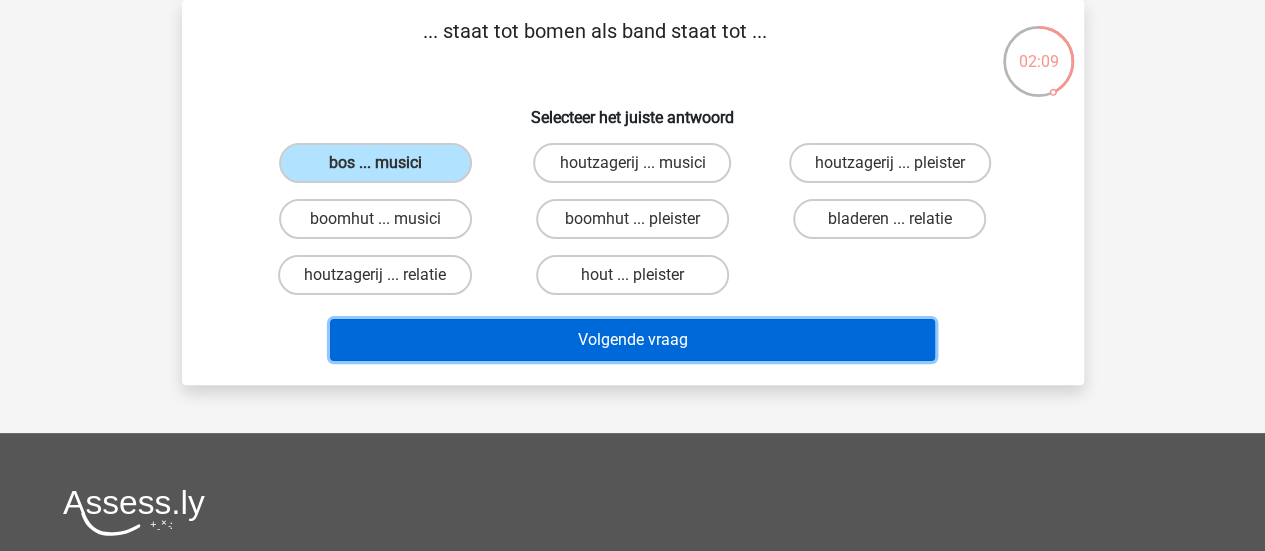 click on "Volgende vraag" at bounding box center [632, 340] 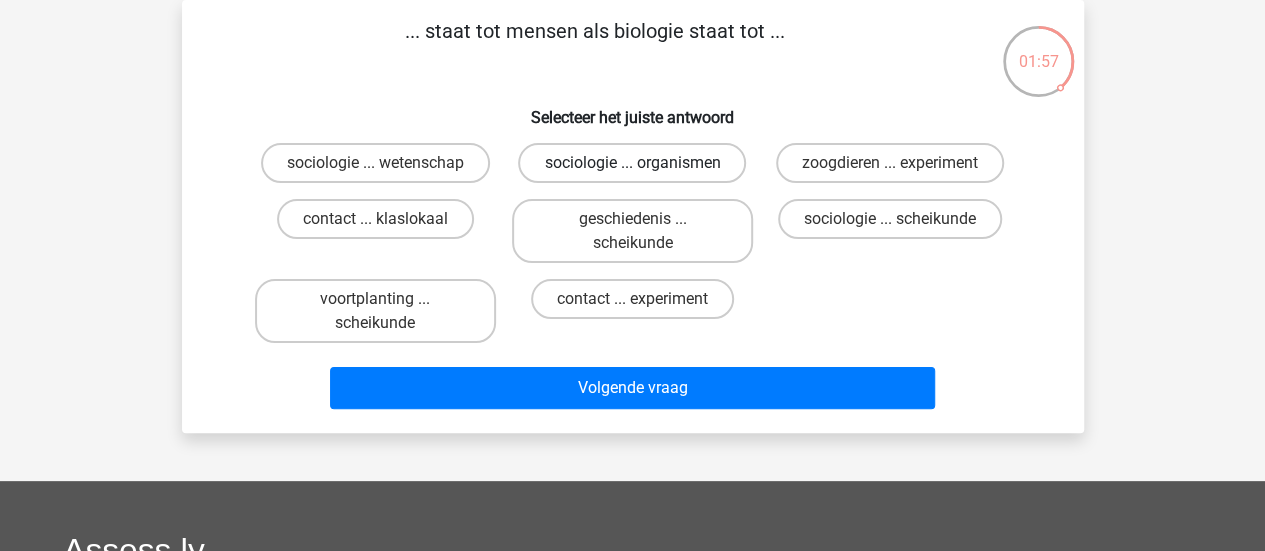click on "sociologie ... organismen" at bounding box center (632, 163) 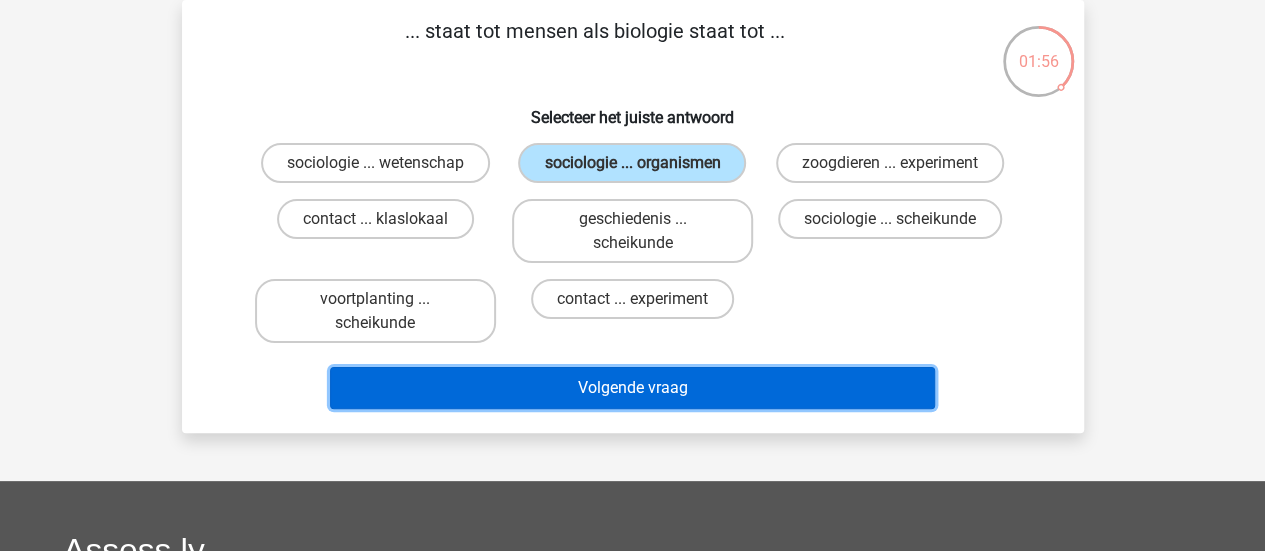 click on "Volgende vraag" at bounding box center [632, 388] 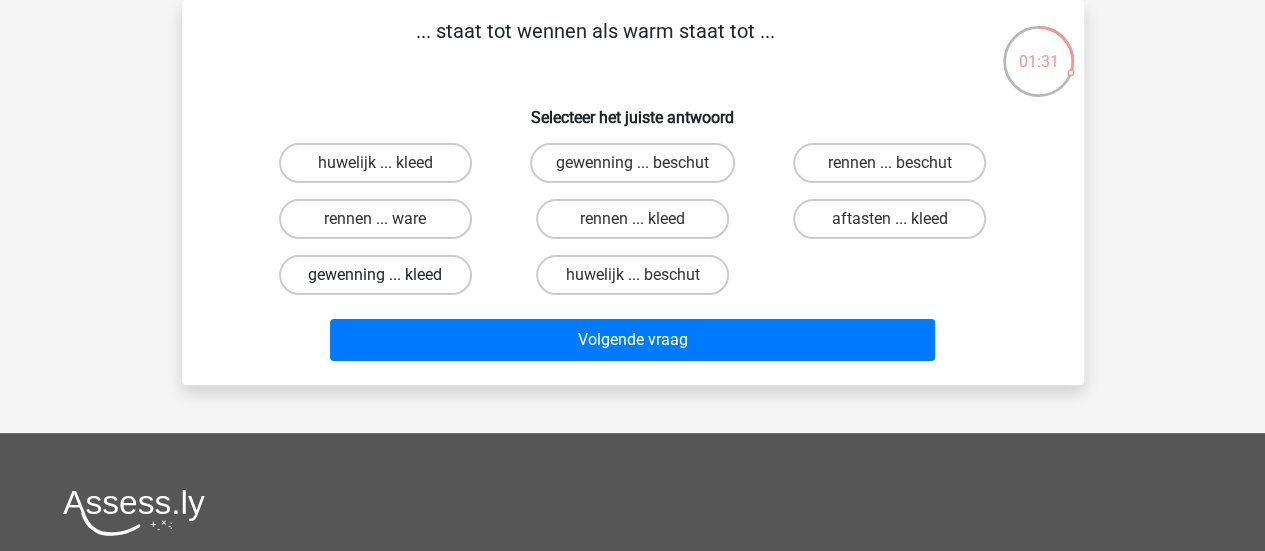 click on "gewenning ... kleed" at bounding box center [375, 275] 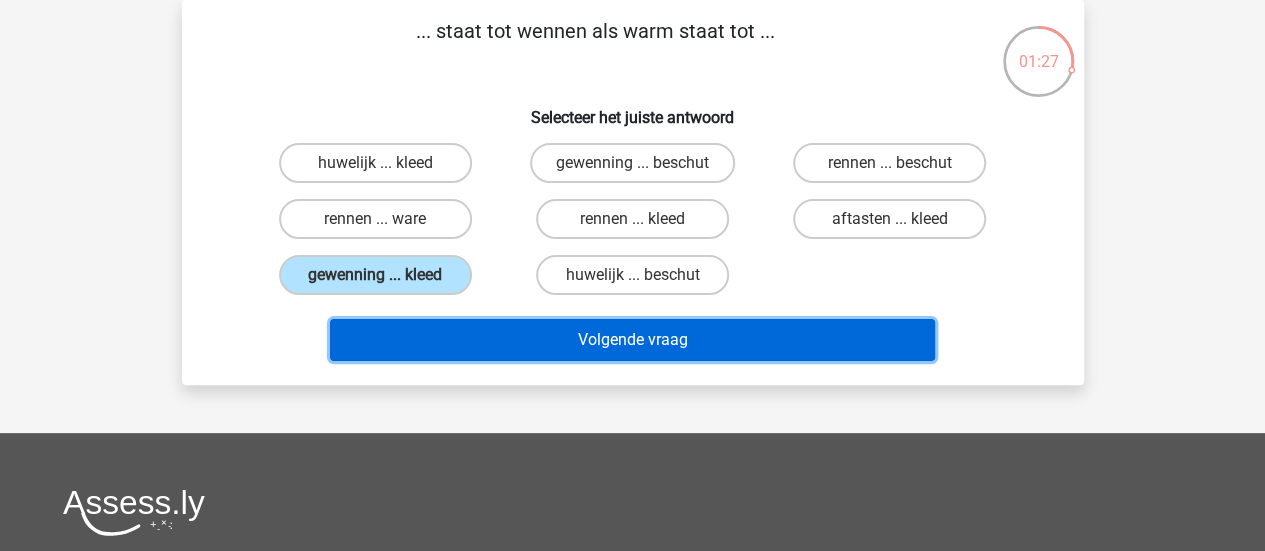 click on "Volgende vraag" at bounding box center (632, 340) 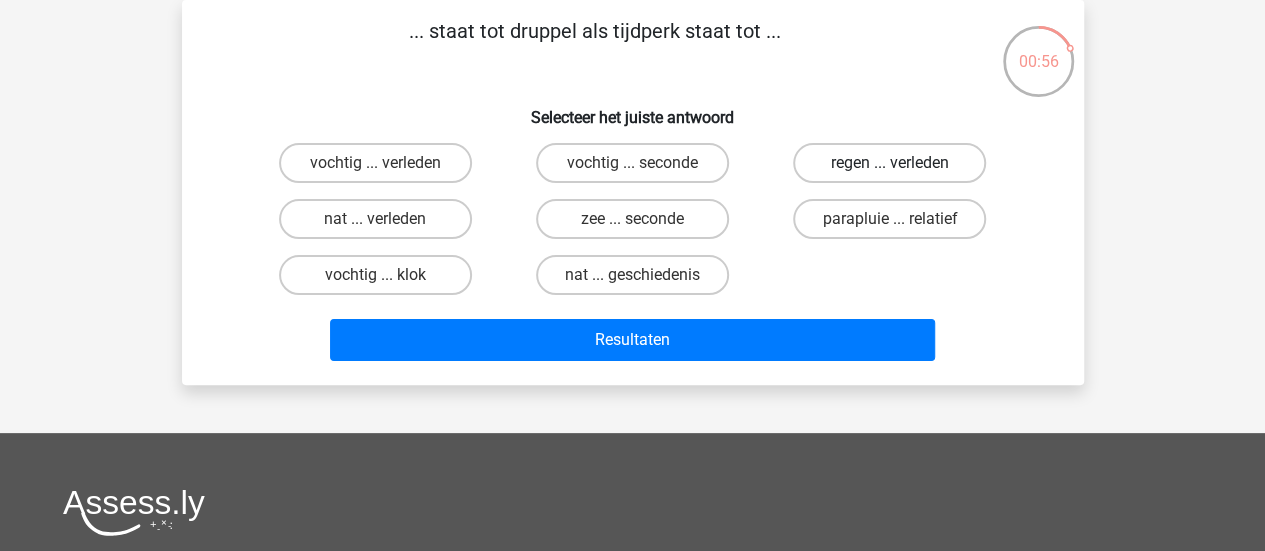 click on "regen ... verleden" at bounding box center (889, 163) 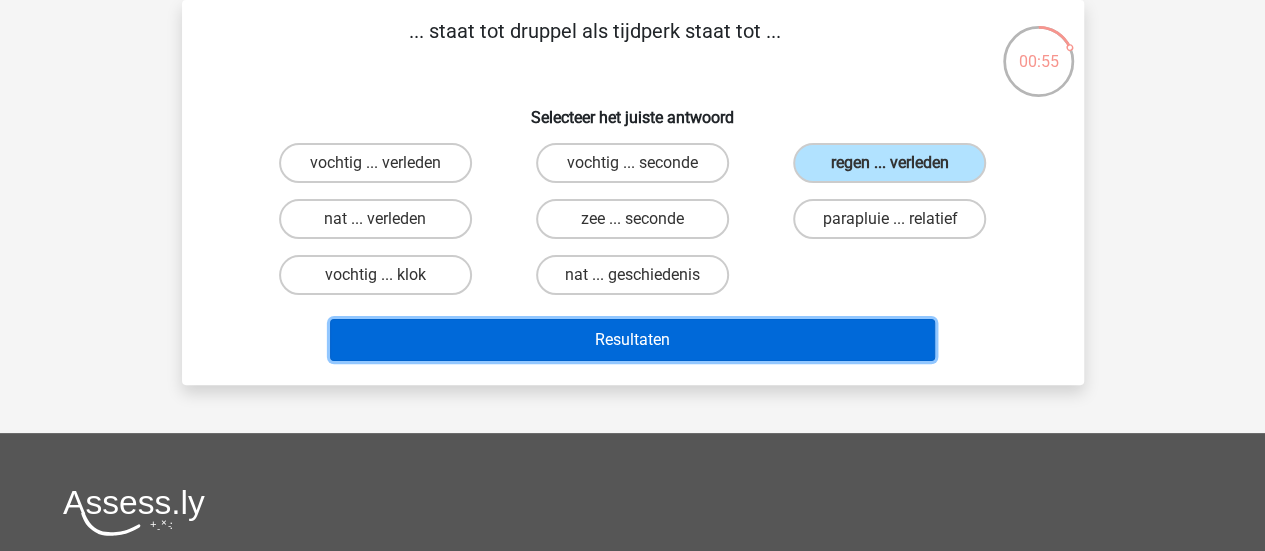 click on "Resultaten" at bounding box center [632, 340] 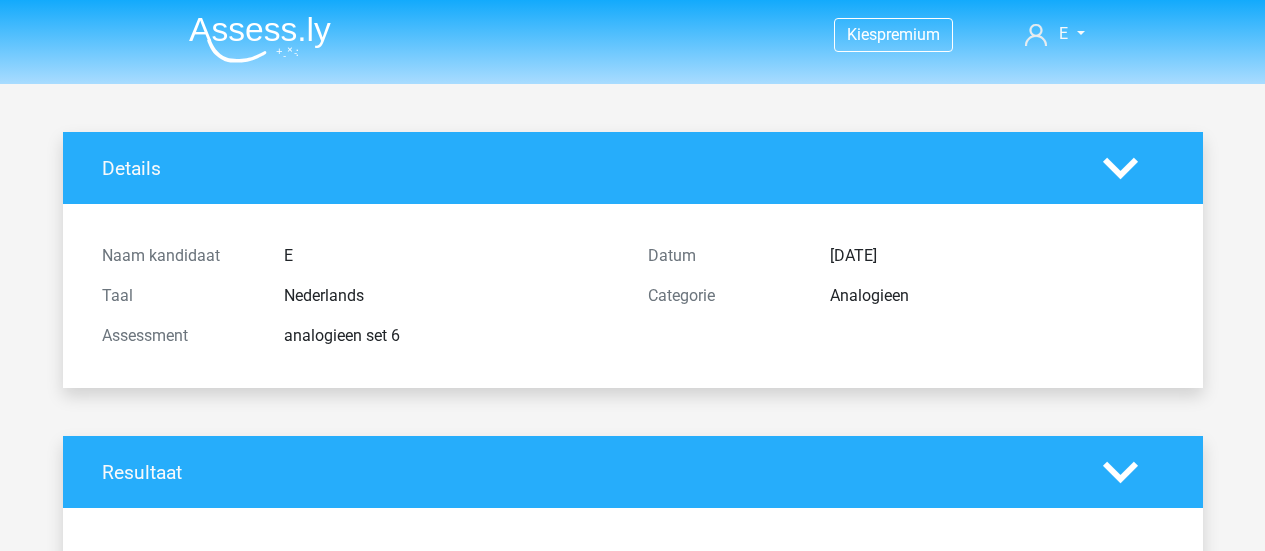 scroll, scrollTop: 0, scrollLeft: 0, axis: both 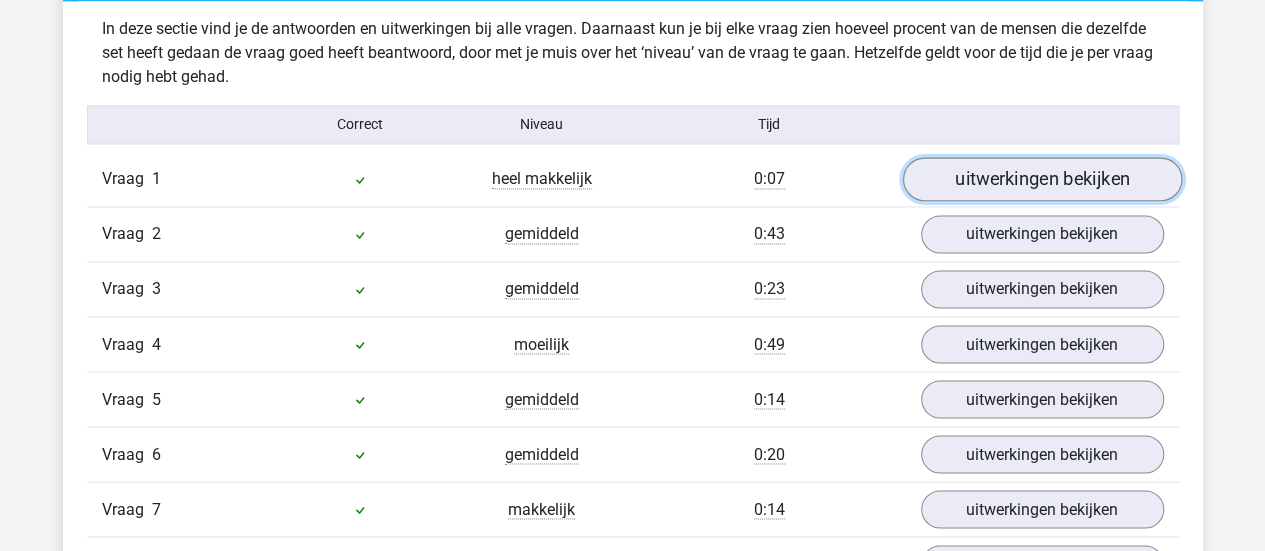 click on "uitwerkingen bekijken" at bounding box center [1041, 179] 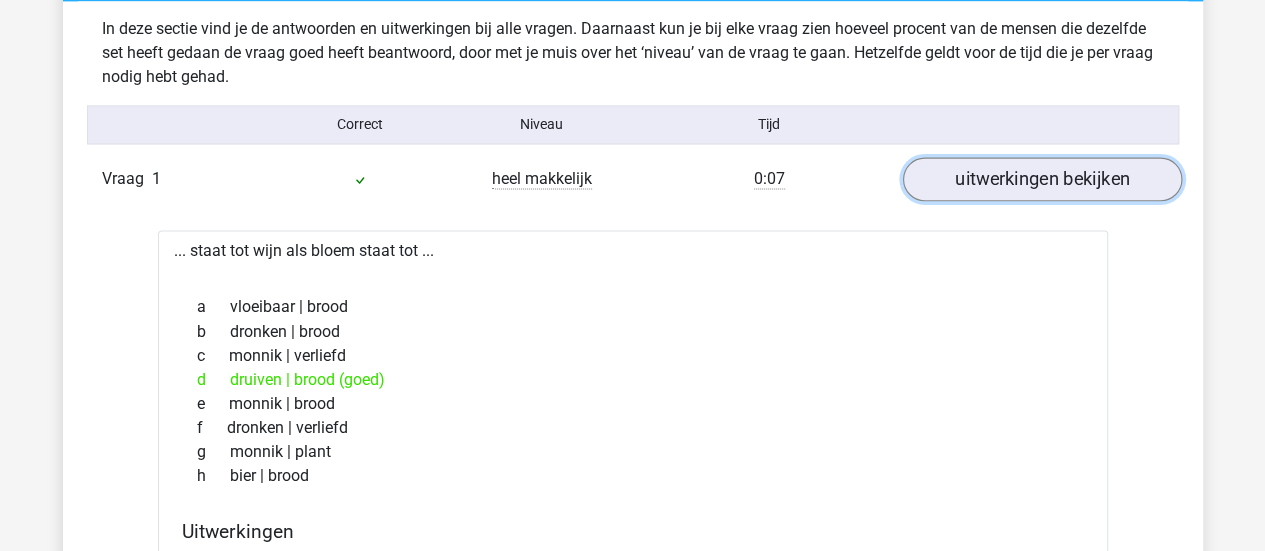 click on "uitwerkingen bekijken" at bounding box center [1041, 179] 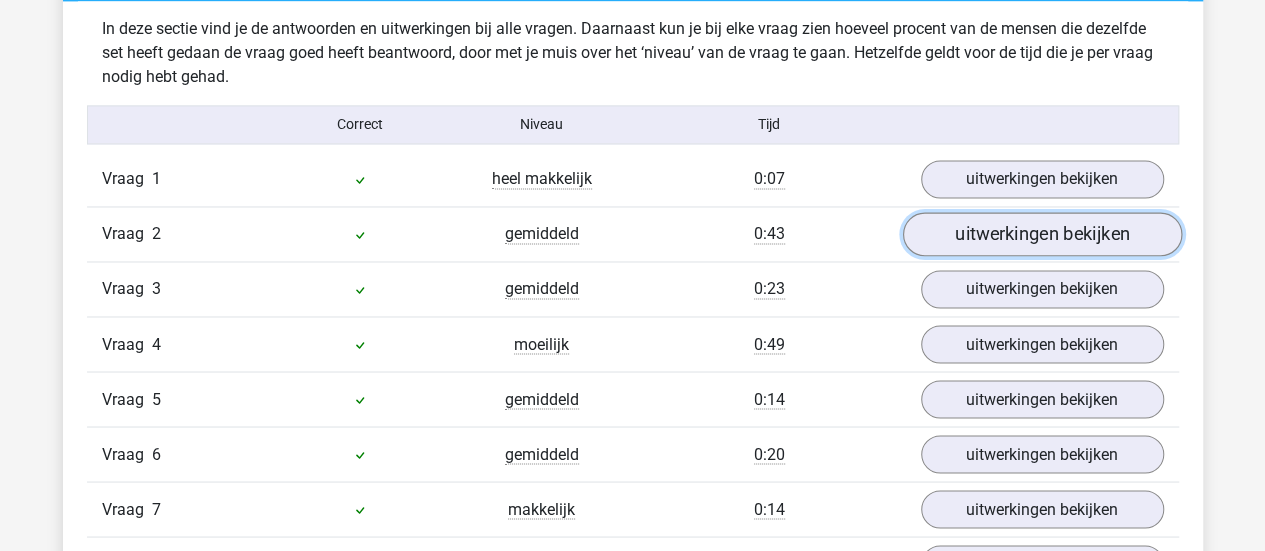 click on "uitwerkingen bekijken" at bounding box center (1041, 234) 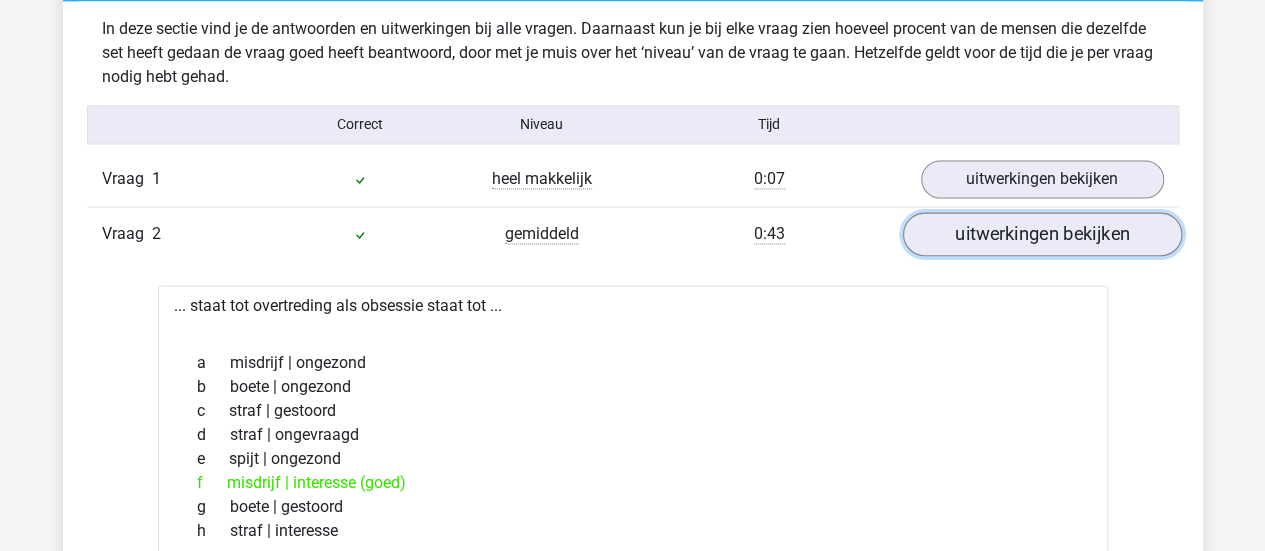 click on "uitwerkingen bekijken" at bounding box center (1041, 234) 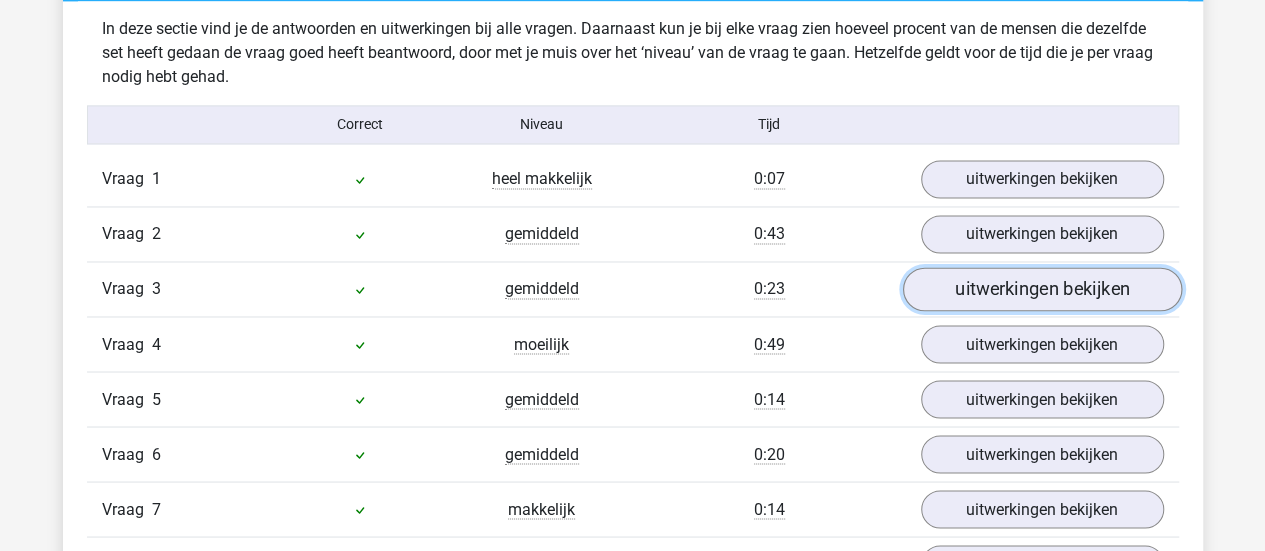 click on "uitwerkingen bekijken" at bounding box center [1041, 289] 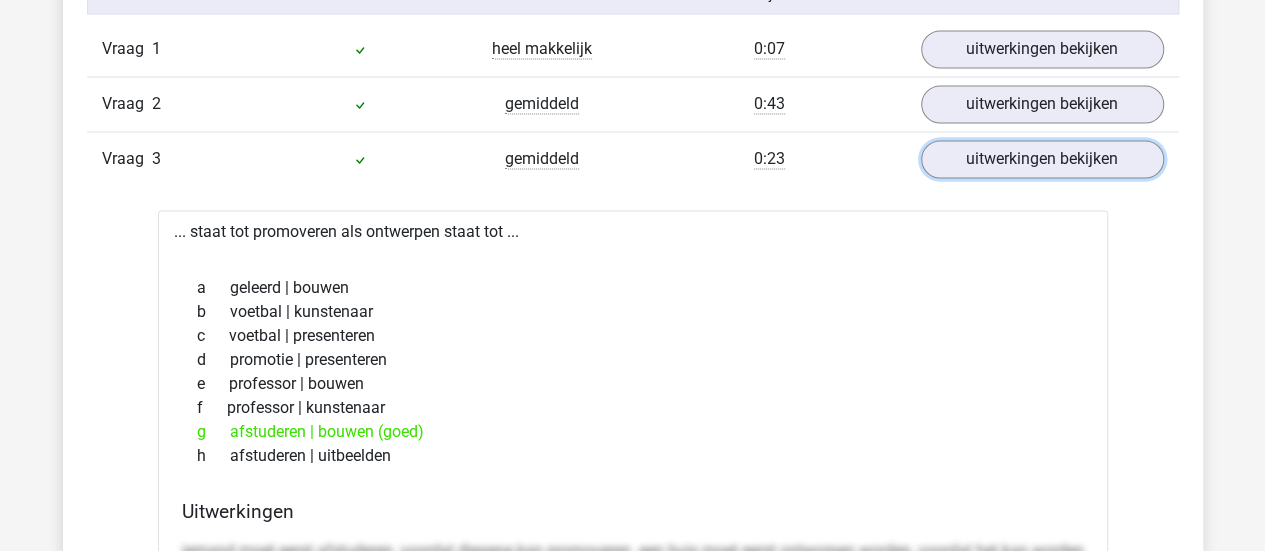 scroll, scrollTop: 1717, scrollLeft: 0, axis: vertical 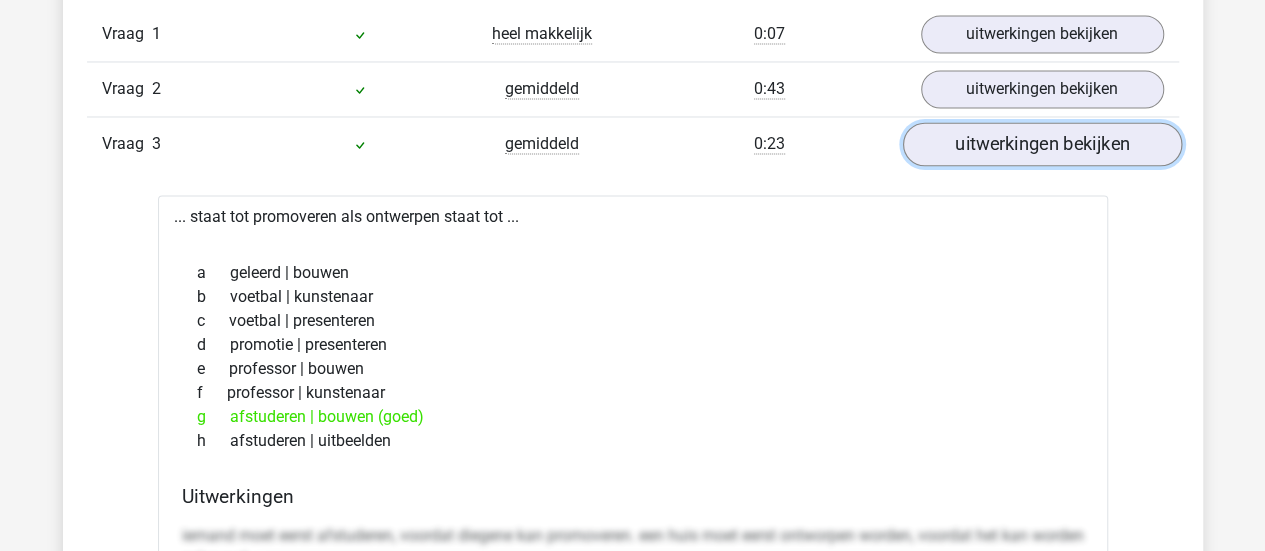 click on "uitwerkingen bekijken" at bounding box center [1041, 144] 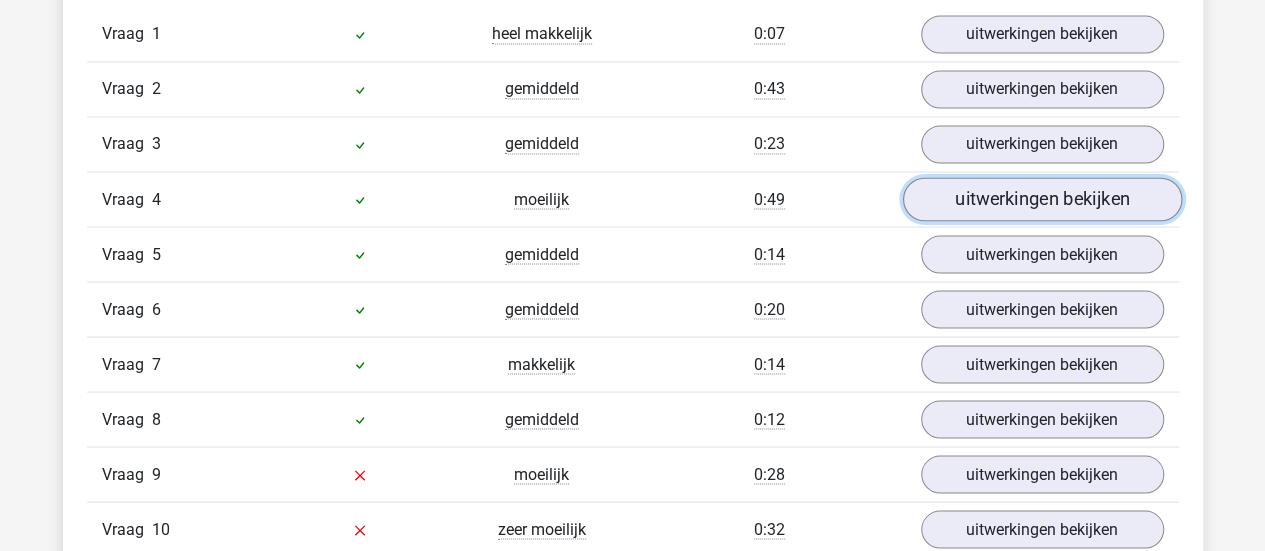 click on "uitwerkingen bekijken" at bounding box center [1041, 199] 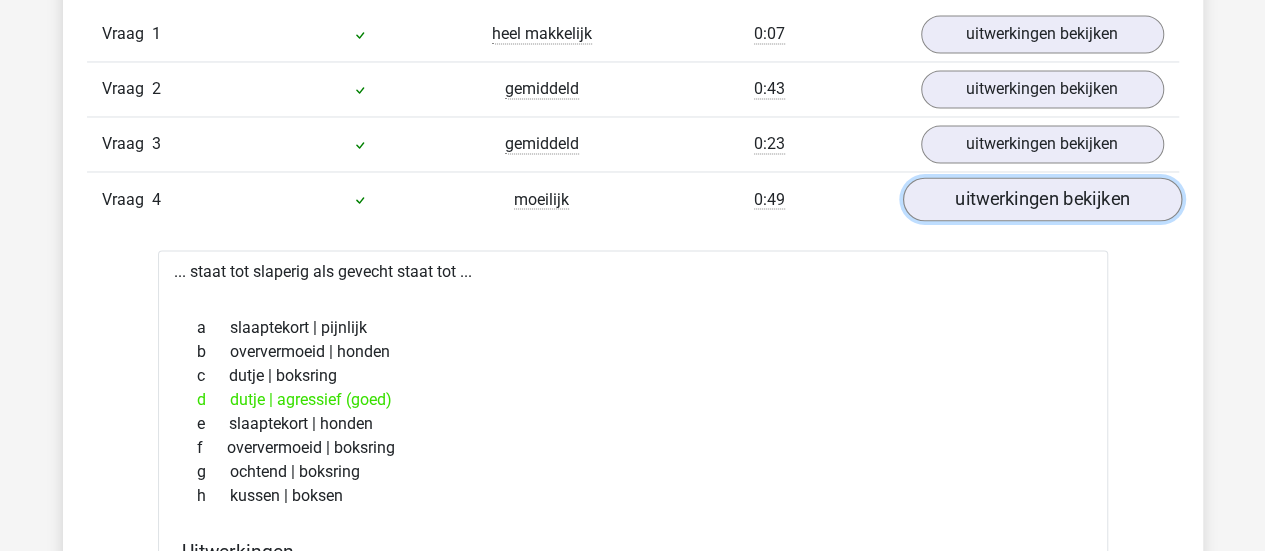click on "uitwerkingen bekijken" at bounding box center (1041, 199) 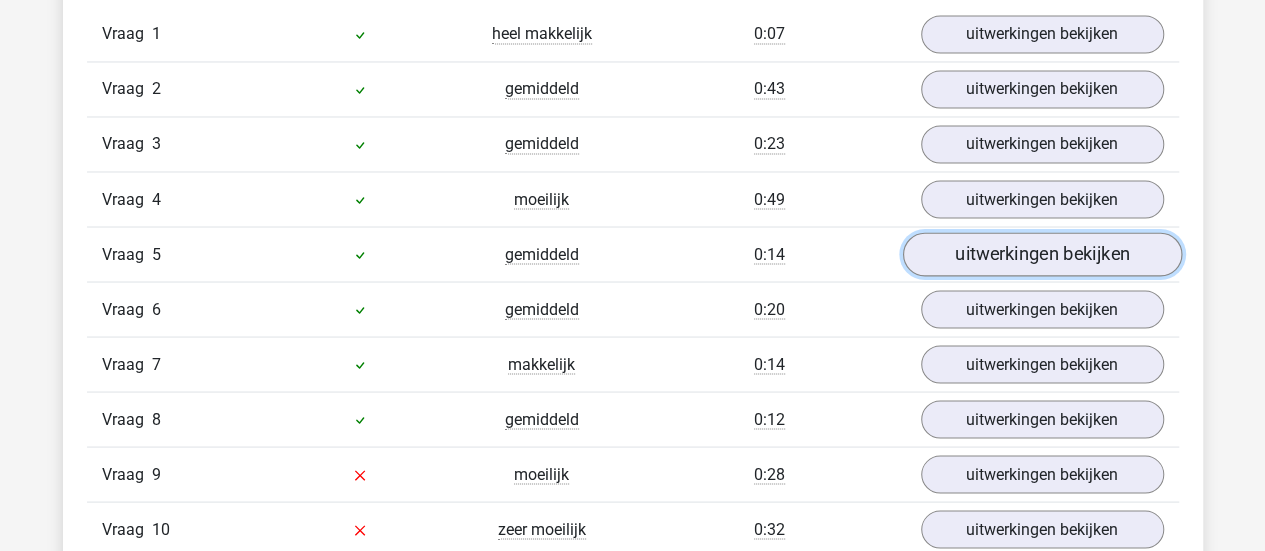 click on "uitwerkingen bekijken" at bounding box center (1041, 254) 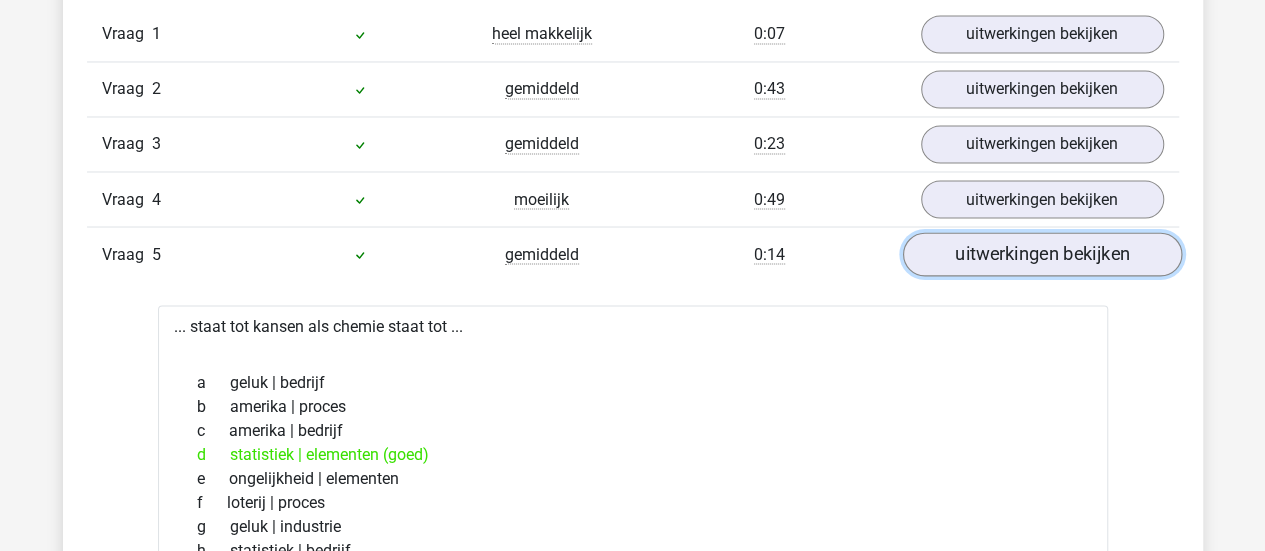 click on "uitwerkingen bekijken" at bounding box center [1041, 254] 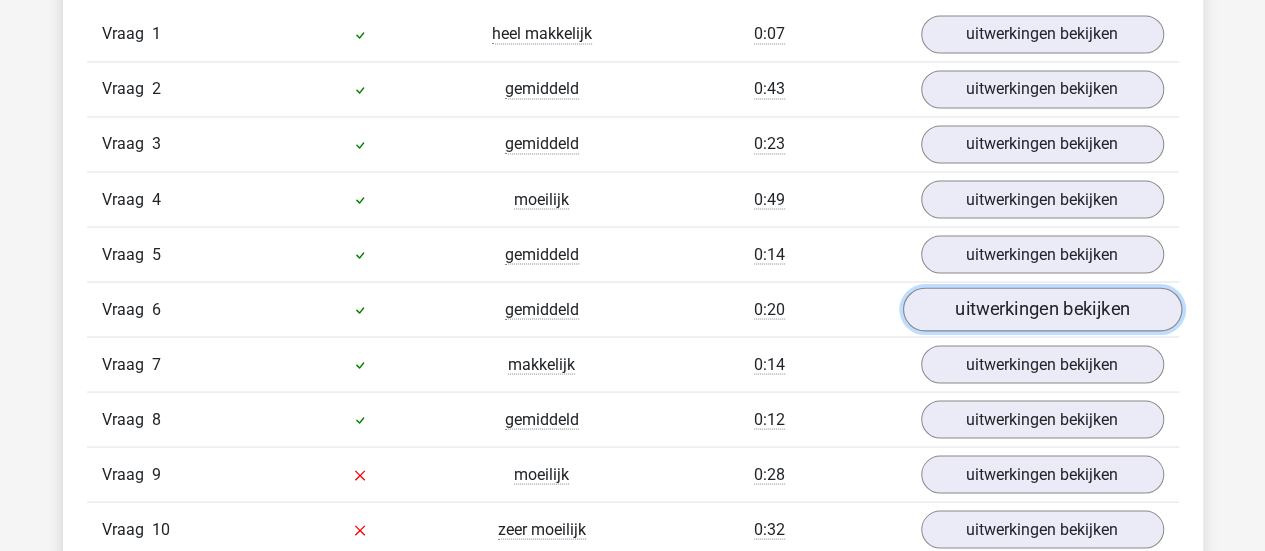 click on "uitwerkingen bekijken" at bounding box center (1041, 309) 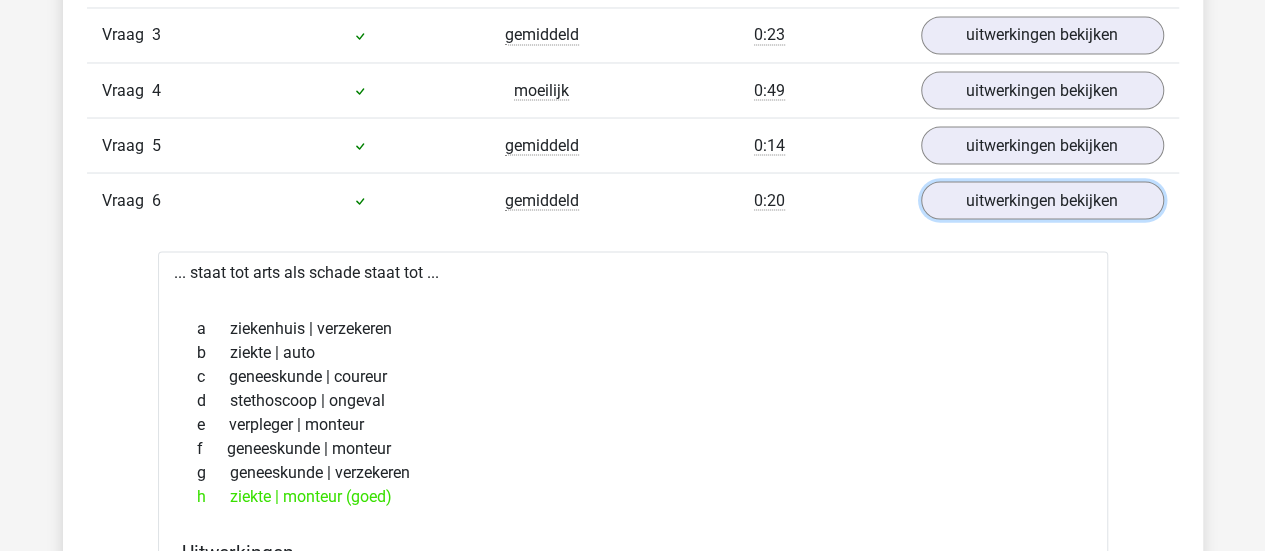 scroll, scrollTop: 1834, scrollLeft: 0, axis: vertical 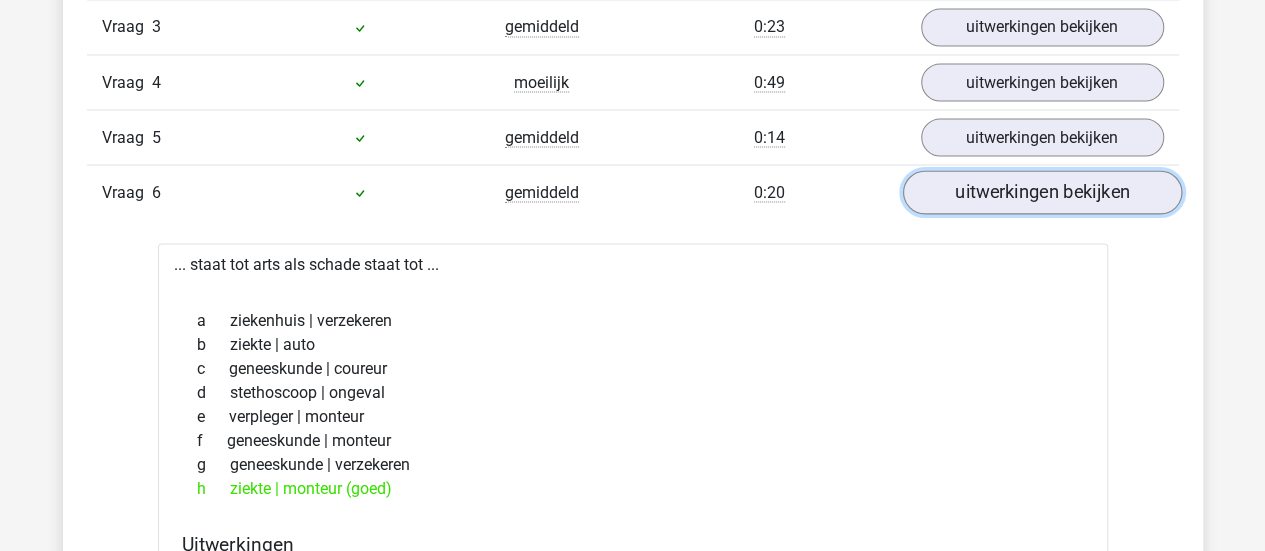 click on "uitwerkingen bekijken" at bounding box center (1041, 192) 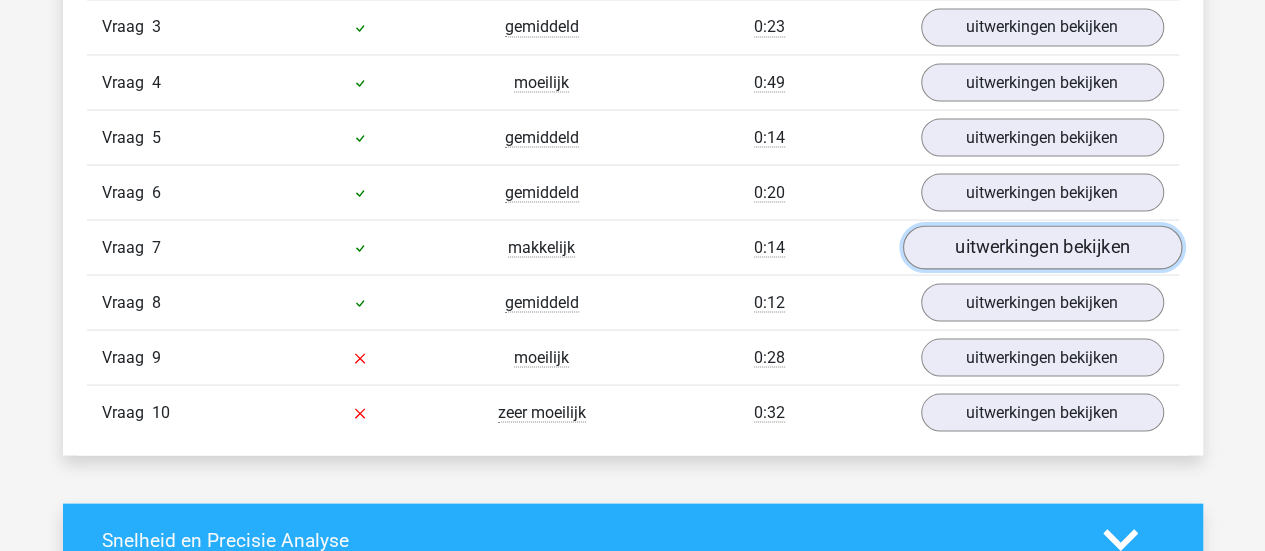 click on "uitwerkingen bekijken" at bounding box center (1041, 247) 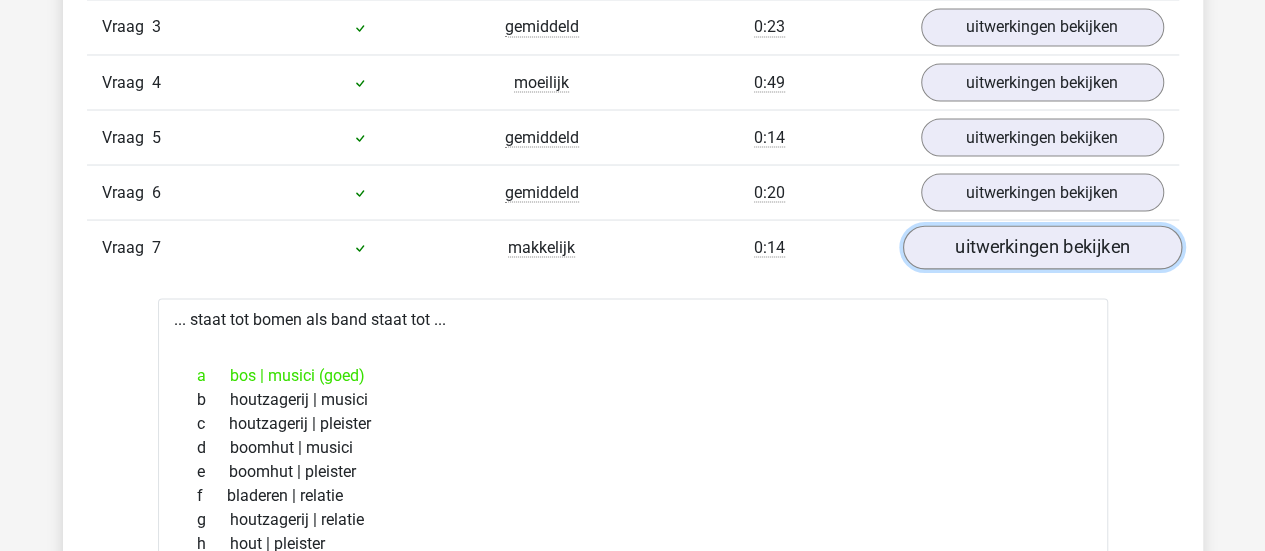 click on "uitwerkingen bekijken" at bounding box center (1041, 247) 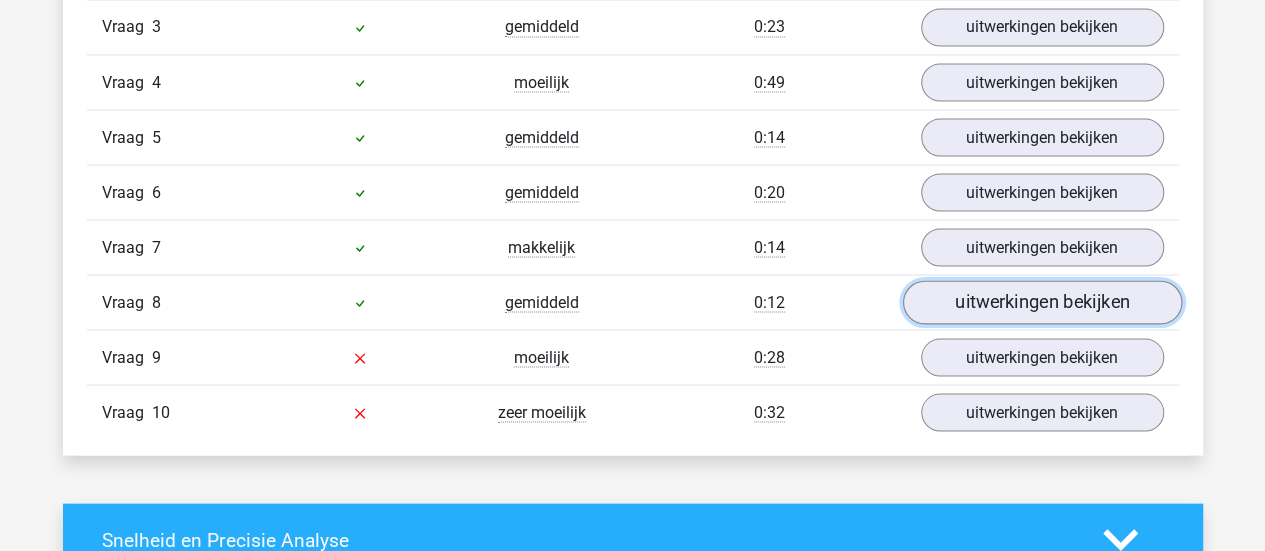 click on "uitwerkingen bekijken" at bounding box center [1041, 302] 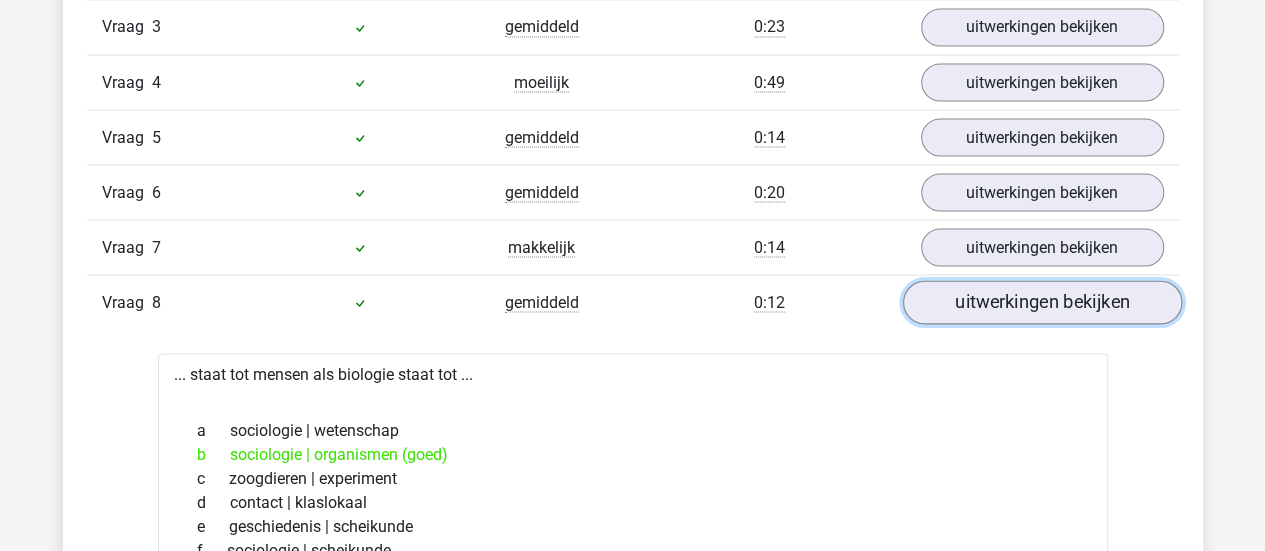 click on "uitwerkingen bekijken" at bounding box center [1041, 302] 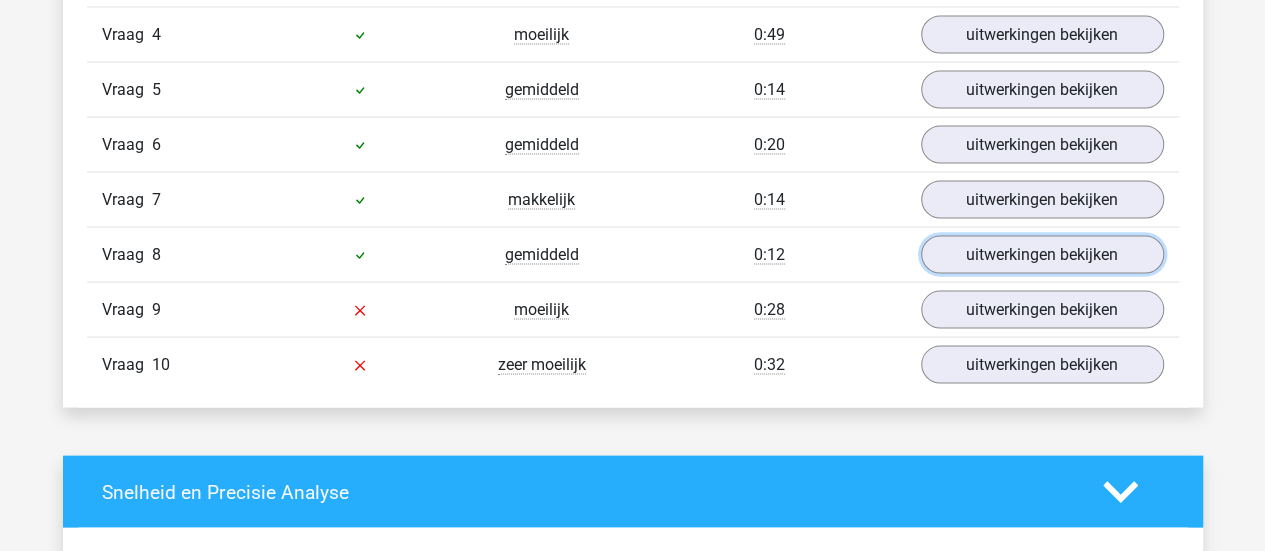 scroll, scrollTop: 1928, scrollLeft: 0, axis: vertical 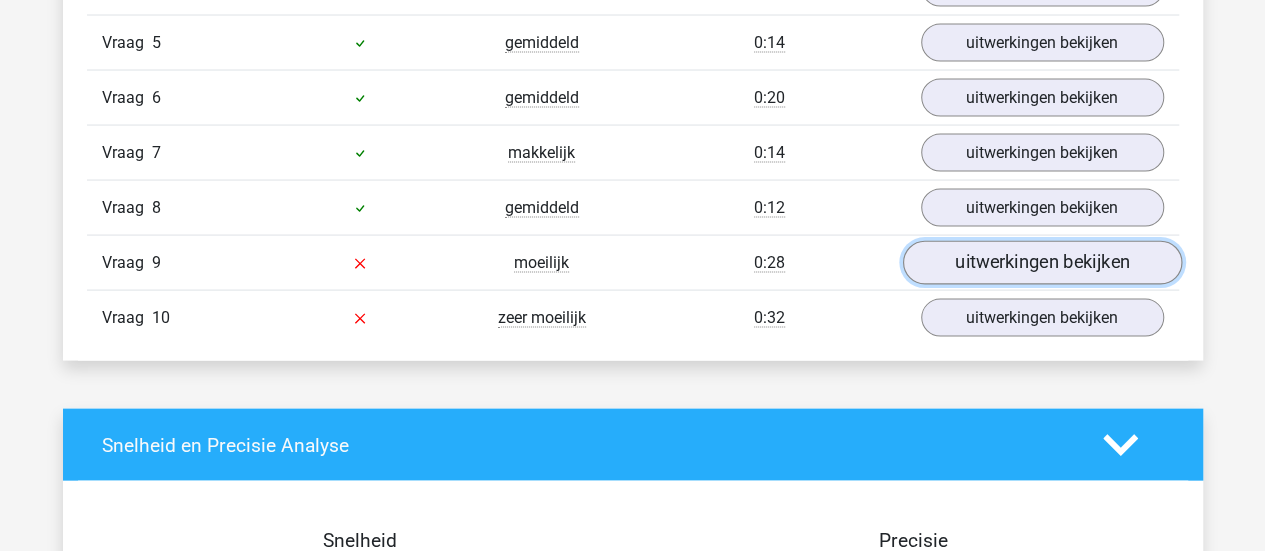 click on "uitwerkingen bekijken" at bounding box center [1041, 263] 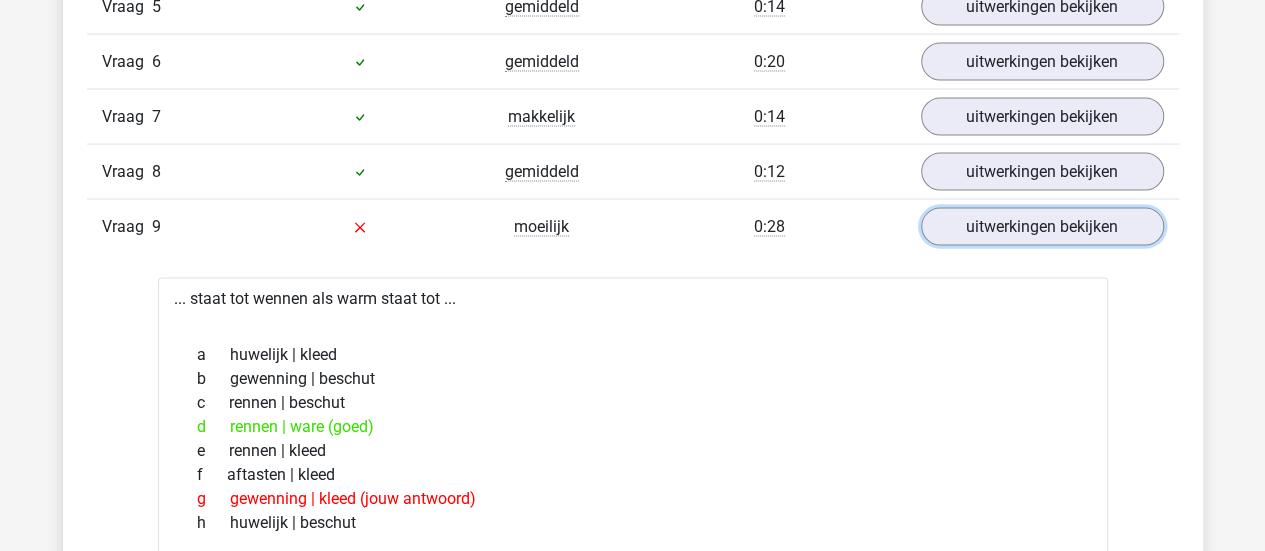 scroll, scrollTop: 1978, scrollLeft: 0, axis: vertical 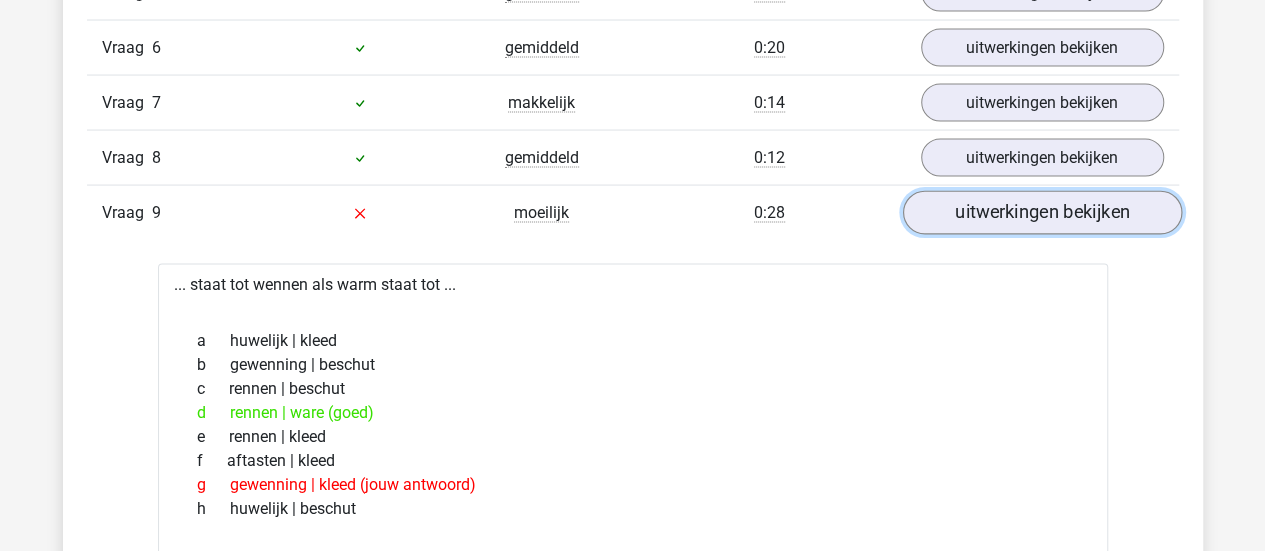 click on "uitwerkingen bekijken" at bounding box center [1041, 213] 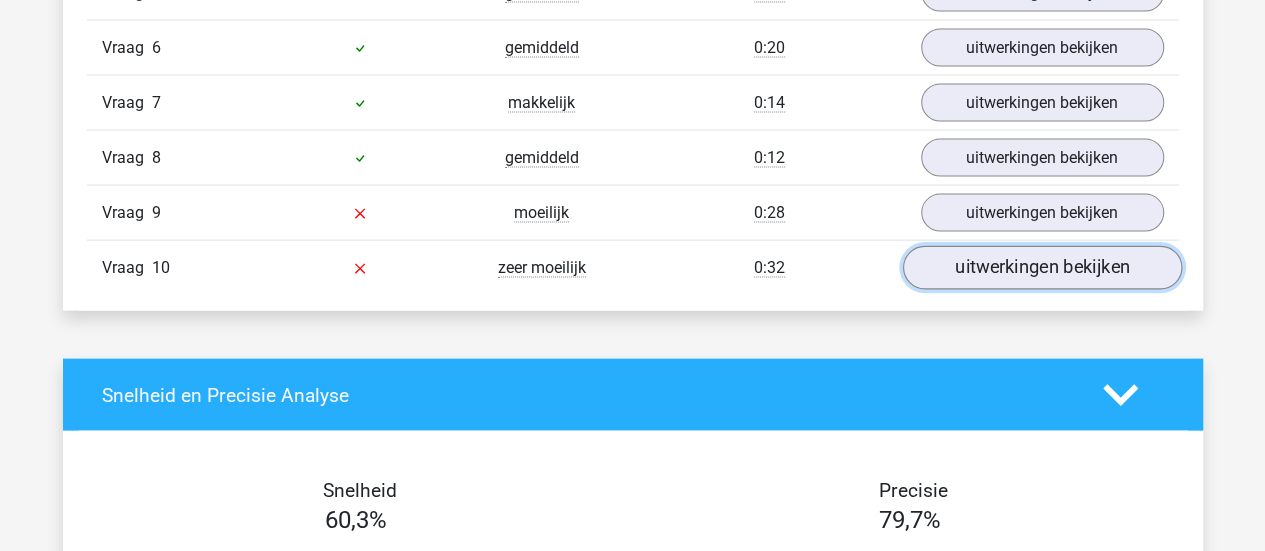 click on "uitwerkingen bekijken" at bounding box center [1041, 268] 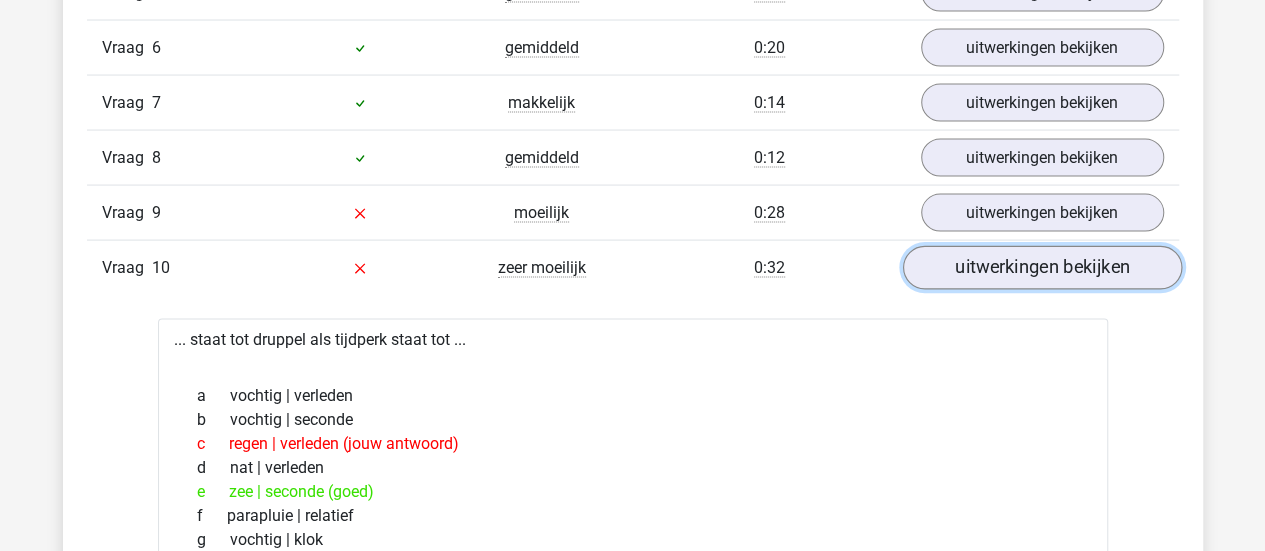 click on "uitwerkingen bekijken" at bounding box center (1041, 268) 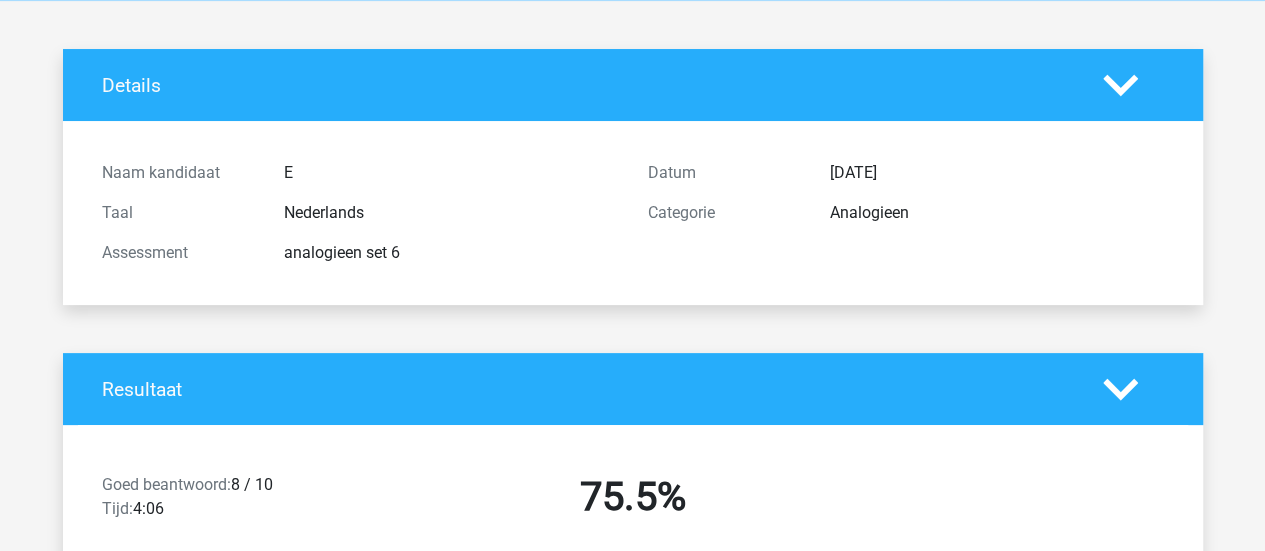 scroll, scrollTop: 0, scrollLeft: 0, axis: both 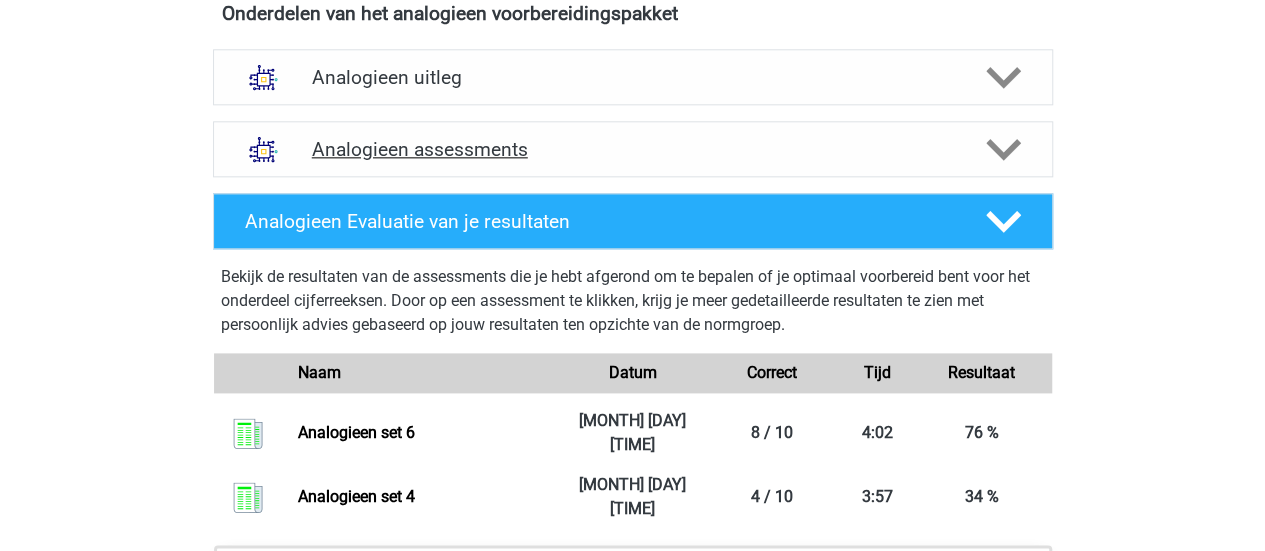 click on "Analogieen assessments" at bounding box center [633, 149] 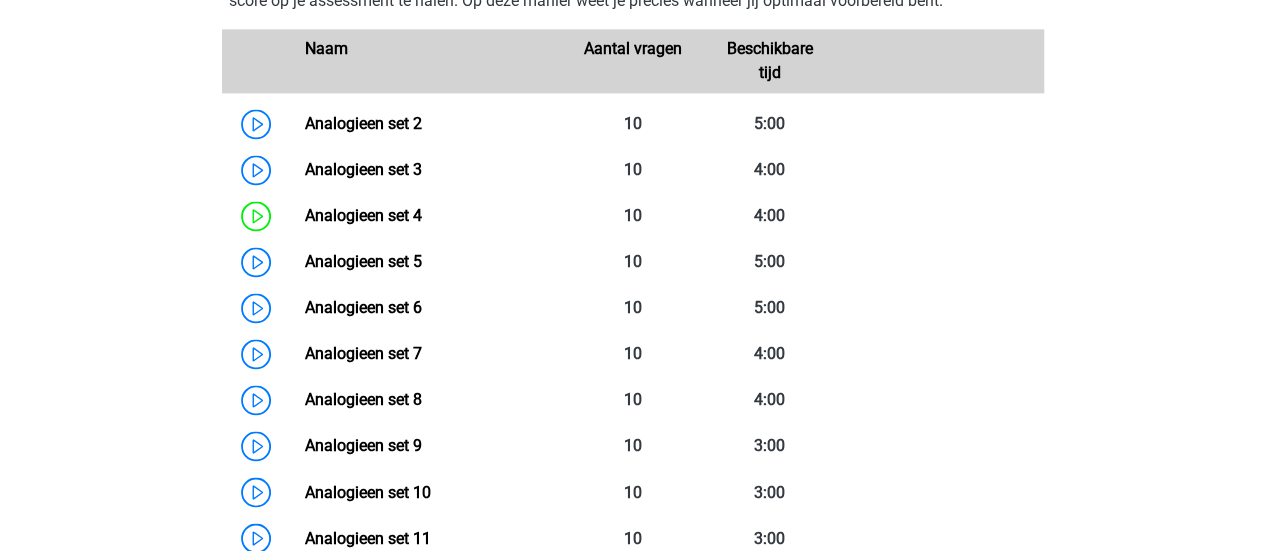 scroll, scrollTop: 1480, scrollLeft: 0, axis: vertical 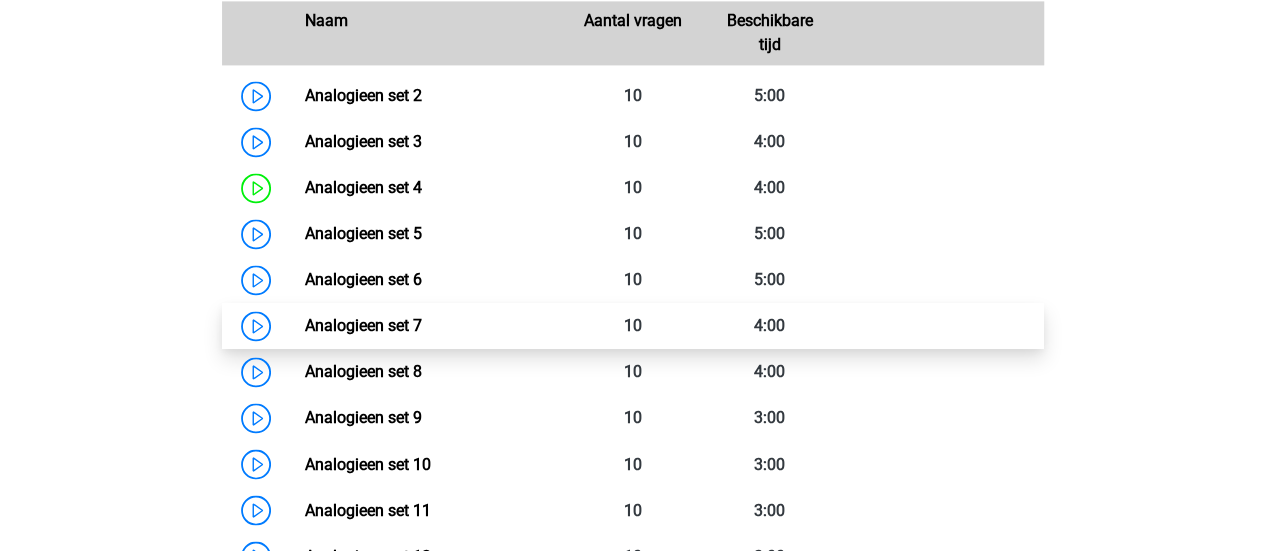 click on "Analogieen
set 7" at bounding box center (363, 325) 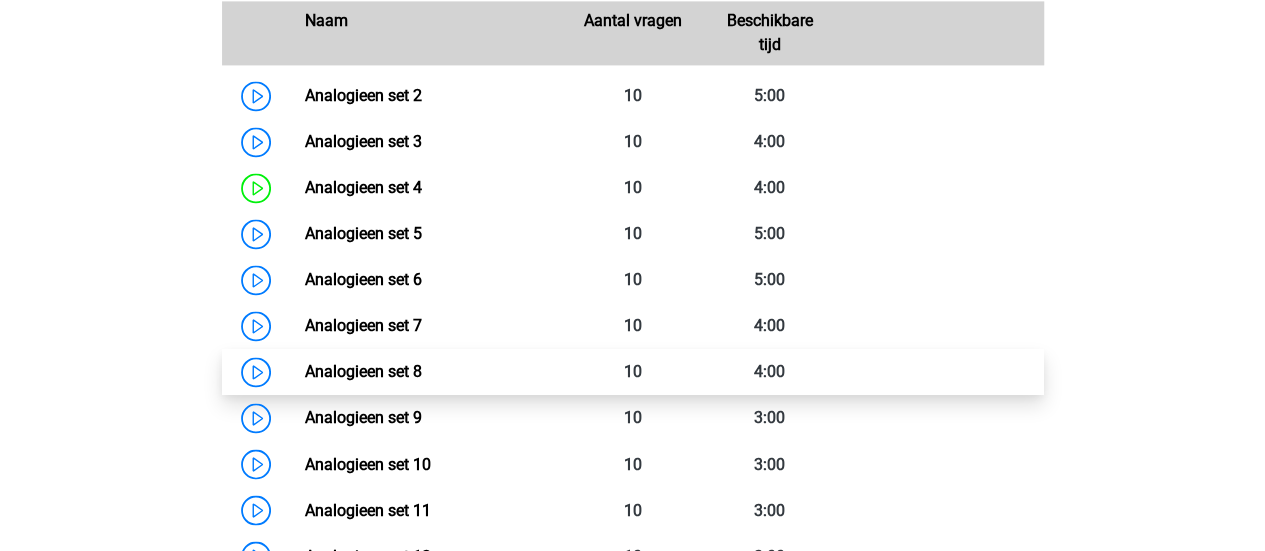 click on "Analogieen
set 8" at bounding box center [363, 371] 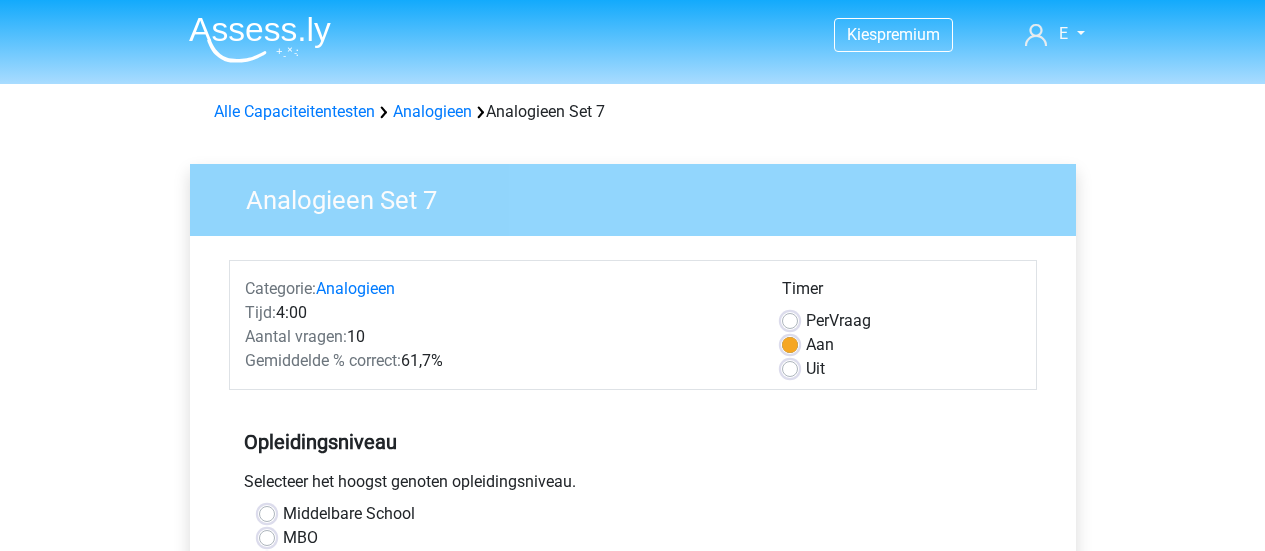scroll, scrollTop: 0, scrollLeft: 0, axis: both 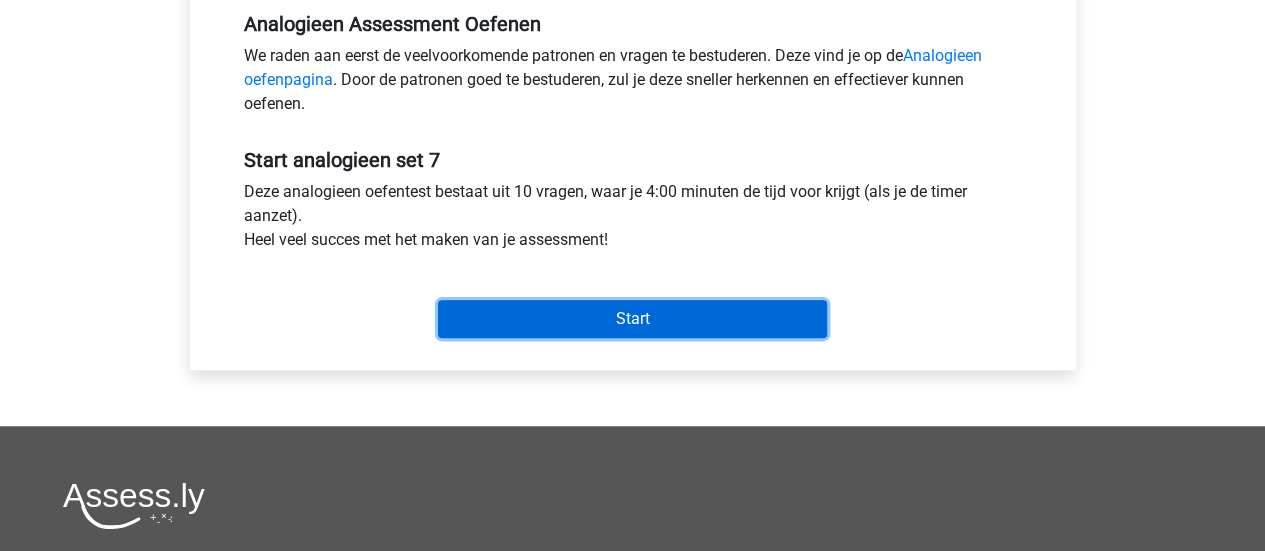 click on "Start" at bounding box center [632, 319] 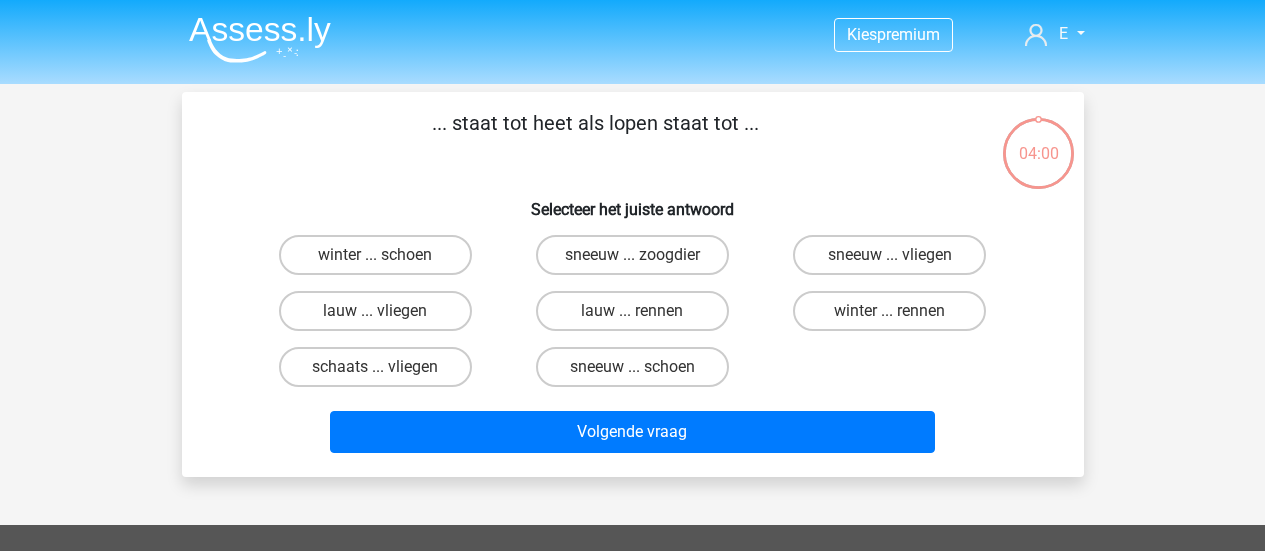 scroll, scrollTop: 0, scrollLeft: 0, axis: both 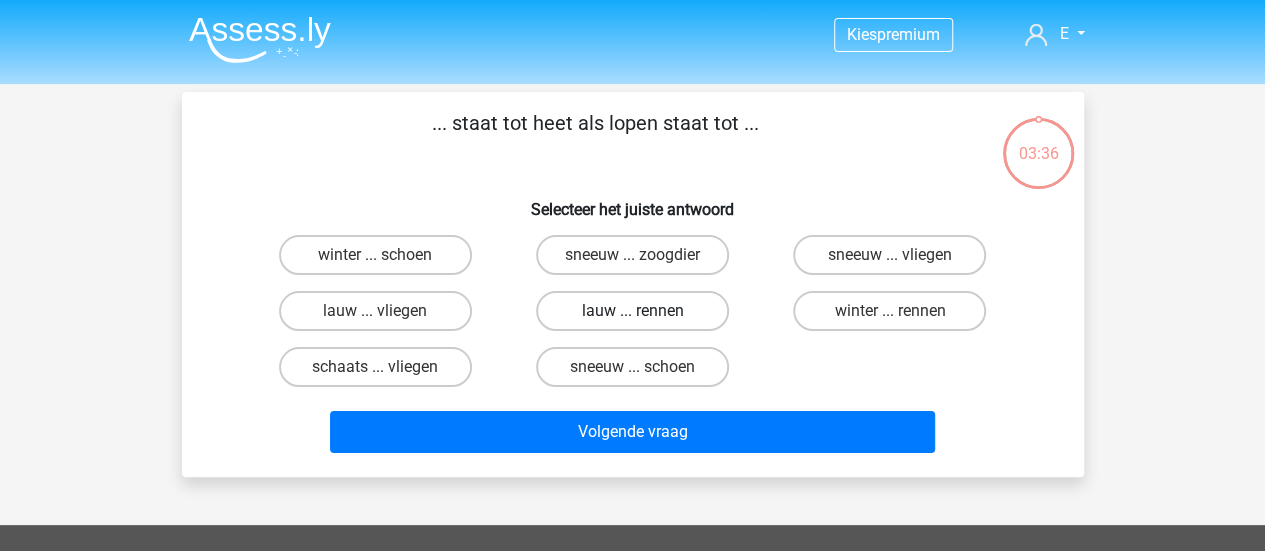 click on "lauw ... rennen" at bounding box center [632, 311] 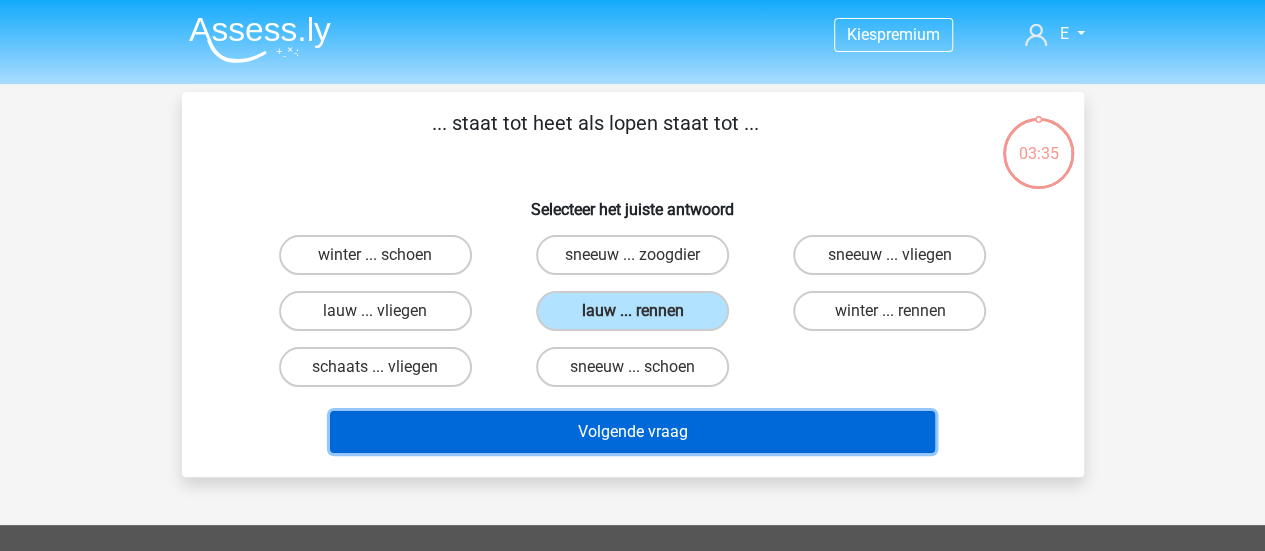click on "Volgende vraag" at bounding box center [632, 432] 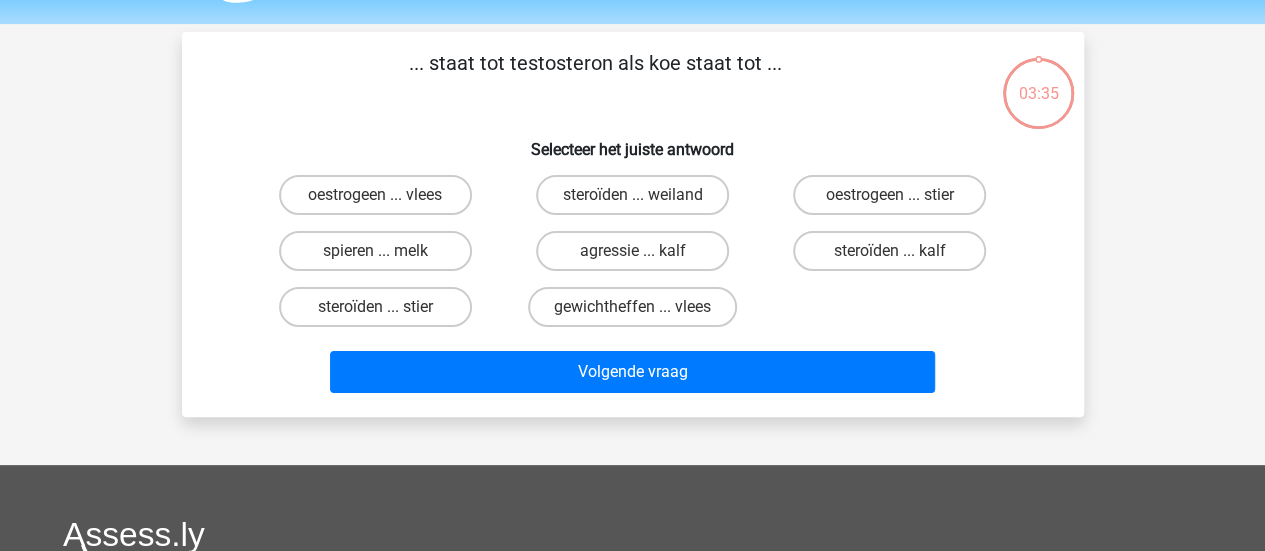 scroll, scrollTop: 92, scrollLeft: 0, axis: vertical 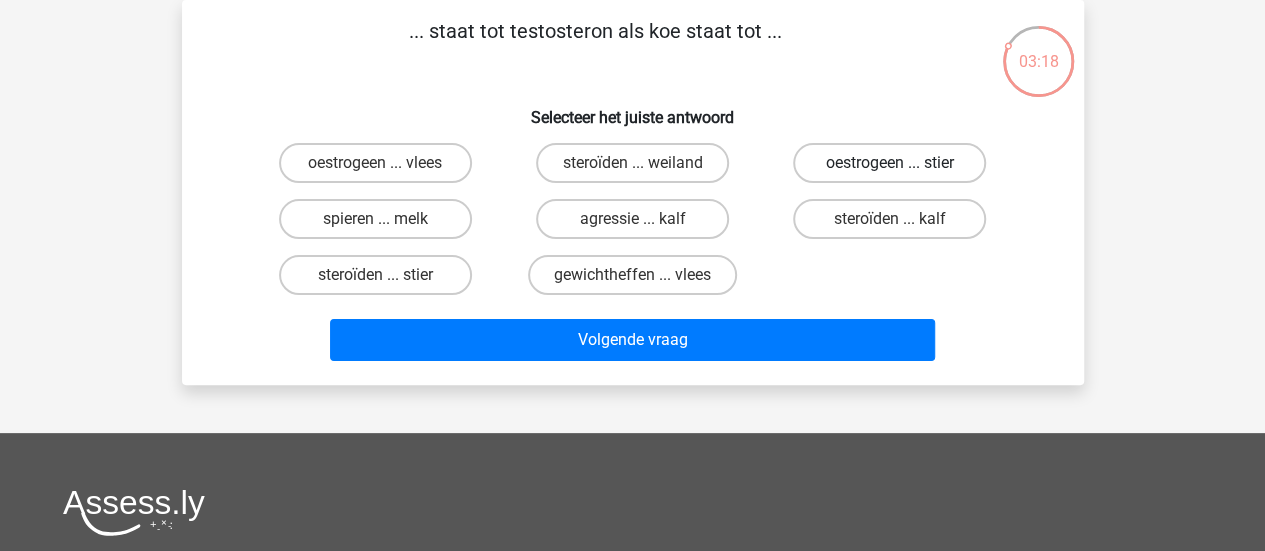 click on "oestrogeen ... stier" at bounding box center (889, 163) 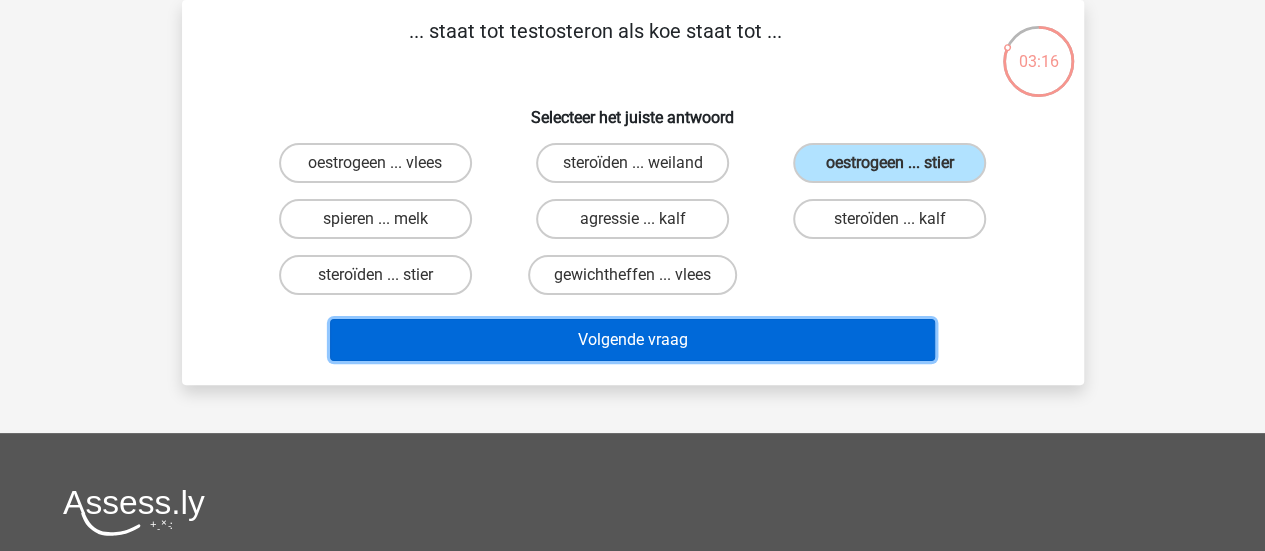 click on "Volgende vraag" at bounding box center (632, 340) 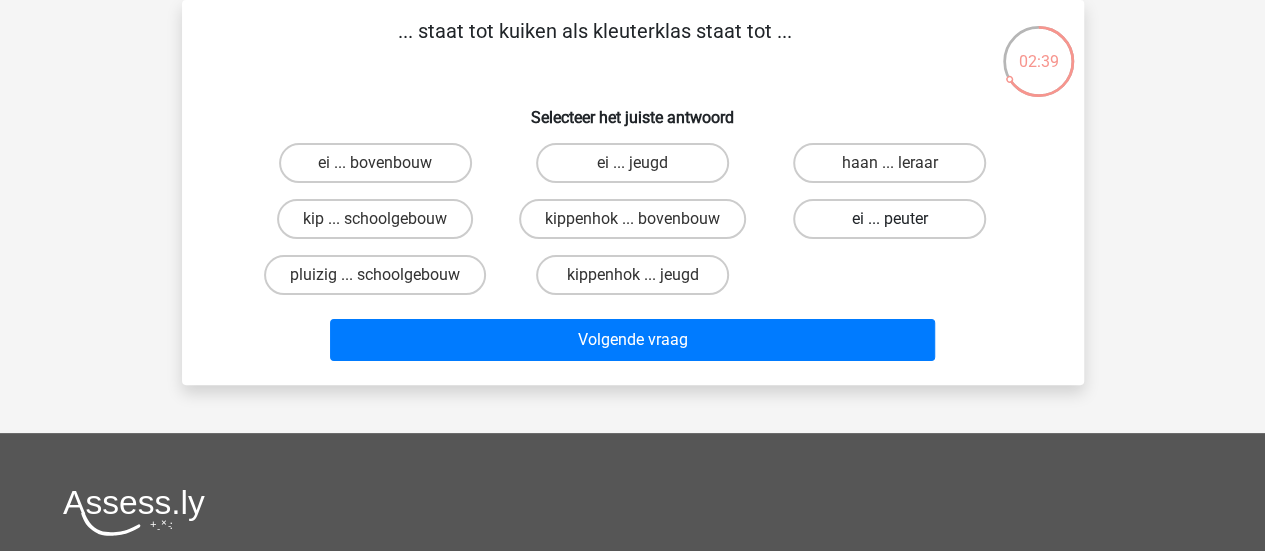 click on "ei ... peuter" at bounding box center (889, 219) 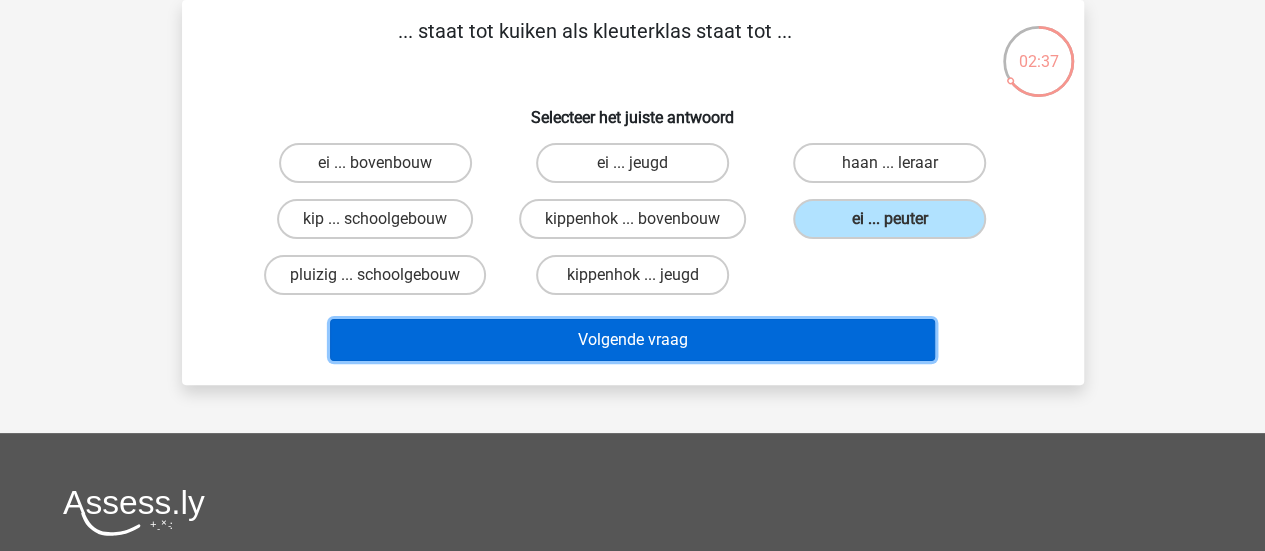 click on "Volgende vraag" at bounding box center [632, 340] 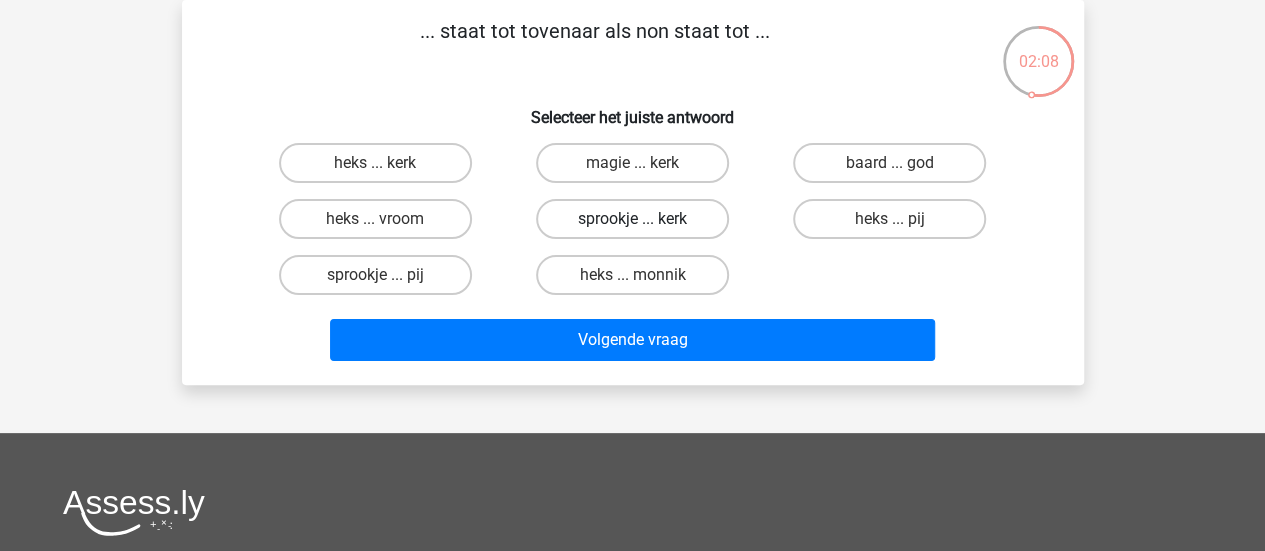 click on "sprookje ... kerk" at bounding box center (632, 219) 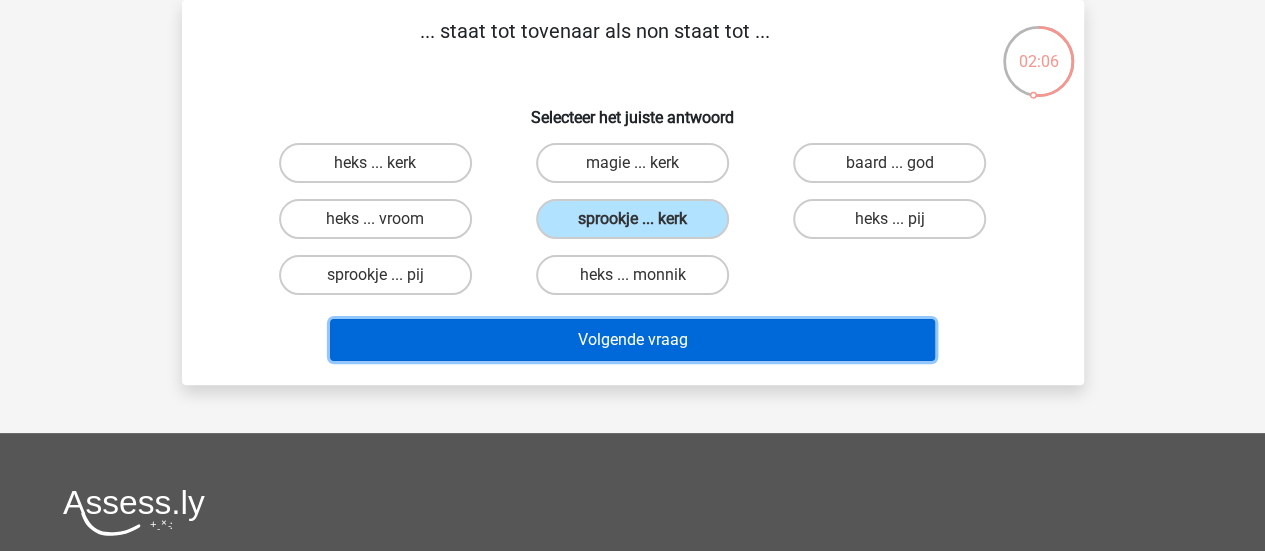 click on "Volgende vraag" at bounding box center (632, 340) 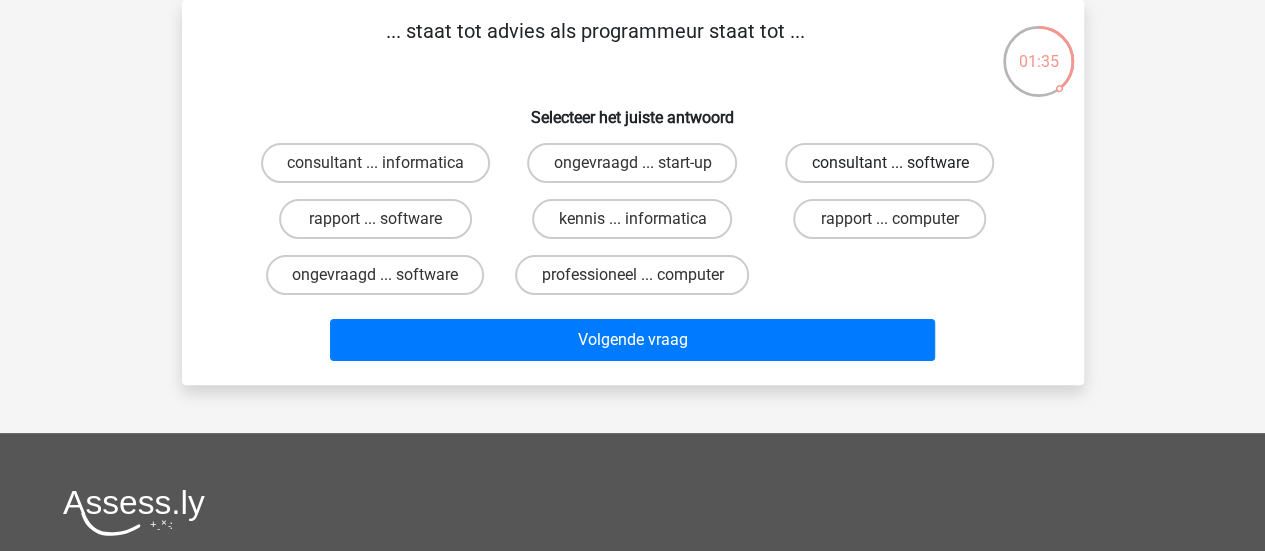 click on "consultant ... software" at bounding box center [889, 163] 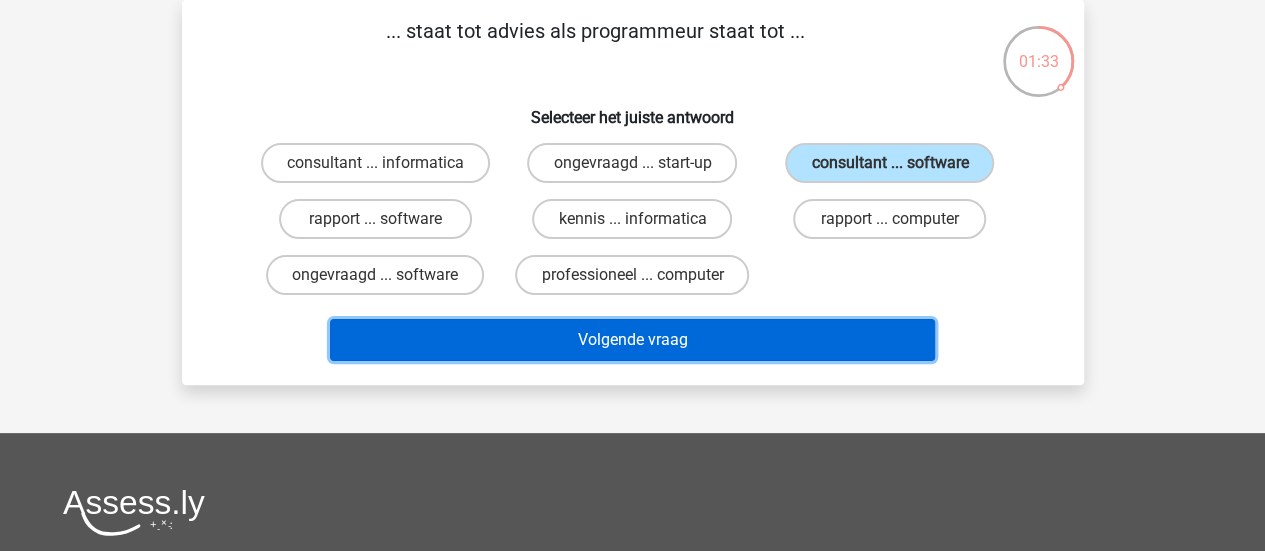 click on "Volgende vraag" at bounding box center (632, 340) 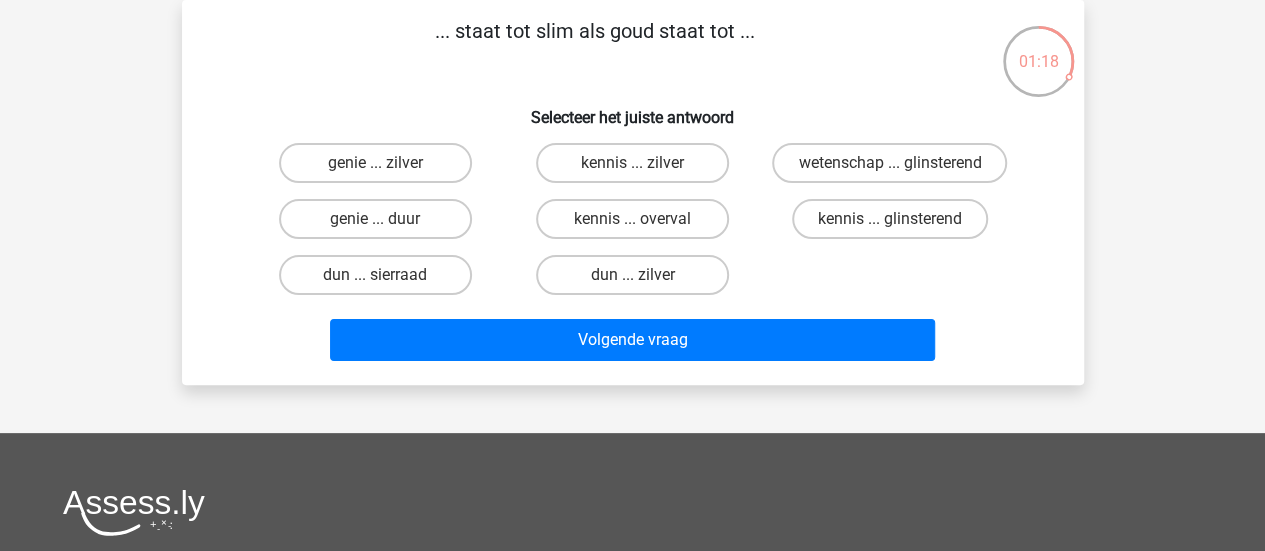 click on "genie ... zilver" at bounding box center (381, 169) 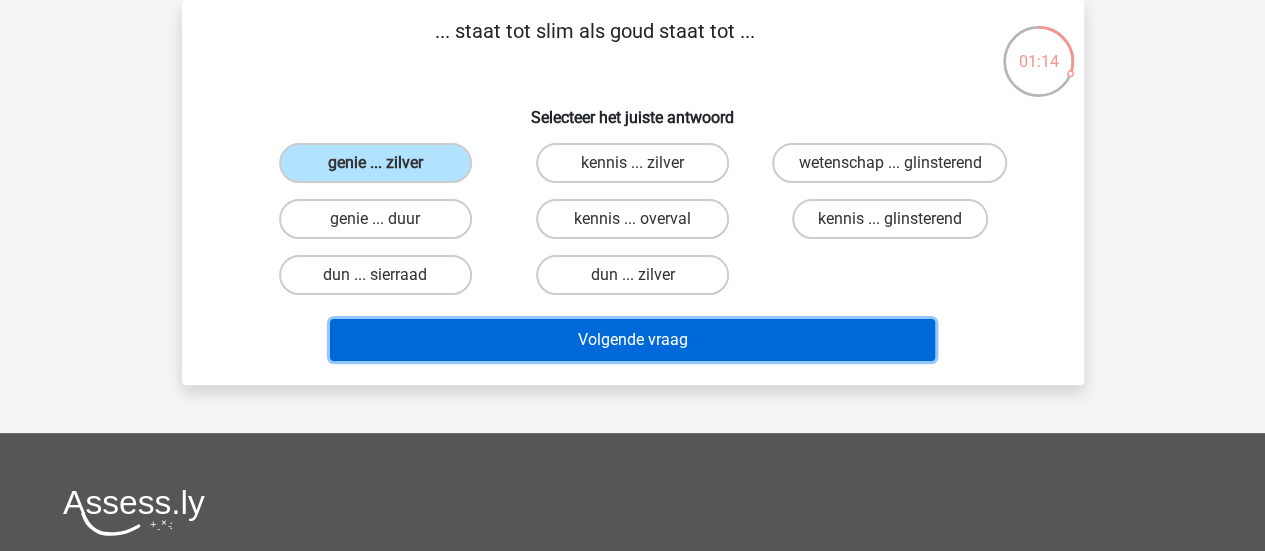 click on "Volgende vraag" at bounding box center [632, 340] 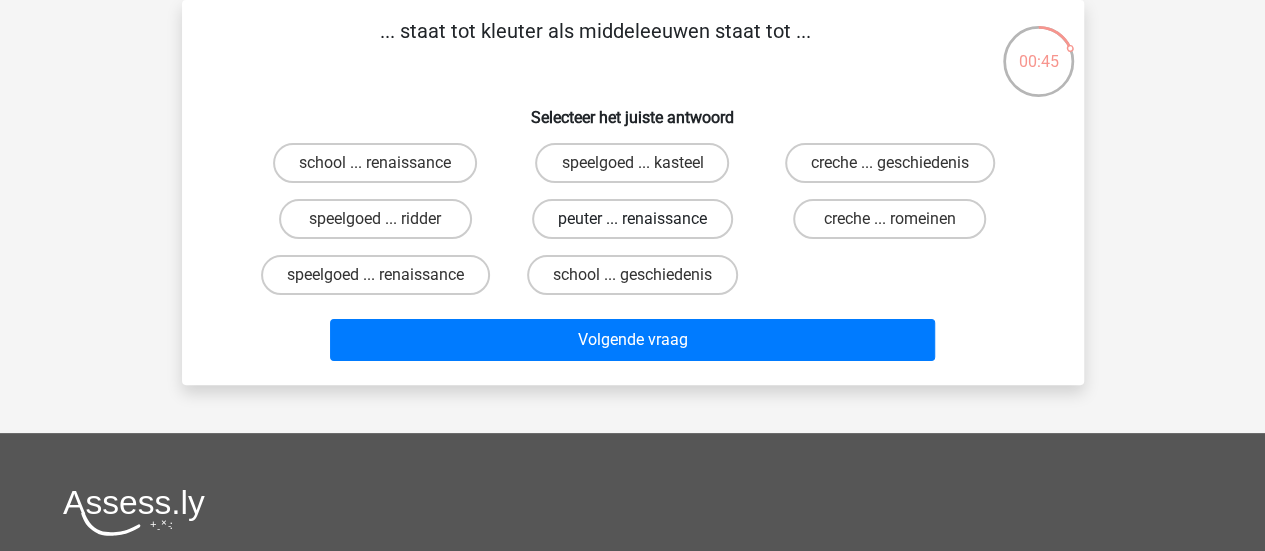 click on "peuter ... renaissance" at bounding box center [632, 219] 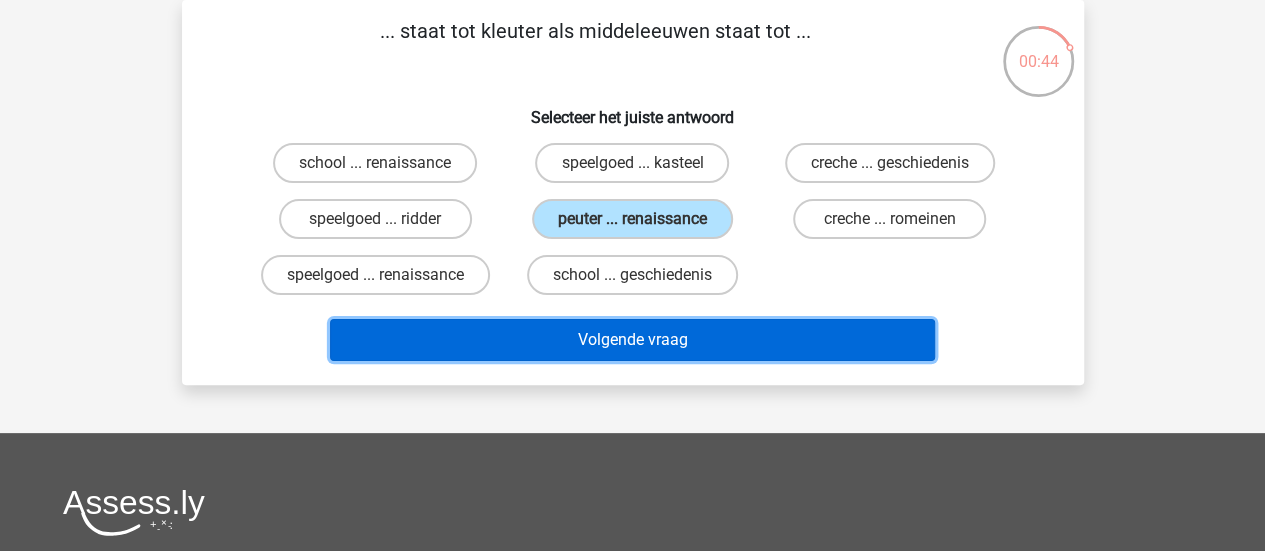 click on "Volgende vraag" at bounding box center (632, 340) 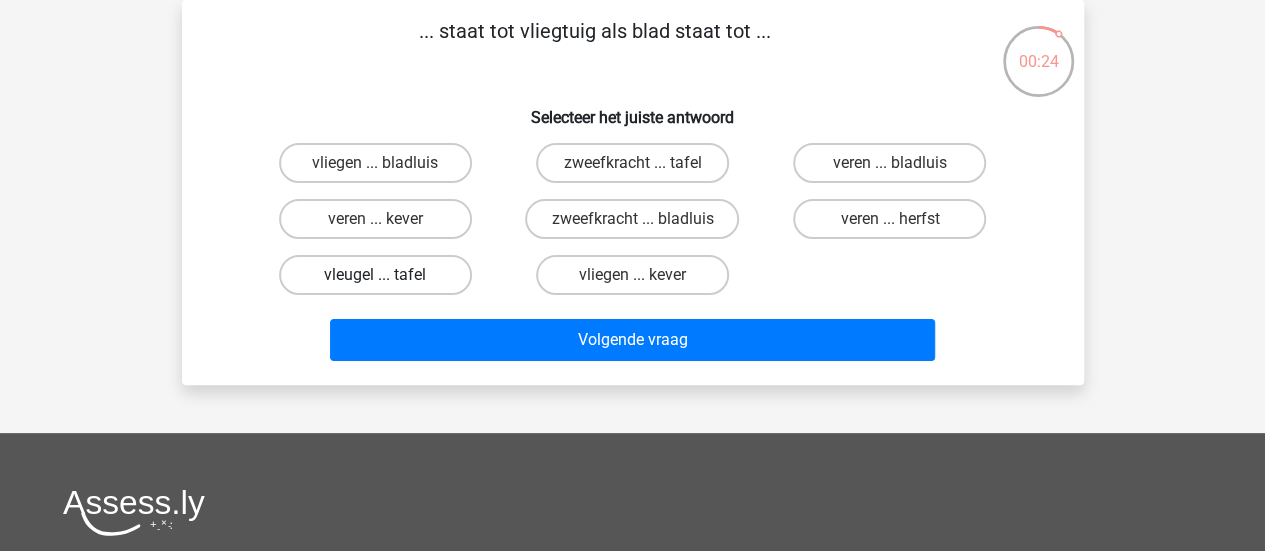 click on "vleugel ... tafel" at bounding box center (375, 275) 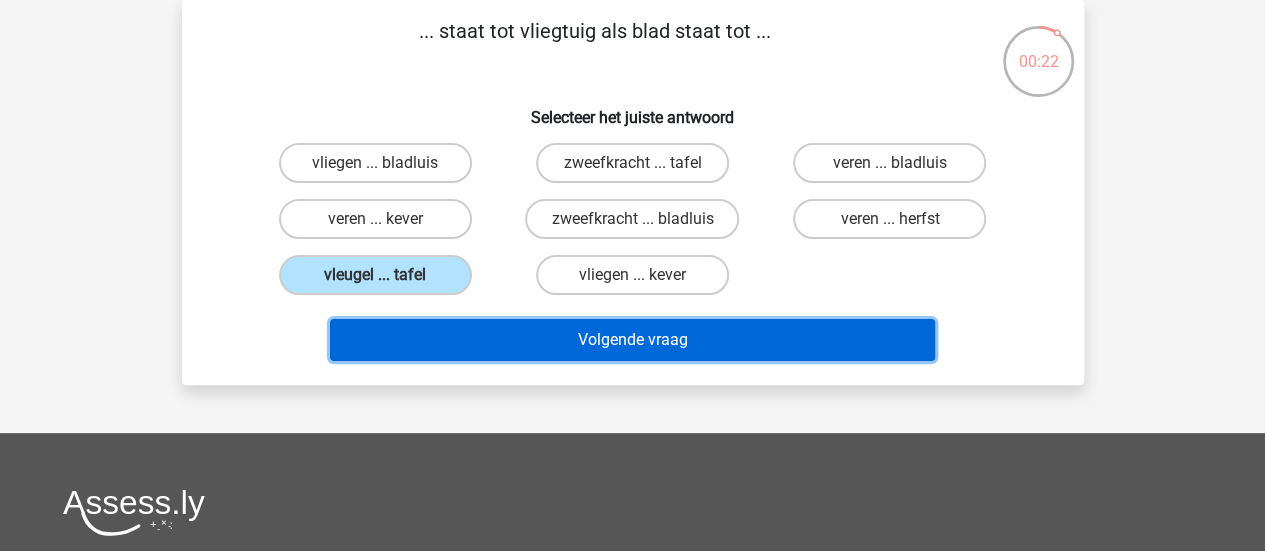 click on "Volgende vraag" at bounding box center [632, 340] 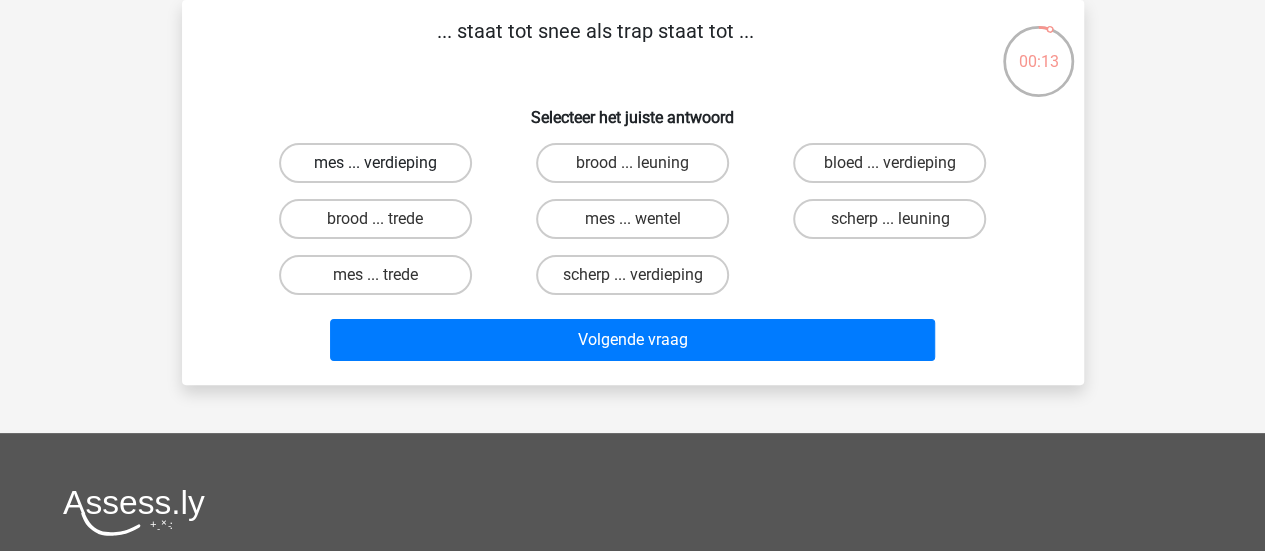 click on "mes ... verdieping" at bounding box center [375, 163] 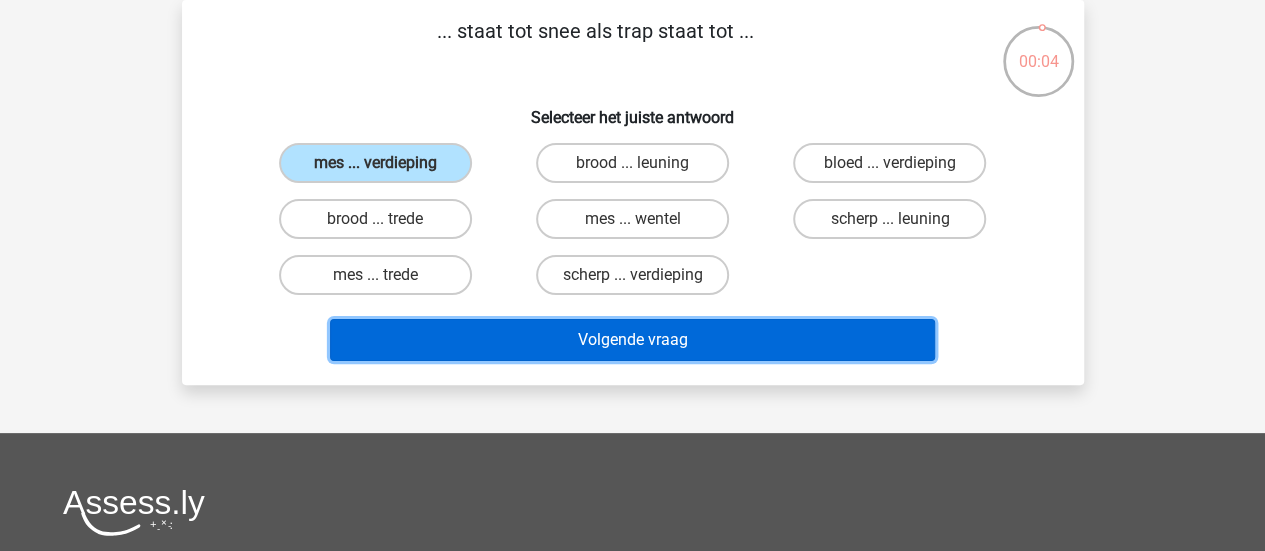 click on "Volgende vraag" at bounding box center [632, 340] 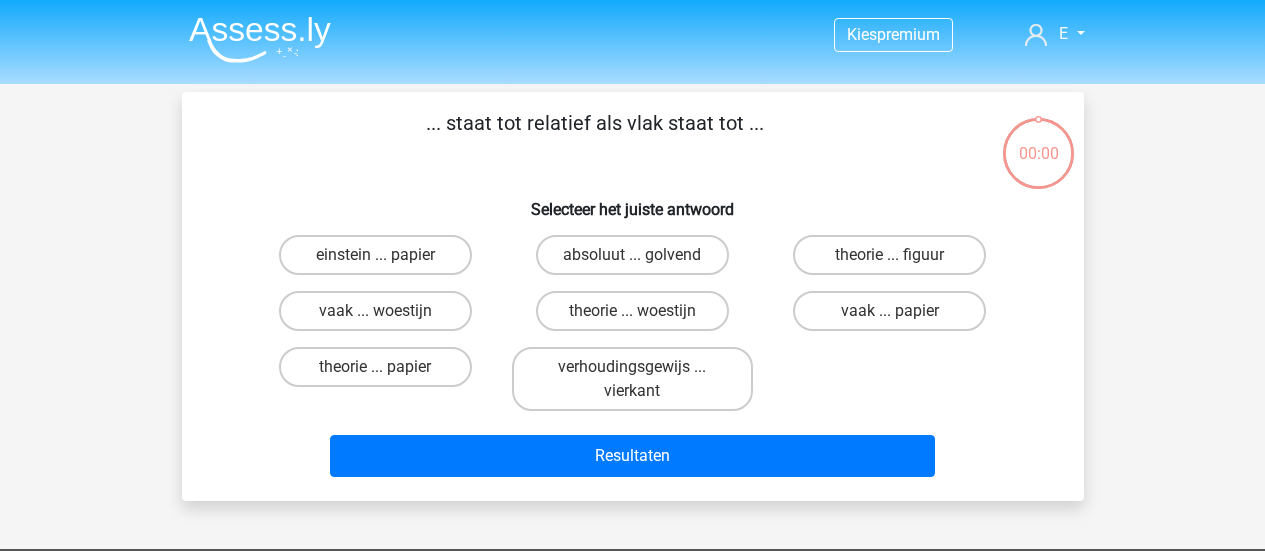 scroll, scrollTop: 92, scrollLeft: 0, axis: vertical 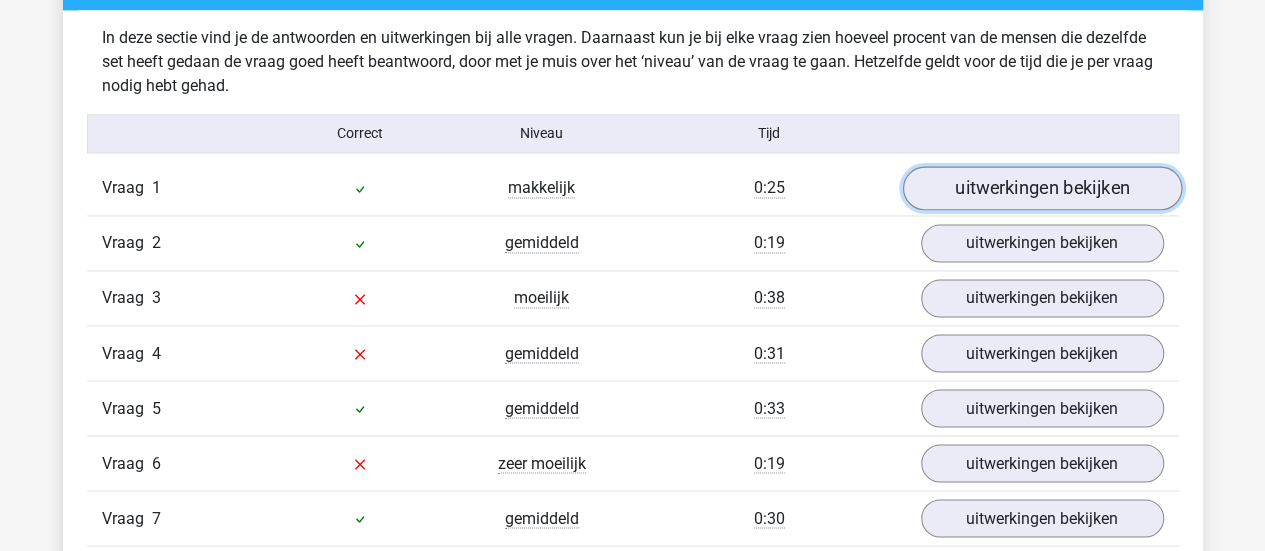 click on "uitwerkingen bekijken" at bounding box center (1041, 188) 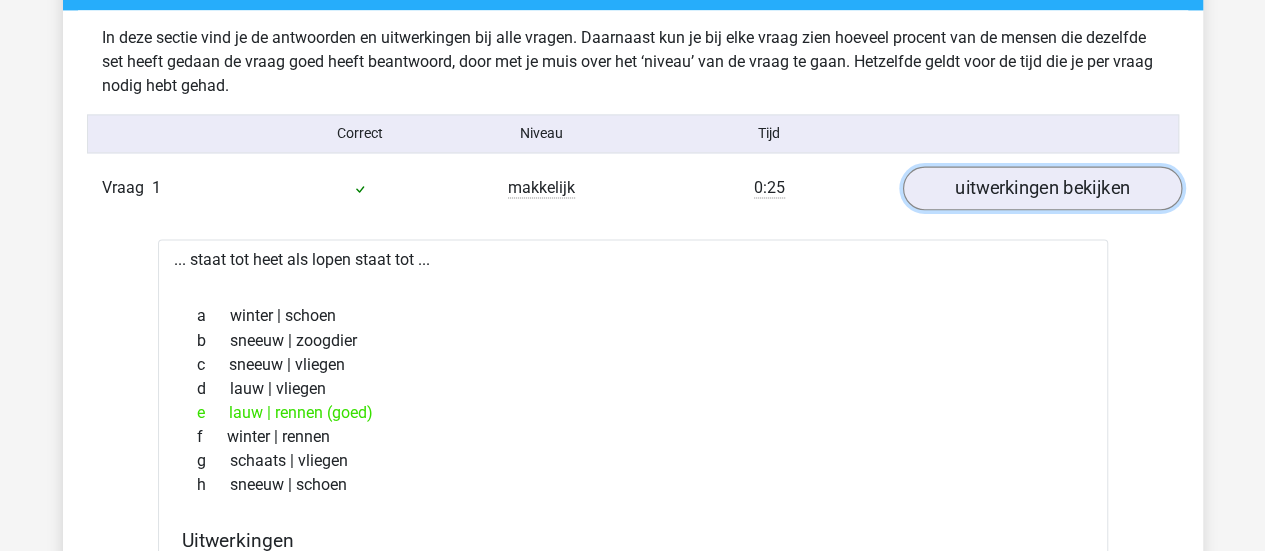 click on "uitwerkingen bekijken" at bounding box center [1041, 188] 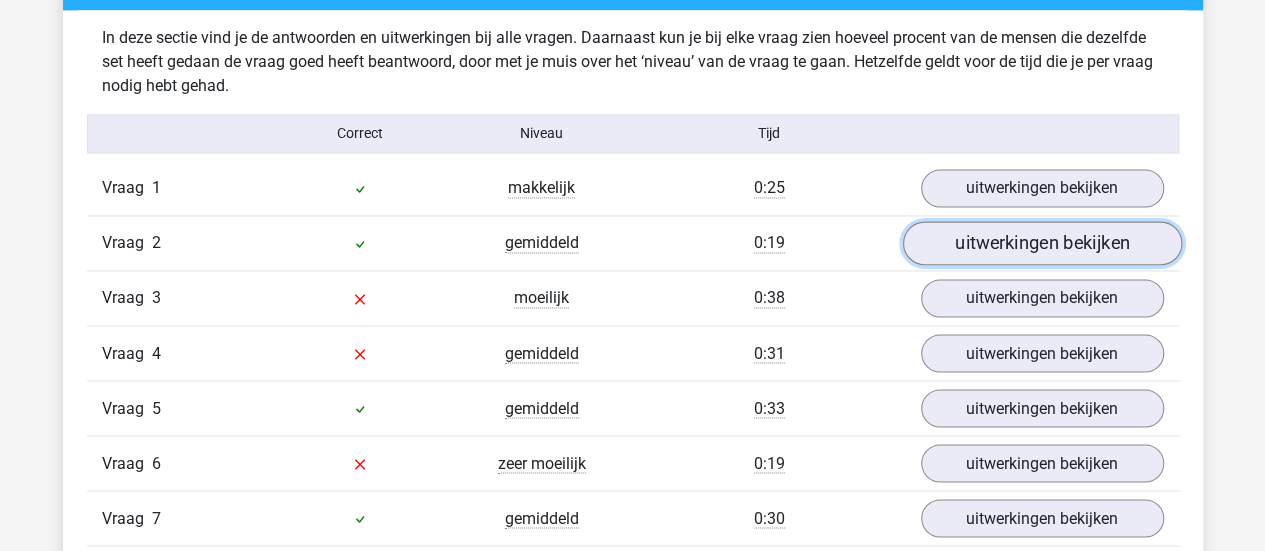 click on "uitwerkingen bekijken" at bounding box center [1041, 243] 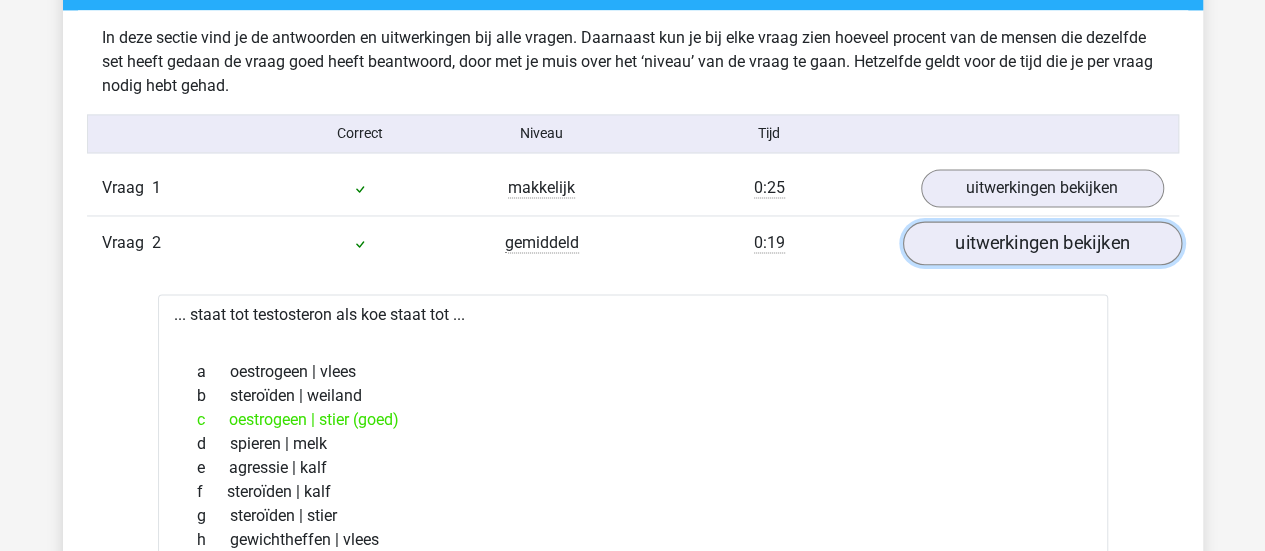 click on "uitwerkingen bekijken" at bounding box center [1041, 243] 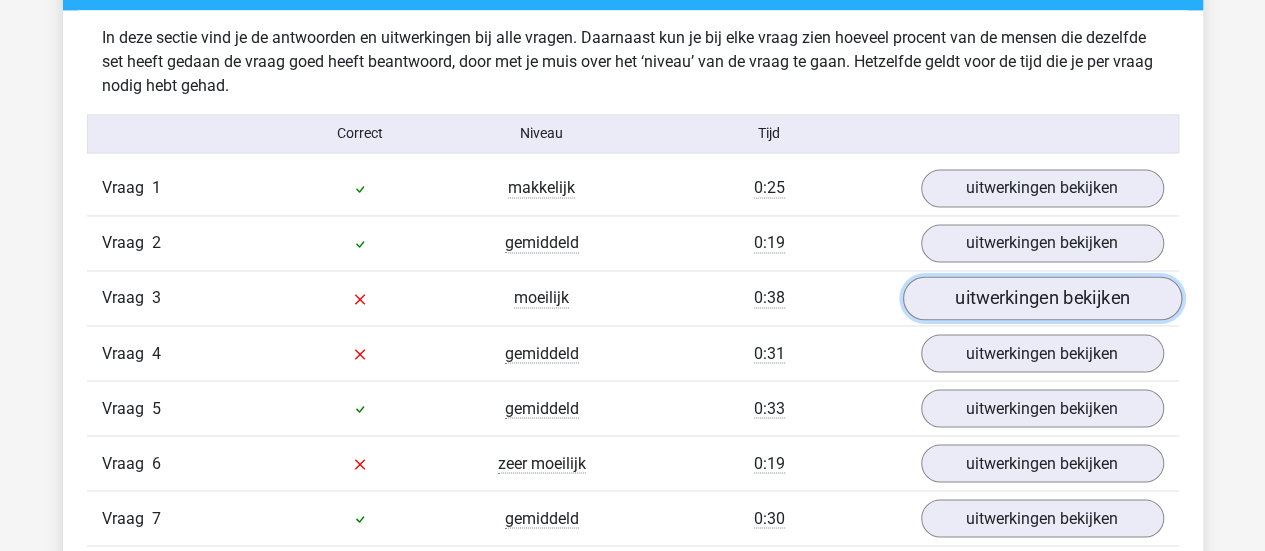 click on "uitwerkingen bekijken" at bounding box center (1041, 298) 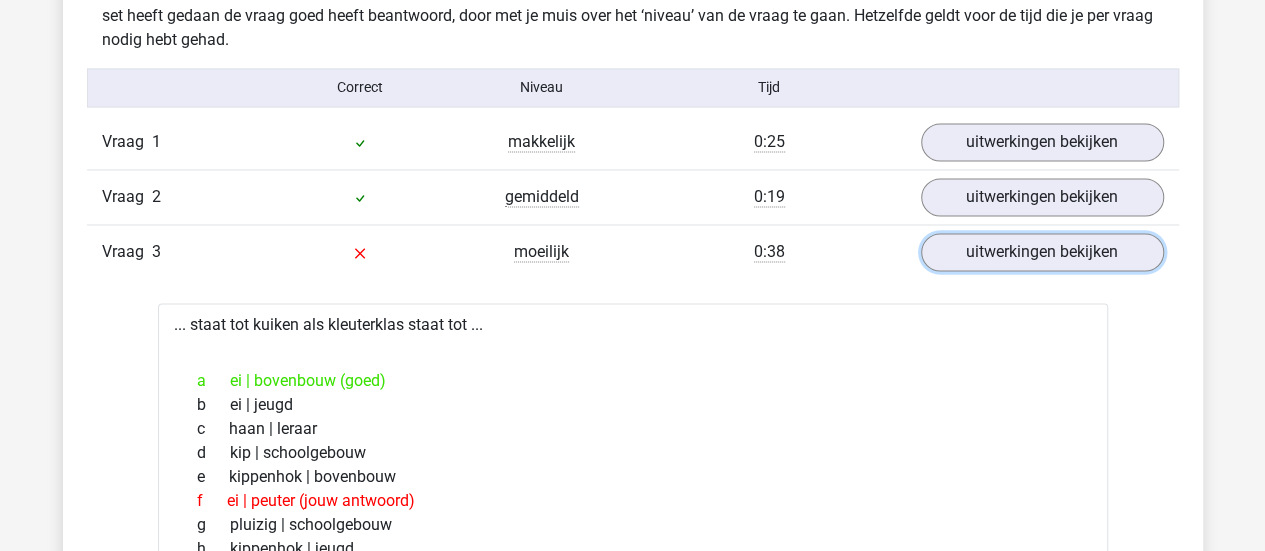 scroll, scrollTop: 1616, scrollLeft: 0, axis: vertical 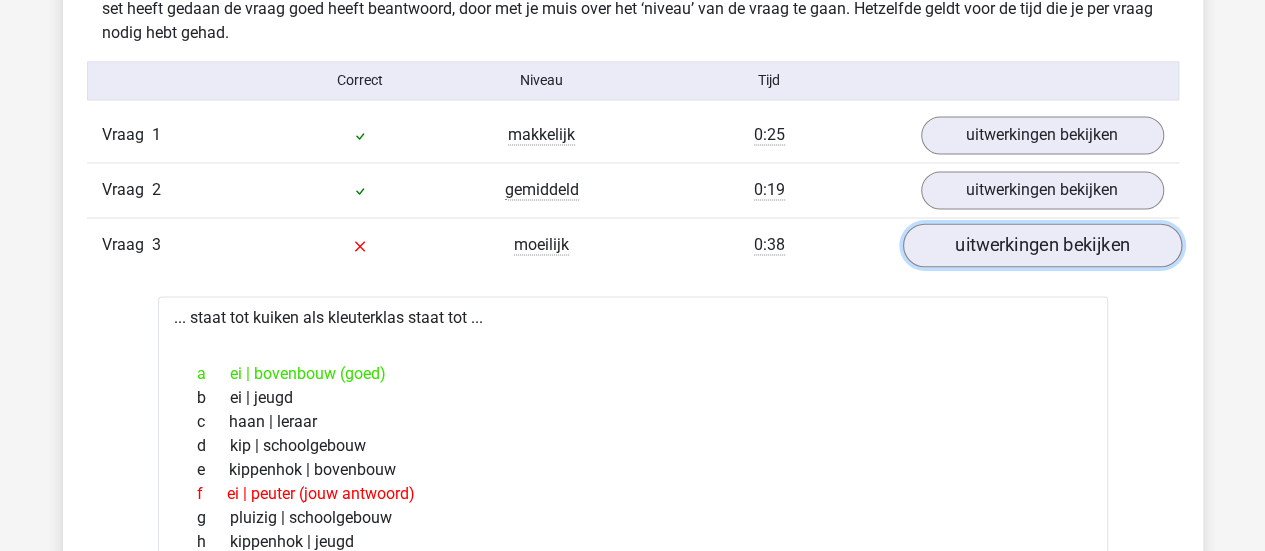 click on "uitwerkingen bekijken" at bounding box center [1041, 245] 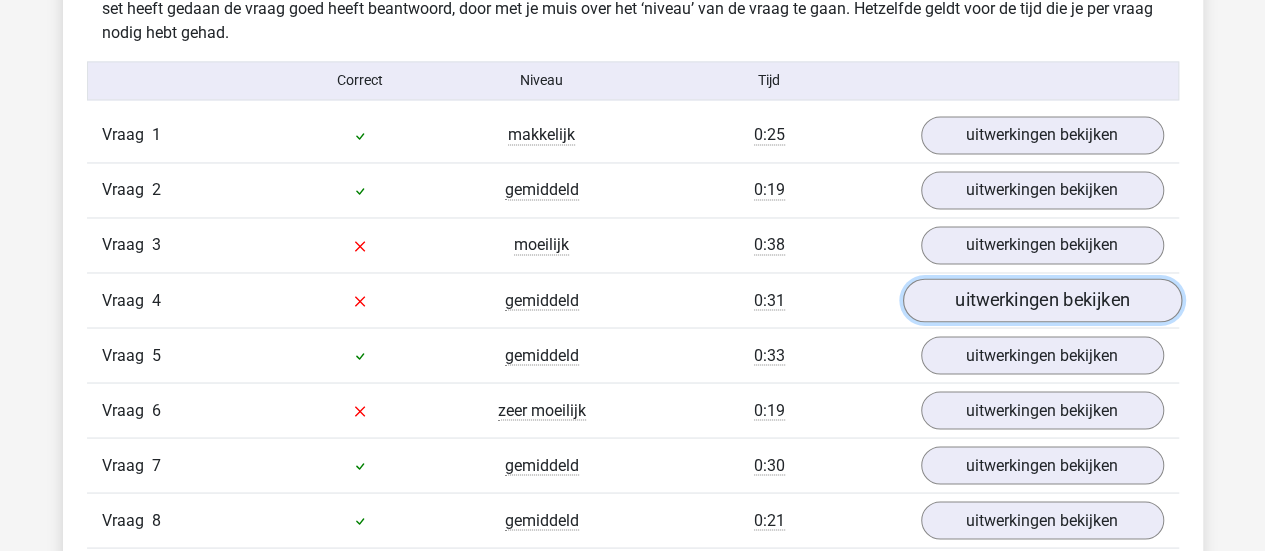 click on "uitwerkingen bekijken" at bounding box center [1041, 300] 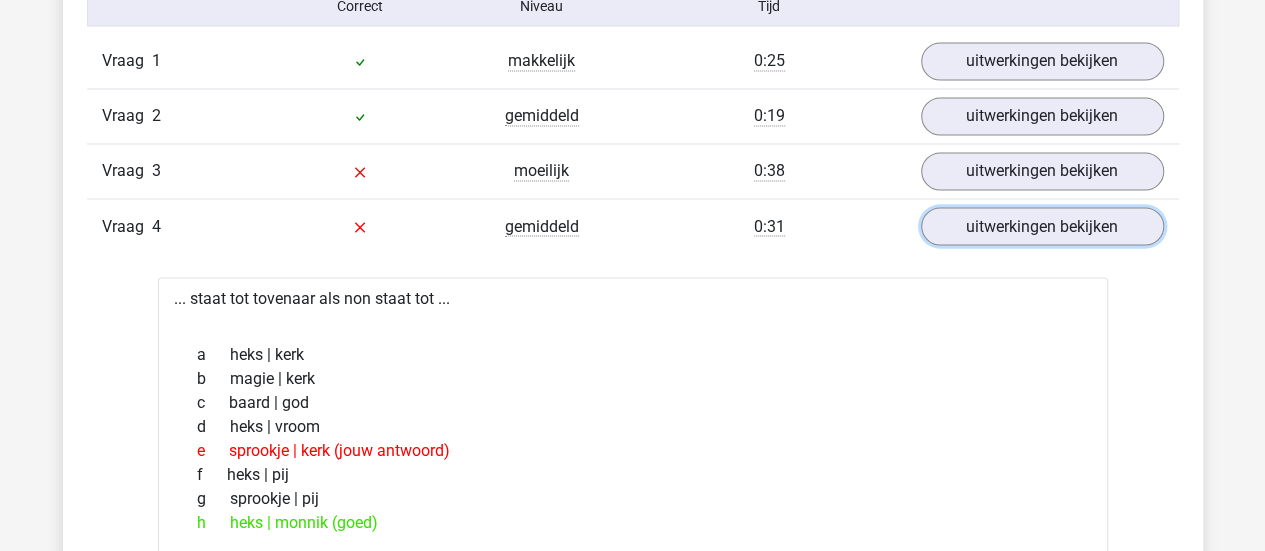 scroll, scrollTop: 1733, scrollLeft: 0, axis: vertical 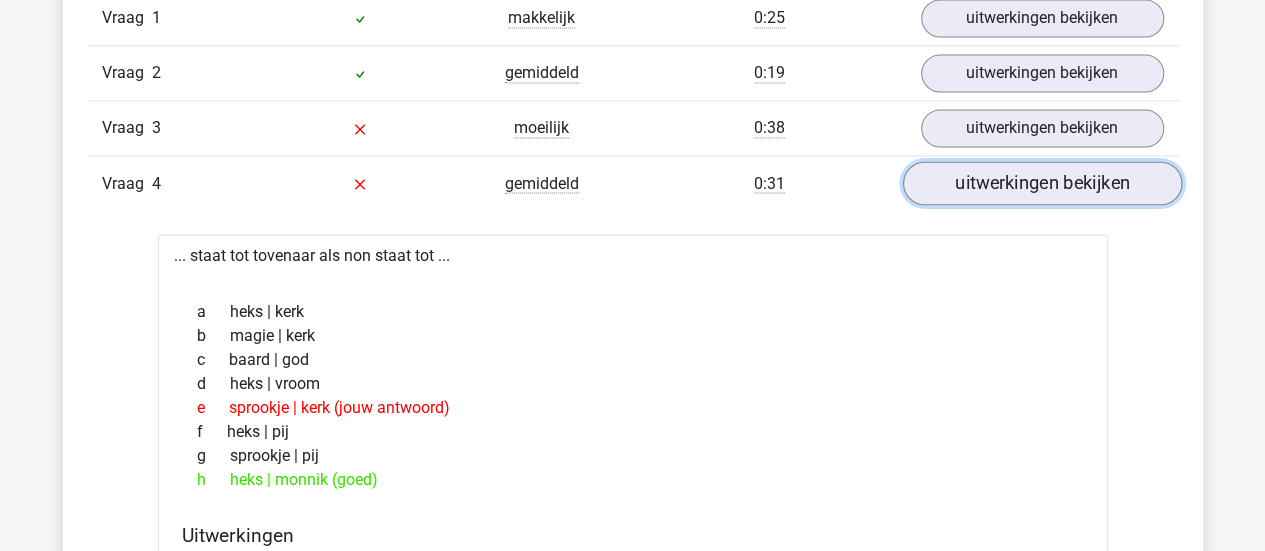 click on "uitwerkingen bekijken" at bounding box center (1041, 183) 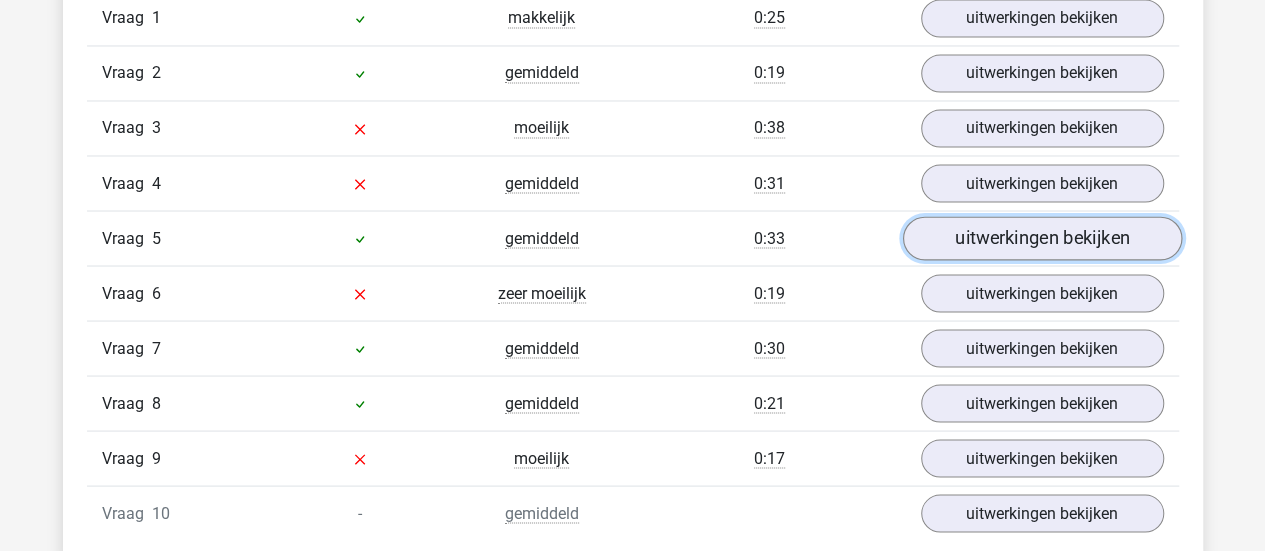 click on "uitwerkingen bekijken" at bounding box center (1041, 238) 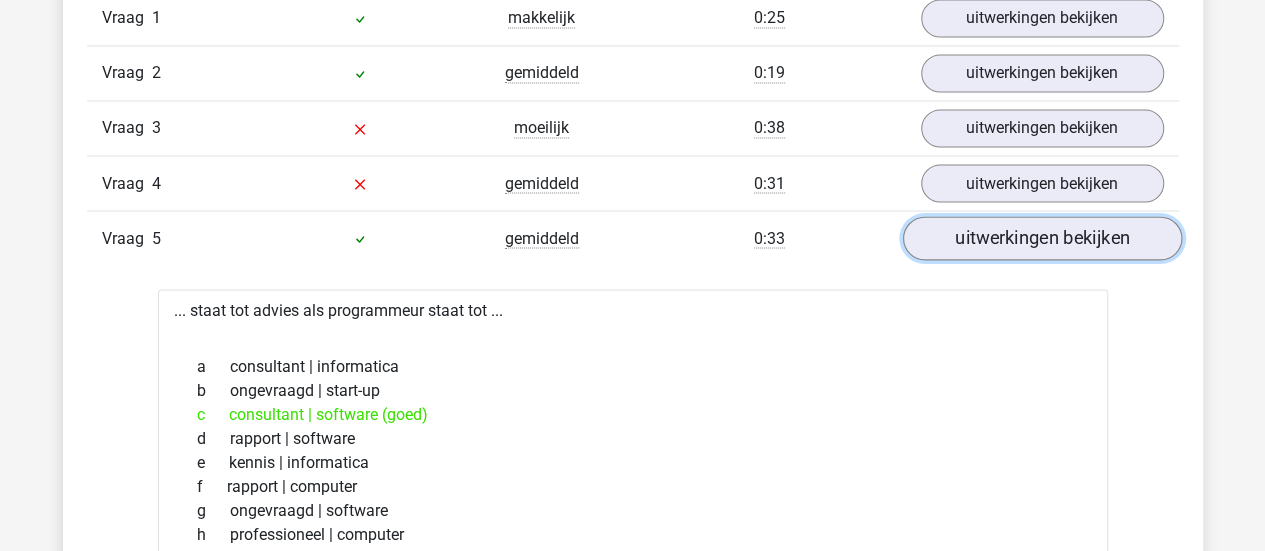 click on "uitwerkingen bekijken" at bounding box center (1041, 238) 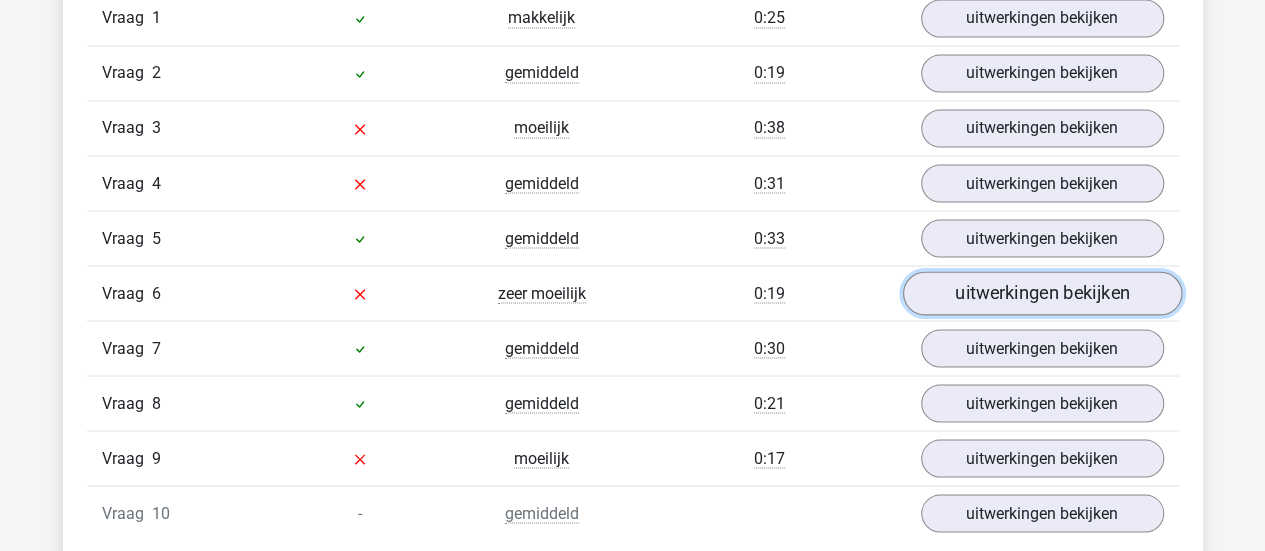 click on "uitwerkingen bekijken" at bounding box center (1041, 293) 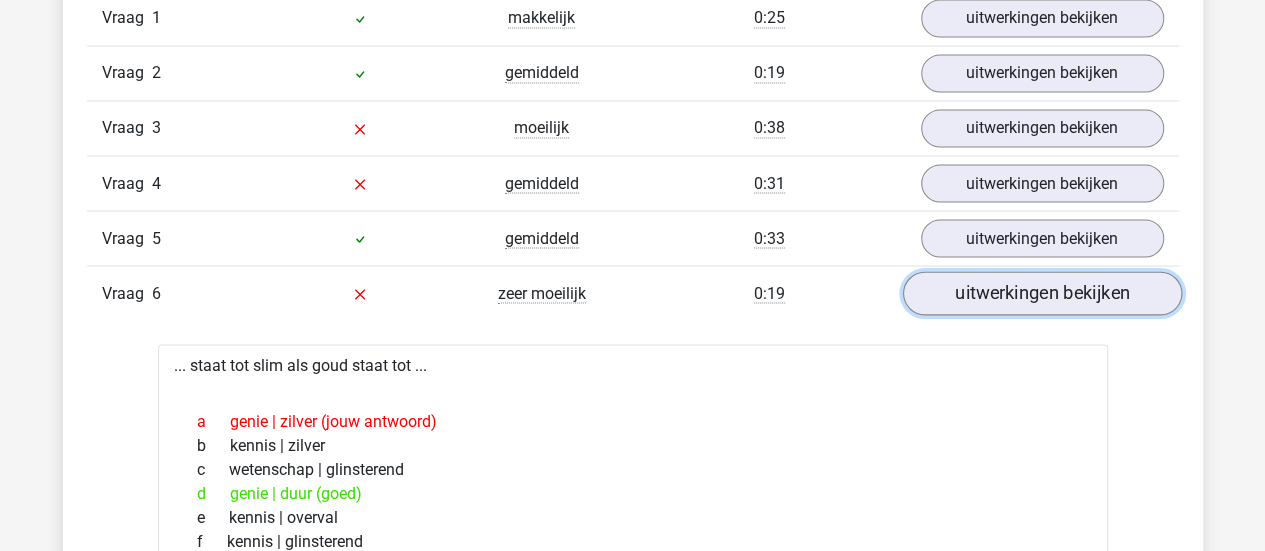 click on "uitwerkingen bekijken" at bounding box center (1041, 293) 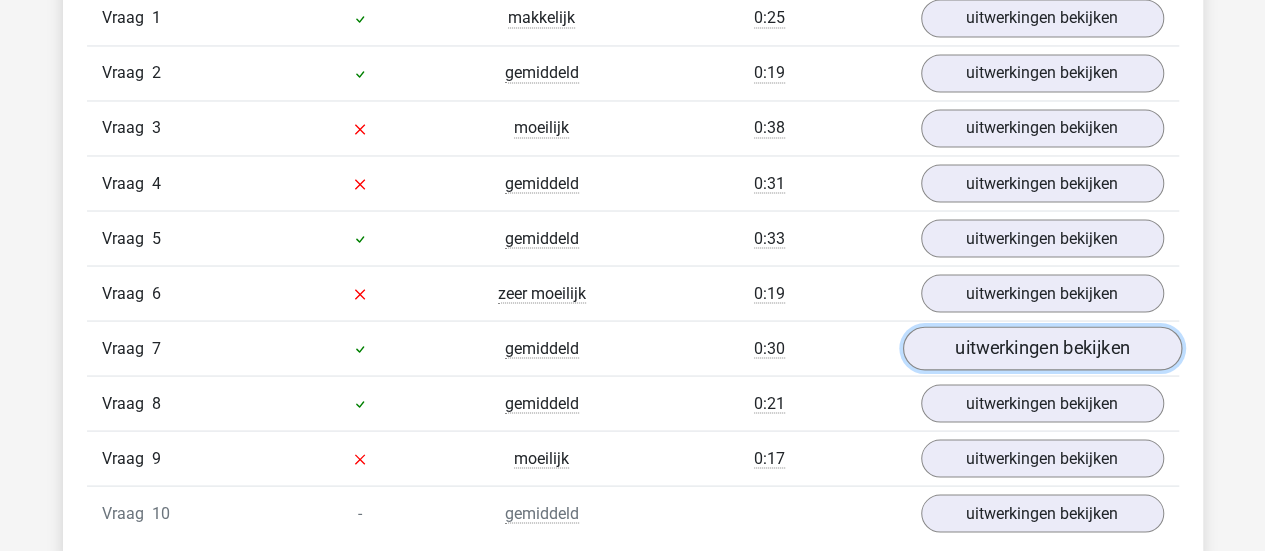 click on "uitwerkingen bekijken" at bounding box center [1041, 348] 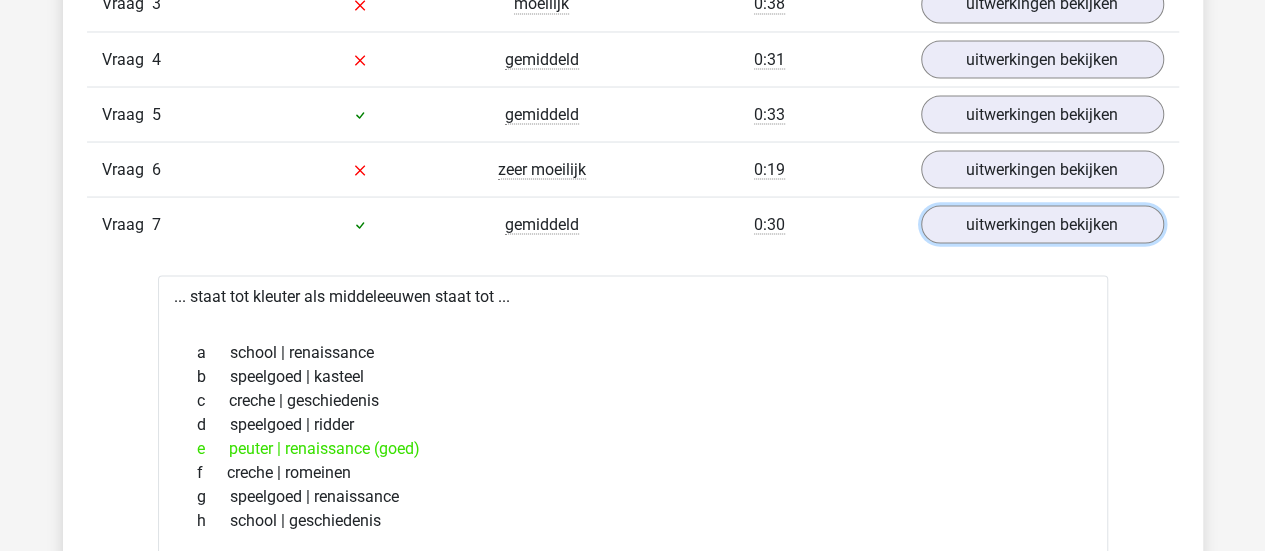 scroll, scrollTop: 1864, scrollLeft: 0, axis: vertical 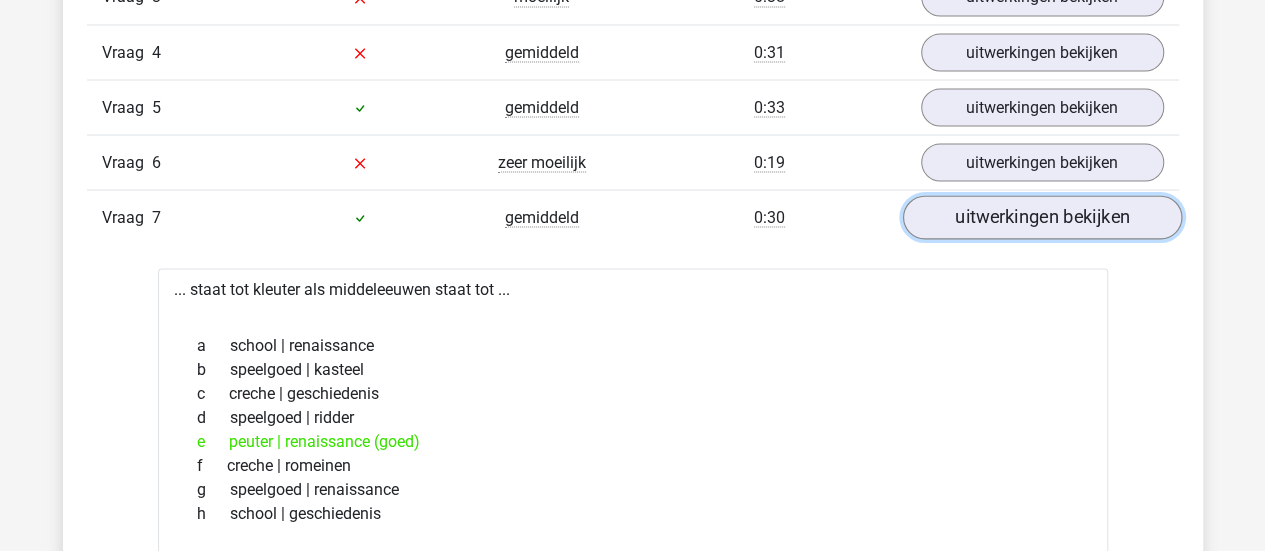 click on "uitwerkingen bekijken" at bounding box center [1041, 217] 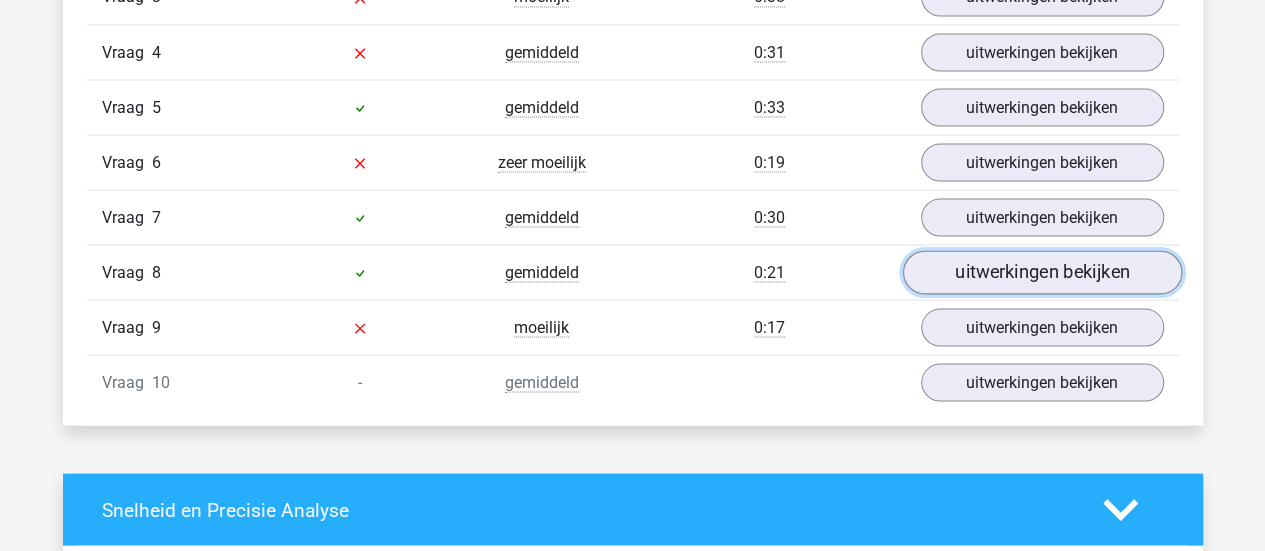 click on "uitwerkingen bekijken" at bounding box center [1041, 272] 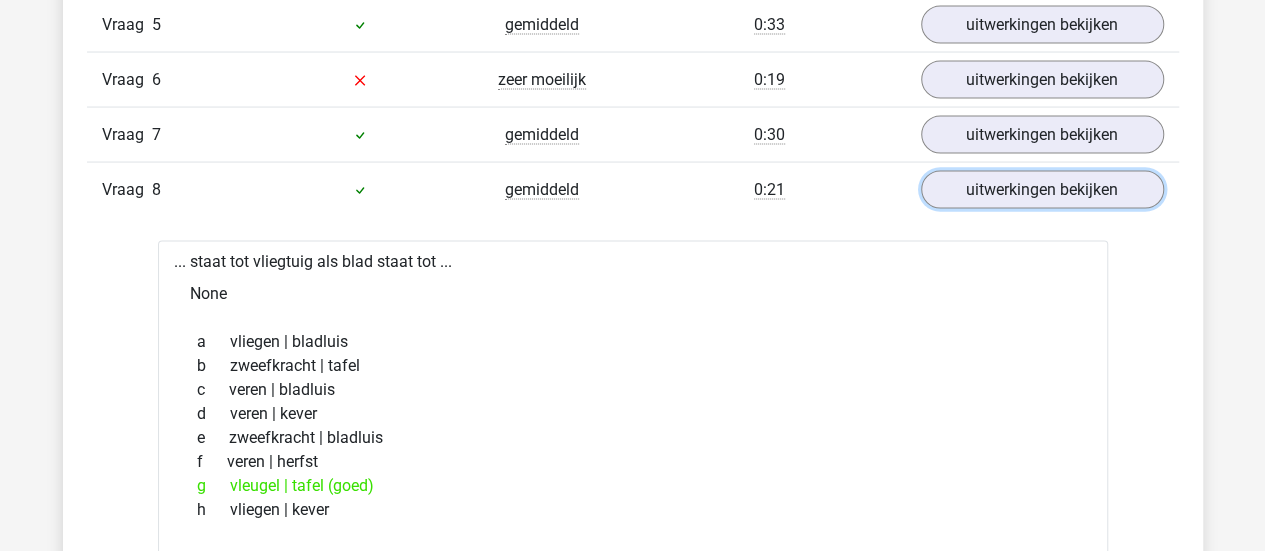scroll, scrollTop: 1988, scrollLeft: 0, axis: vertical 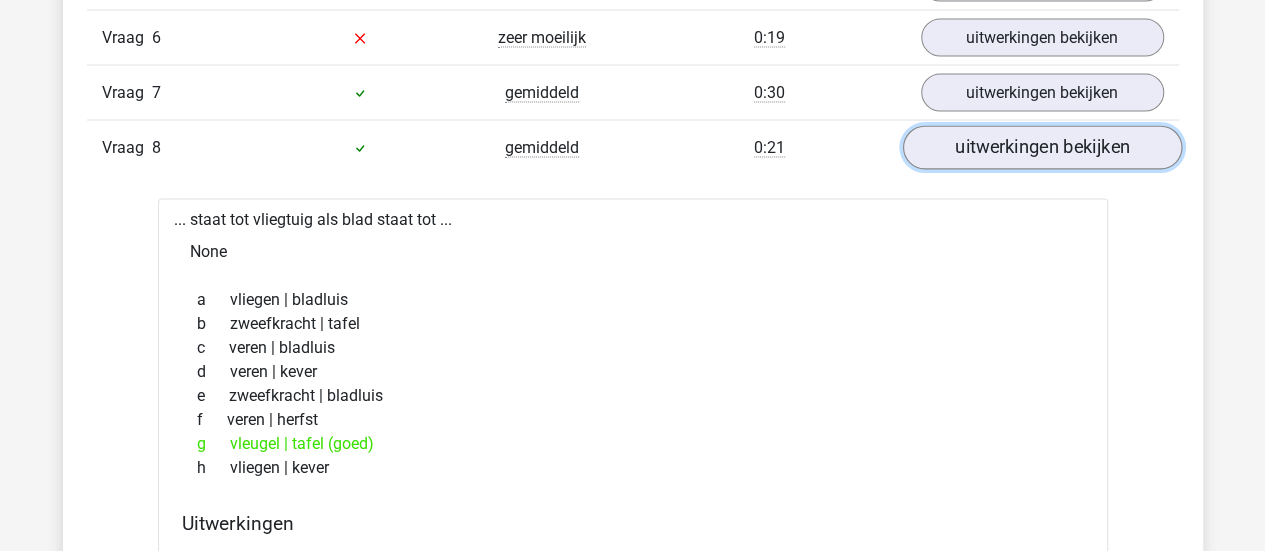 click on "uitwerkingen bekijken" at bounding box center (1041, 148) 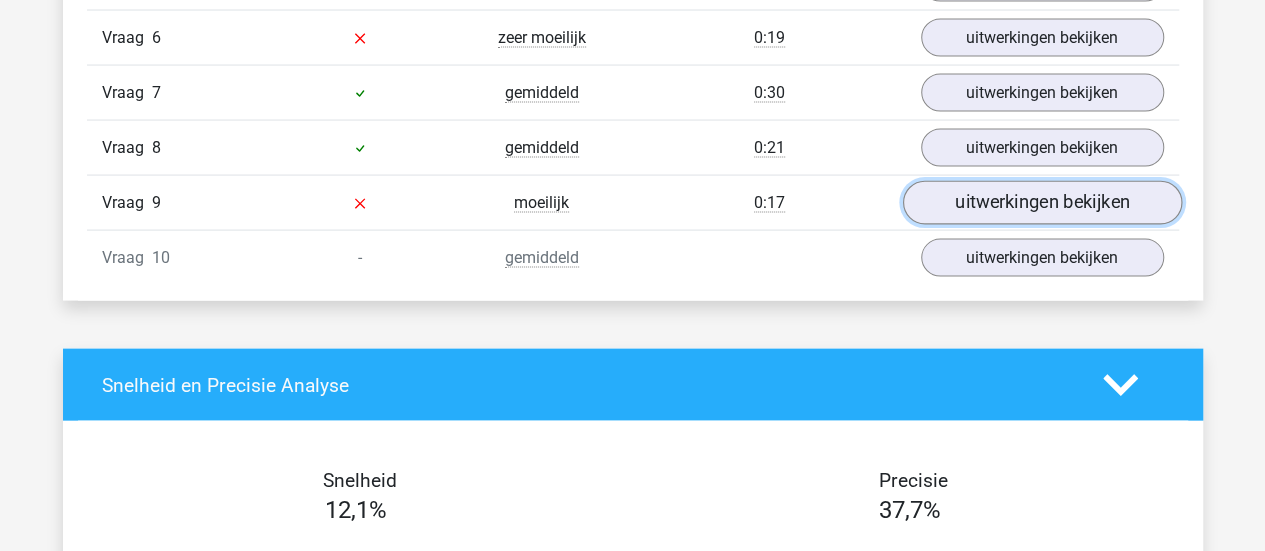 click on "uitwerkingen bekijken" at bounding box center (1041, 203) 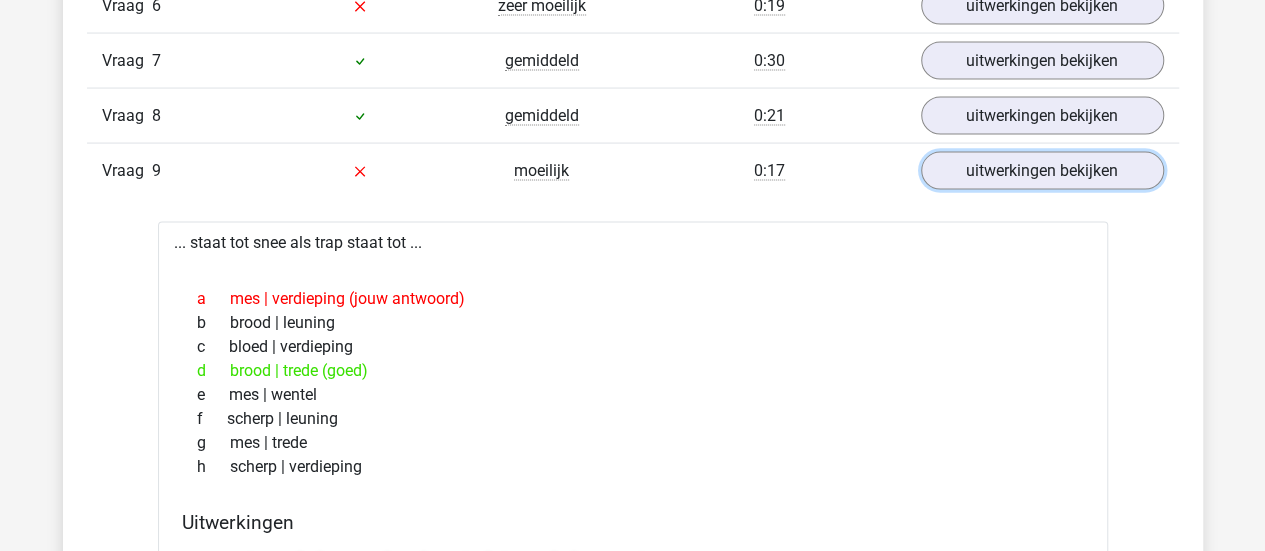 scroll, scrollTop: 2028, scrollLeft: 0, axis: vertical 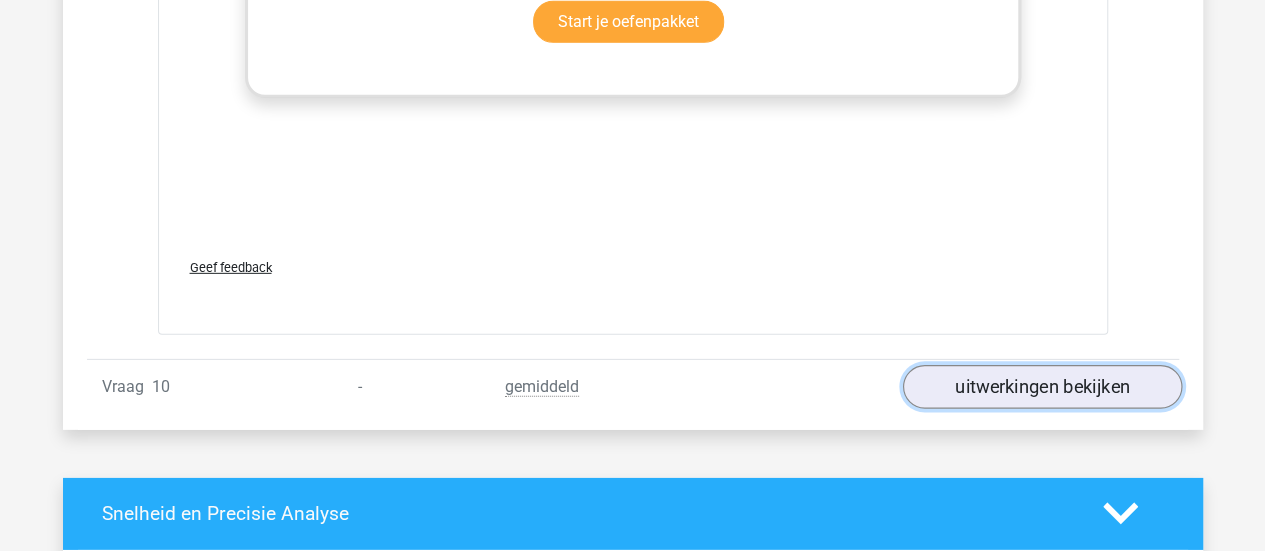 click on "uitwerkingen bekijken" at bounding box center [1041, 387] 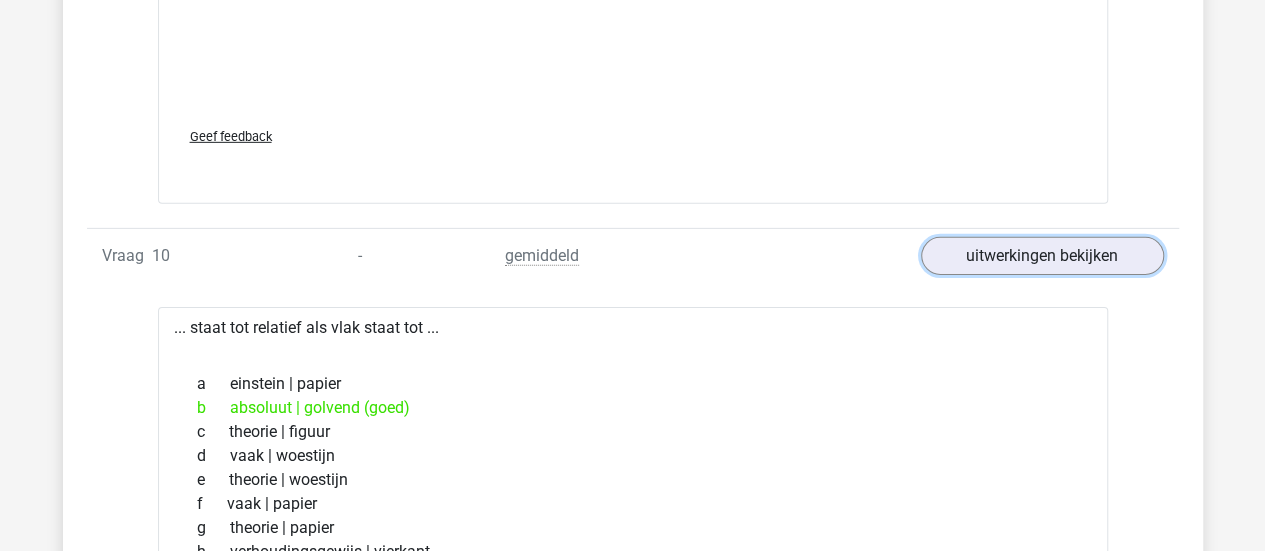 scroll, scrollTop: 3102, scrollLeft: 0, axis: vertical 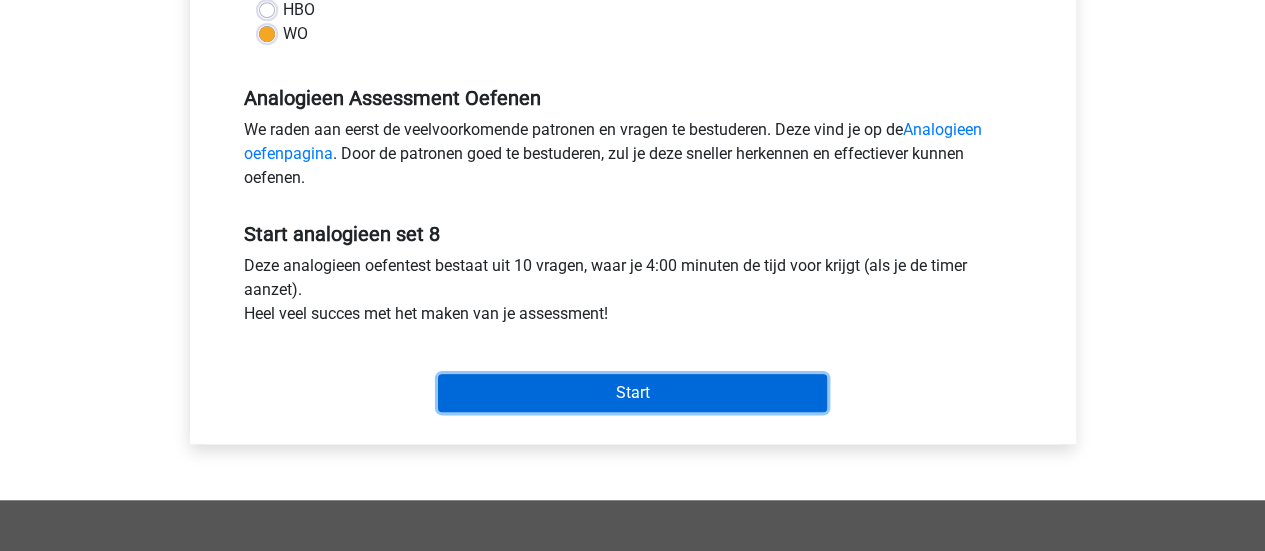 click on "Start" at bounding box center (632, 393) 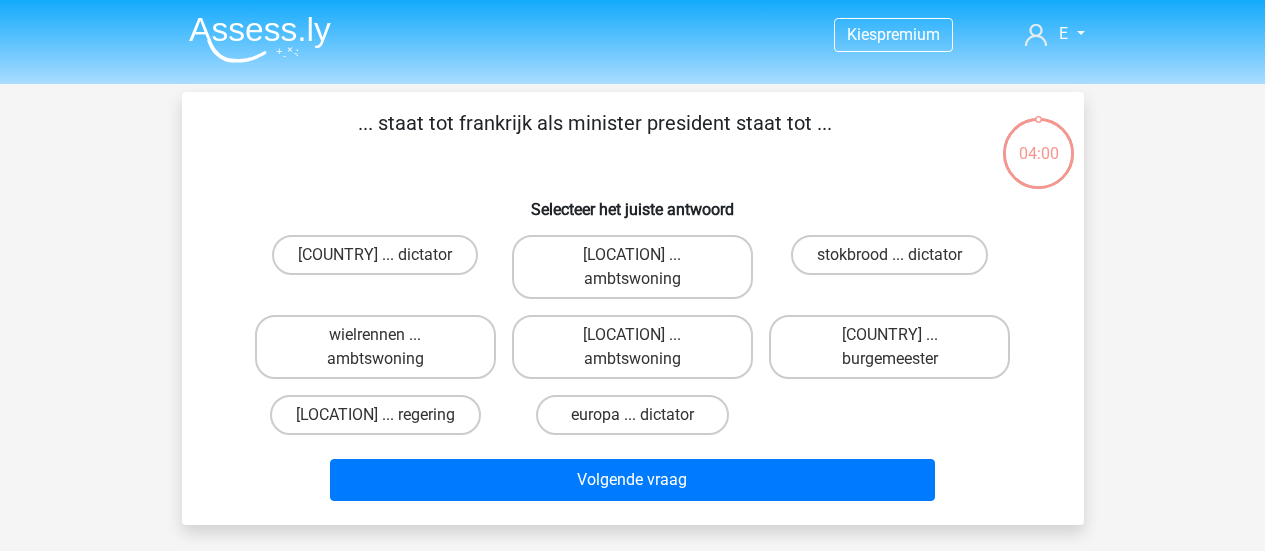 scroll, scrollTop: 0, scrollLeft: 0, axis: both 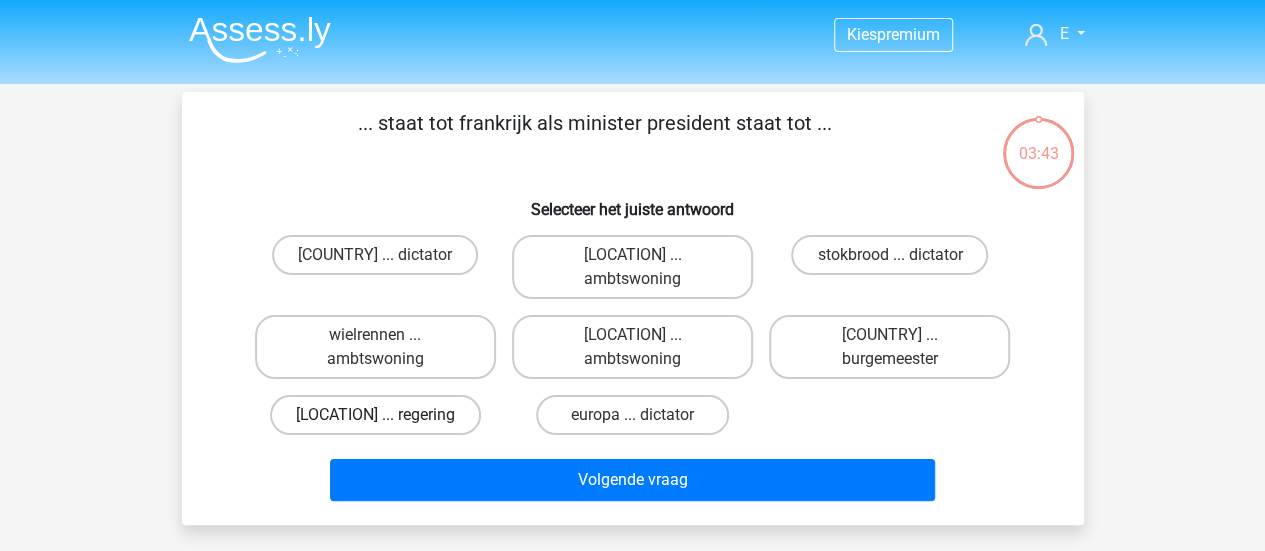 click on "[LOCATION] ... regering" at bounding box center [375, 415] 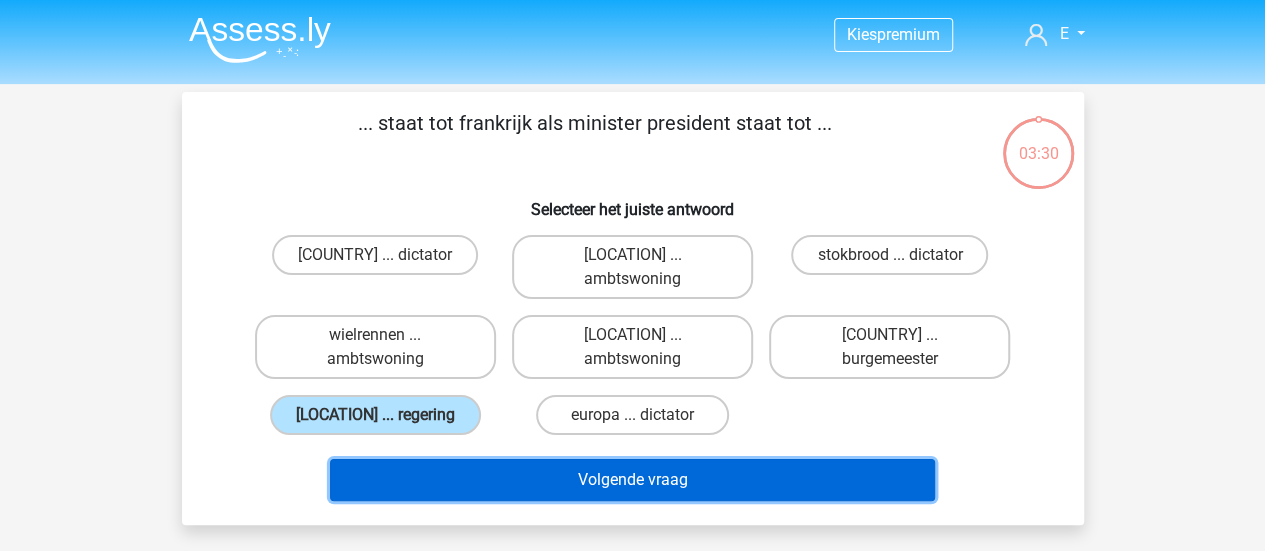 click on "Volgende vraag" at bounding box center (632, 480) 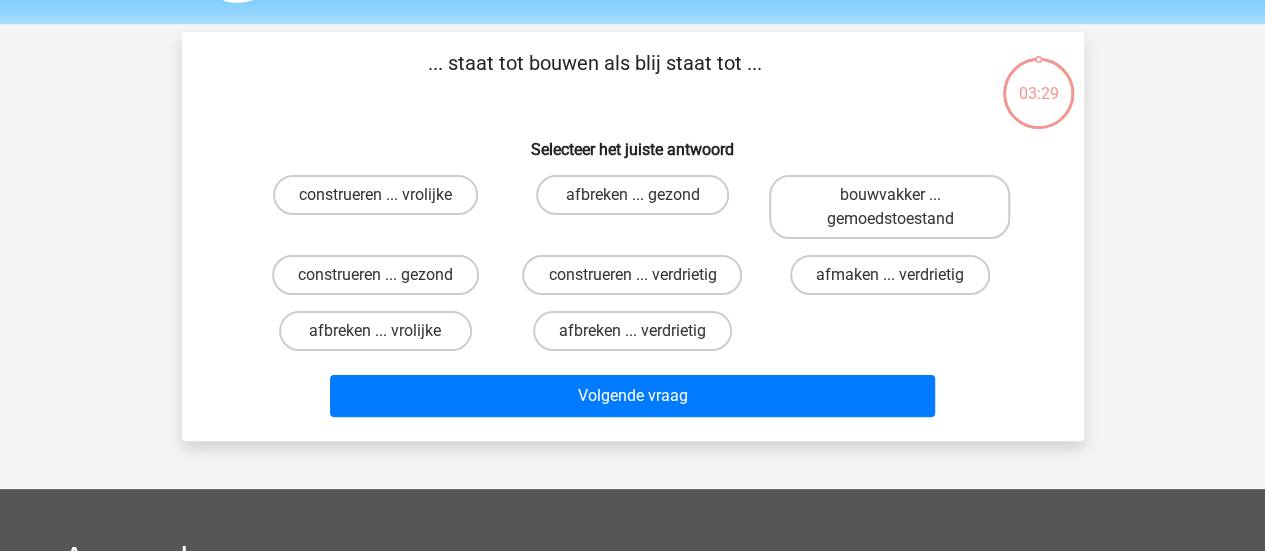 scroll, scrollTop: 92, scrollLeft: 0, axis: vertical 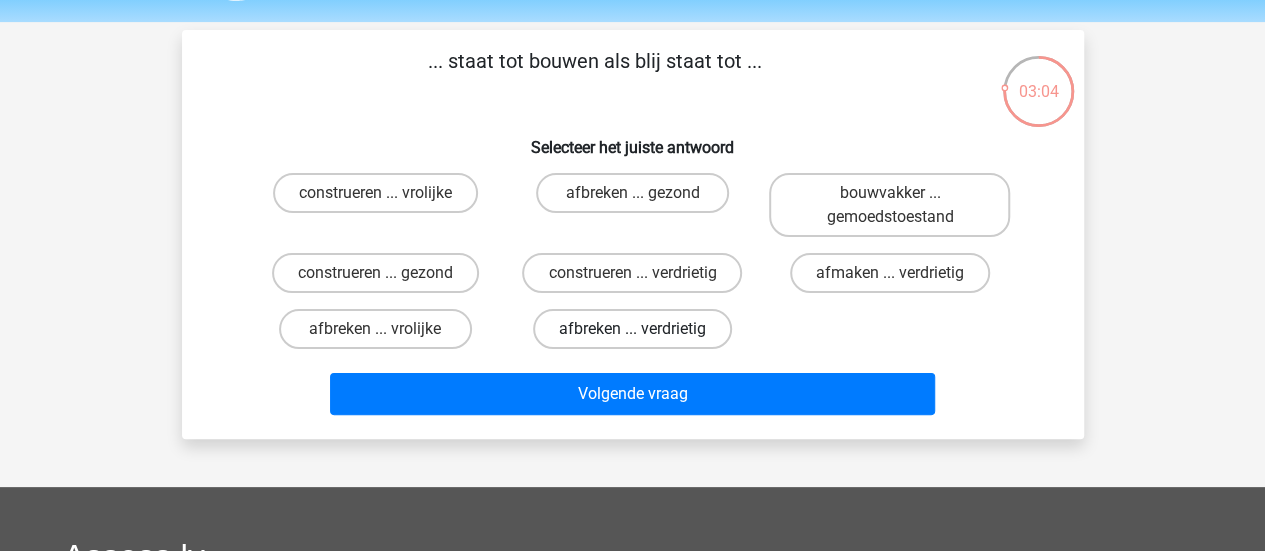 click on "afbreken ... verdrietig" at bounding box center (632, 329) 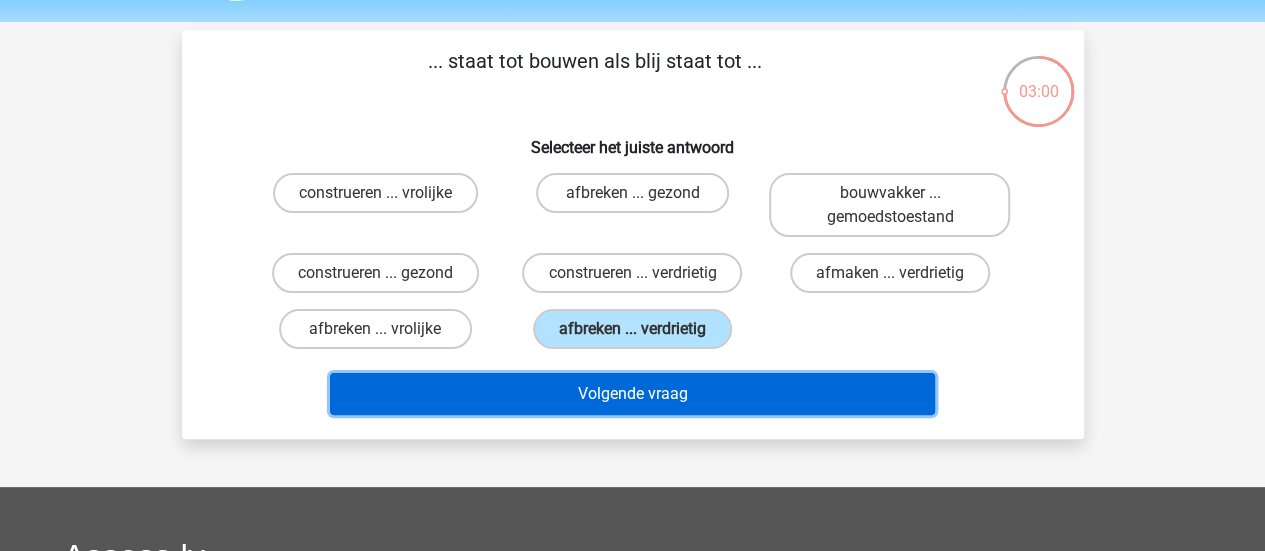 click on "Volgende vraag" at bounding box center [632, 394] 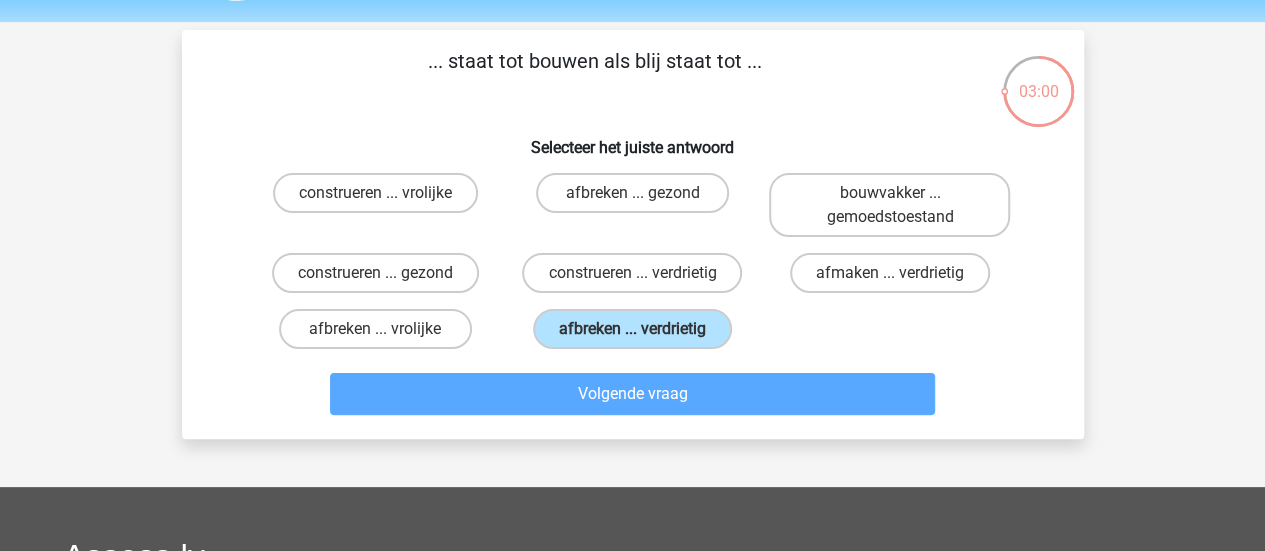 scroll, scrollTop: 92, scrollLeft: 0, axis: vertical 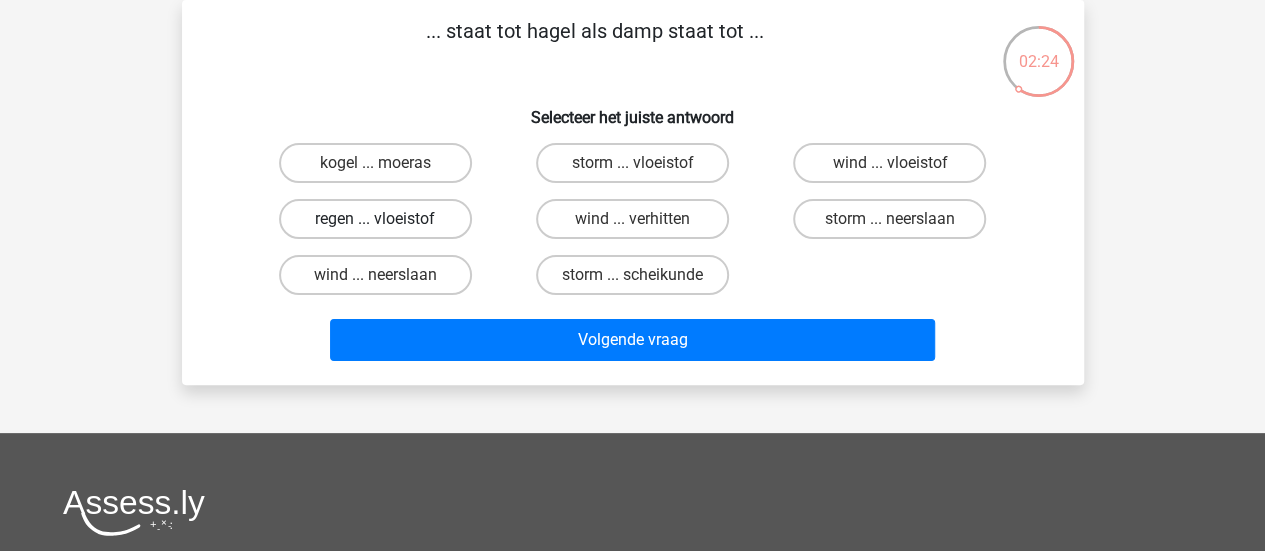 click on "regen ... vloeistof" at bounding box center [375, 219] 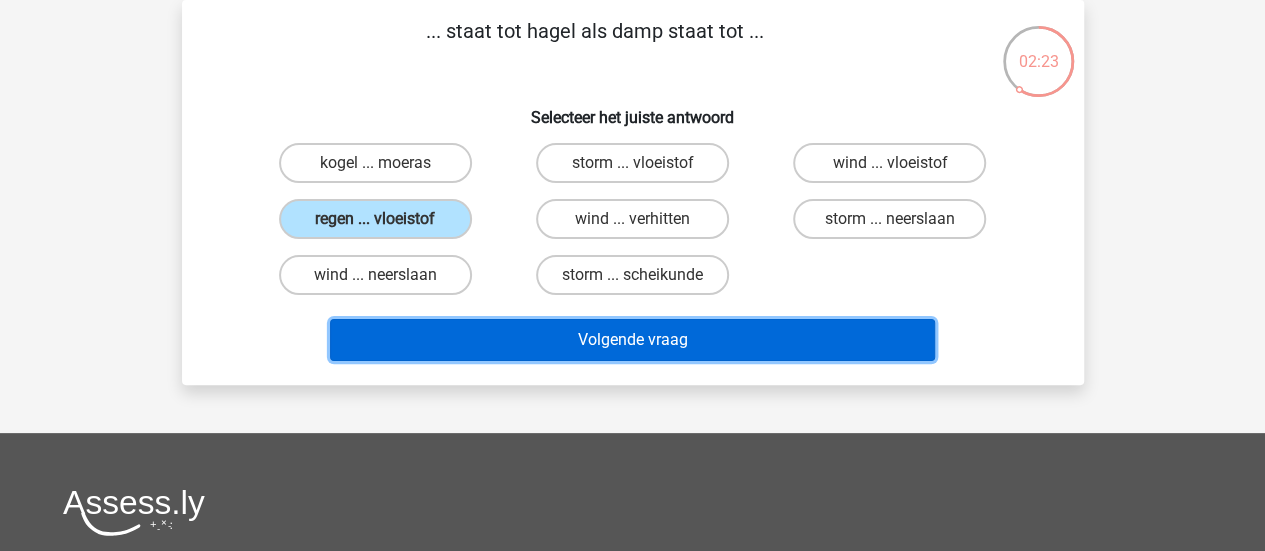 click on "Volgende vraag" at bounding box center [632, 340] 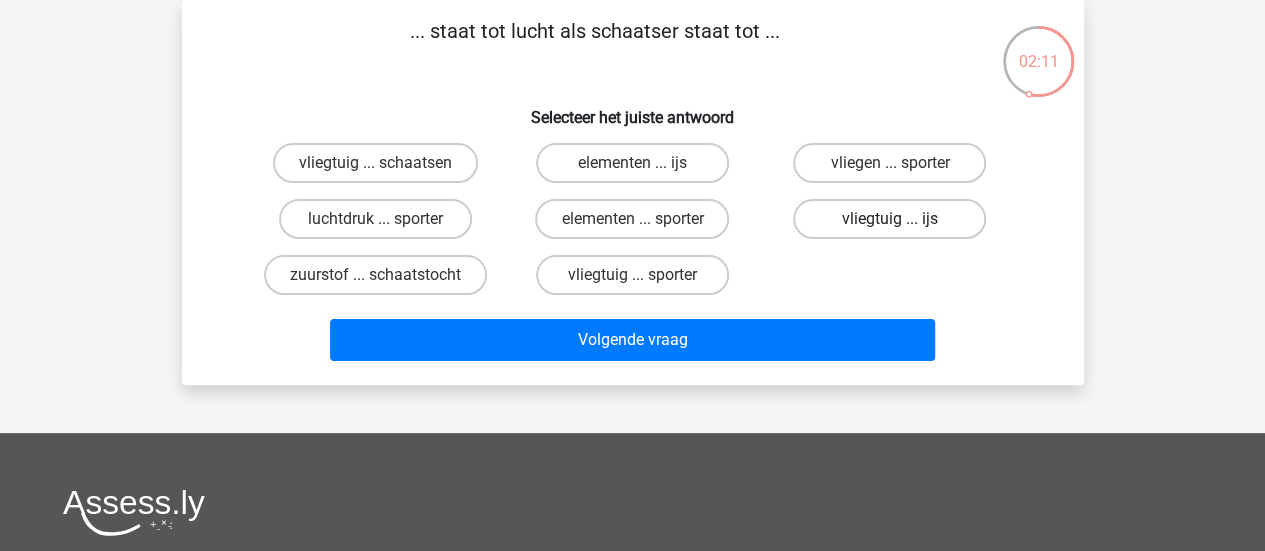 click on "vliegtuig ... ijs" at bounding box center (889, 219) 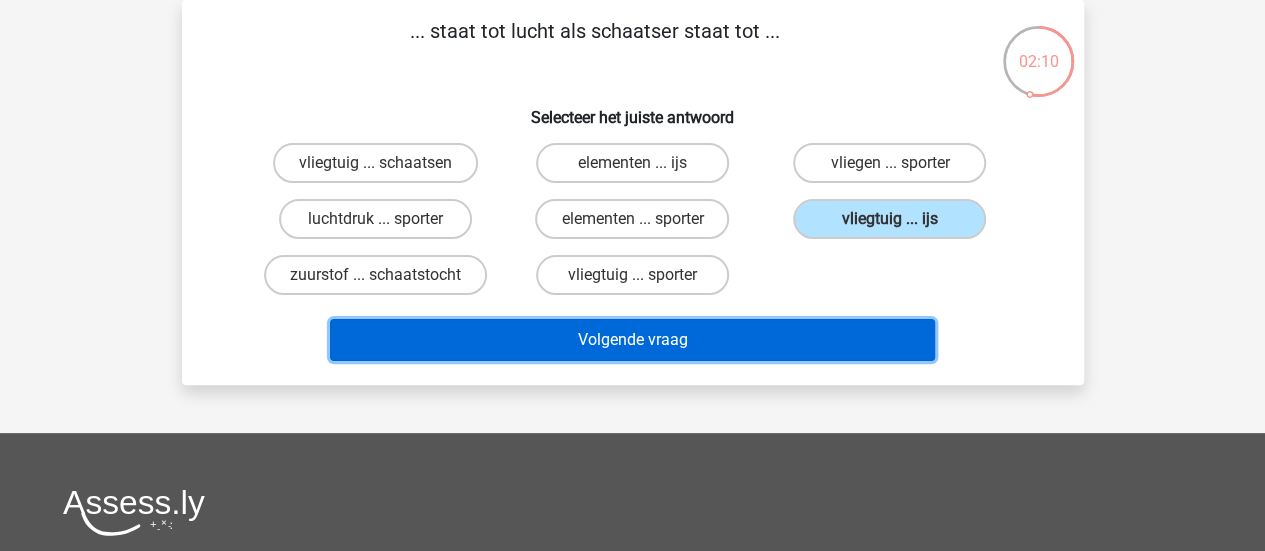 click on "Volgende vraag" at bounding box center [632, 340] 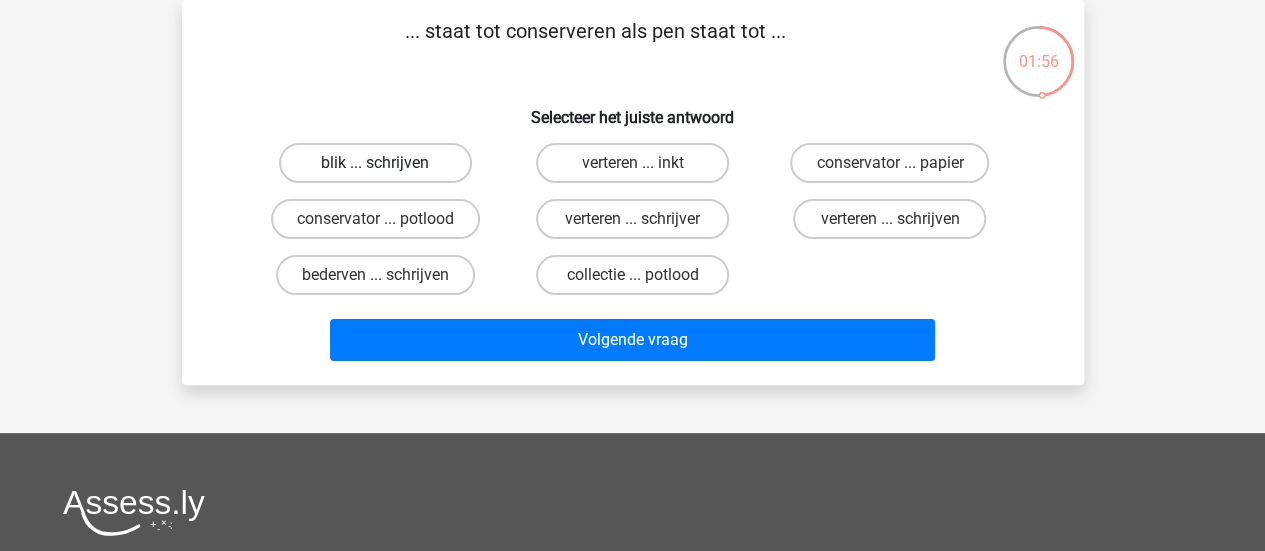 click on "blik ... schrijven" at bounding box center [375, 163] 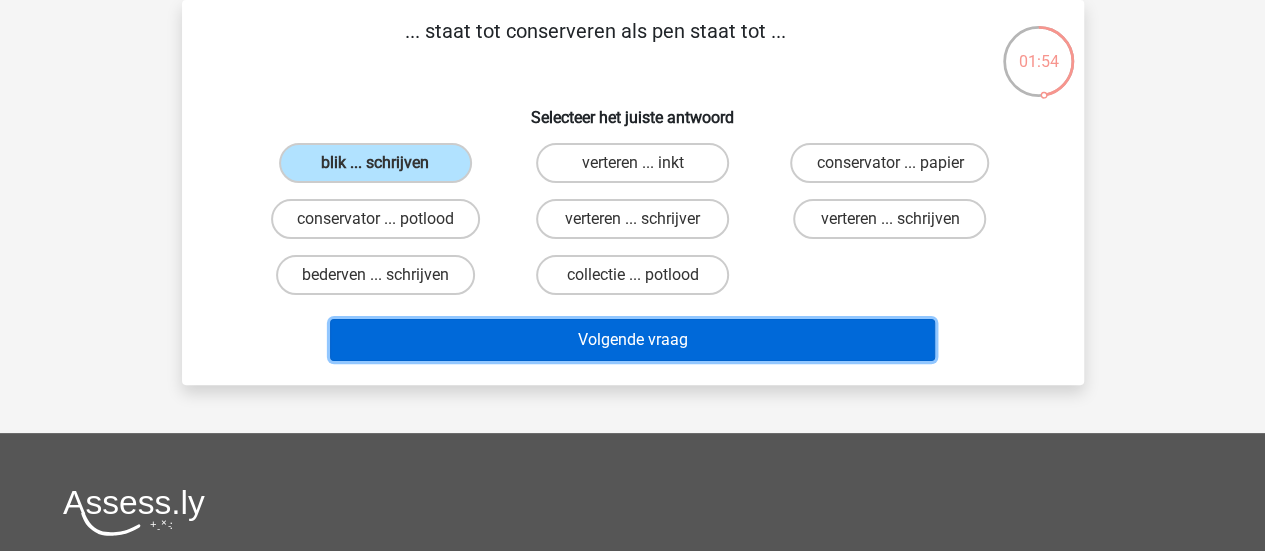 click on "Volgende vraag" at bounding box center [632, 340] 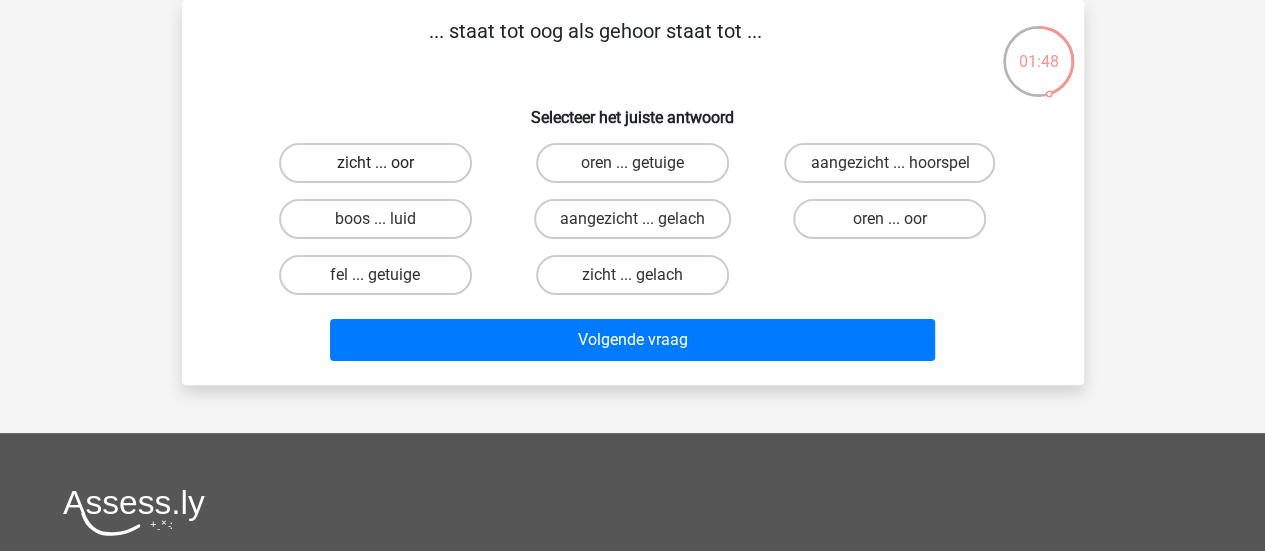 click on "zicht ... oor" at bounding box center [375, 163] 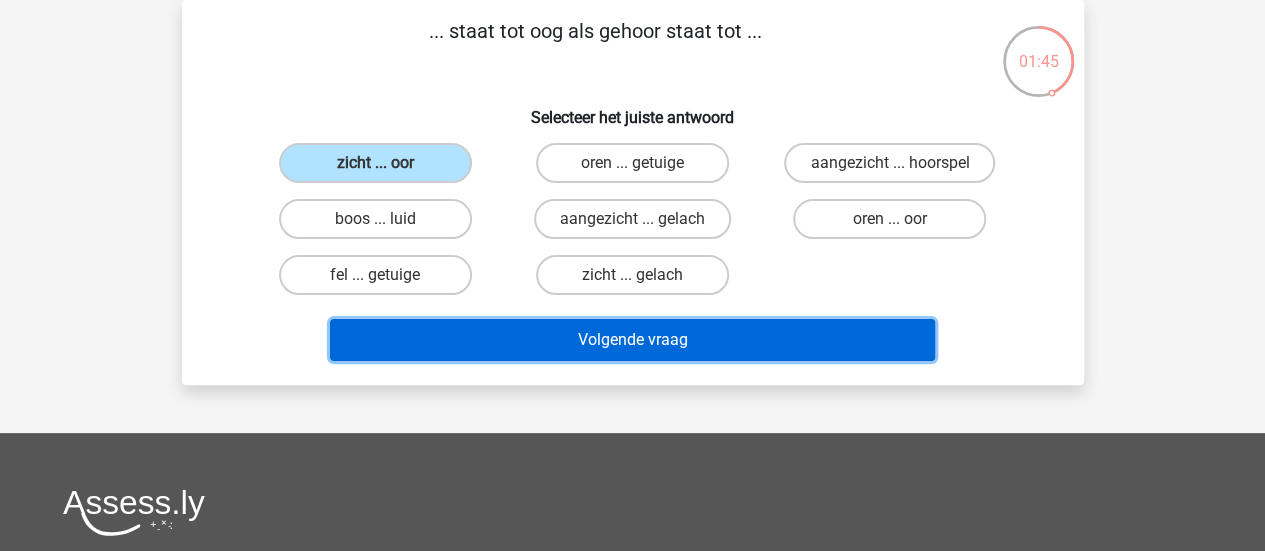 click on "Volgende vraag" at bounding box center (632, 340) 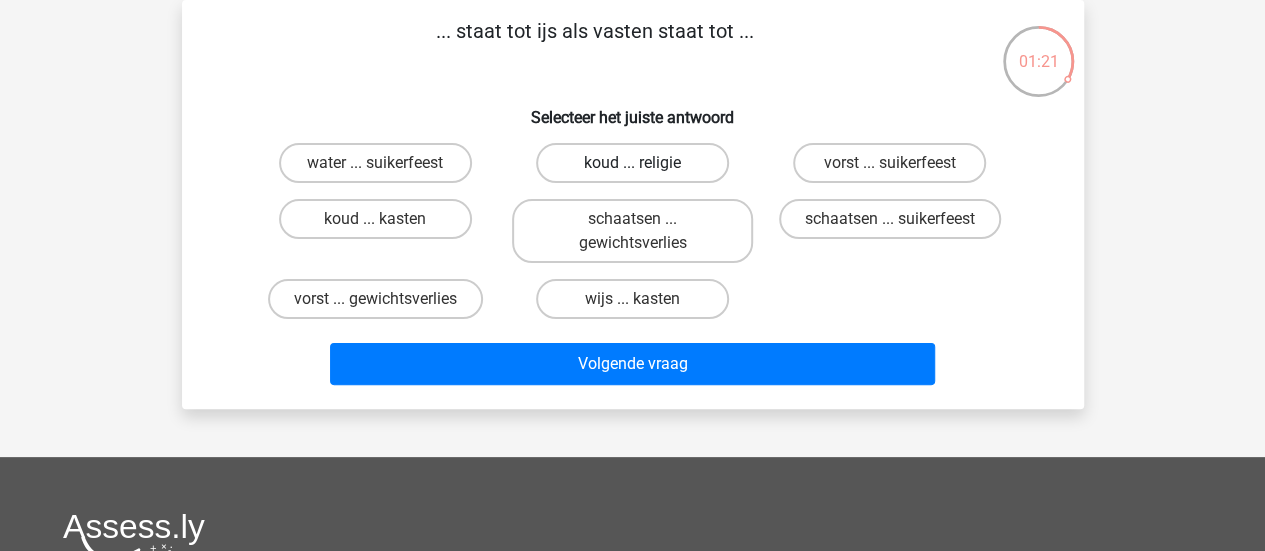 click on "koud ... religie" at bounding box center [632, 163] 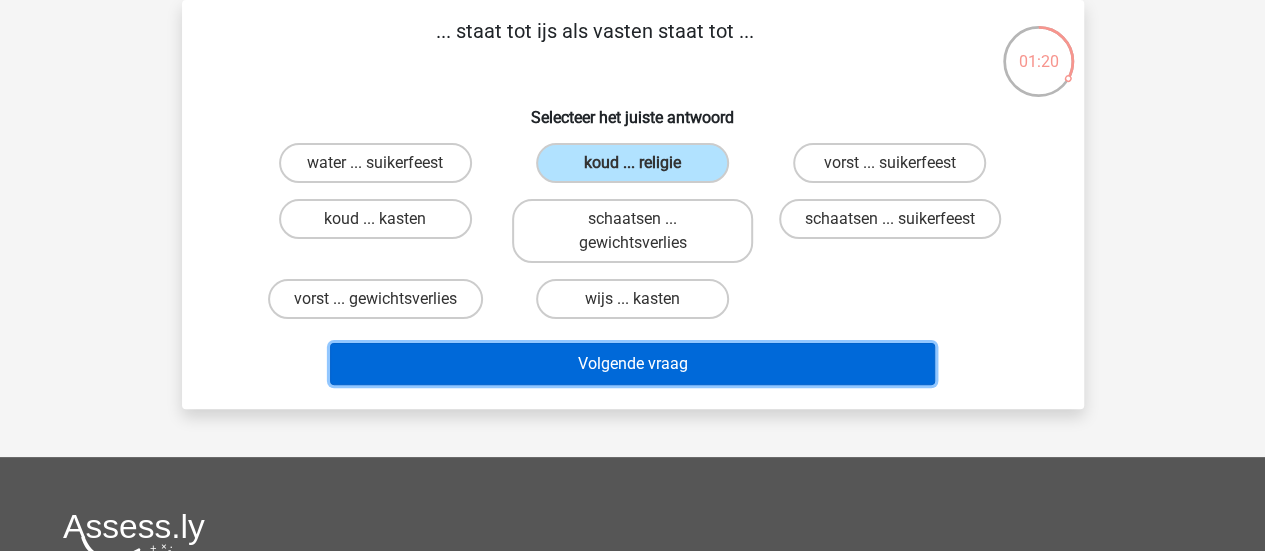 click on "Volgende vraag" at bounding box center [632, 364] 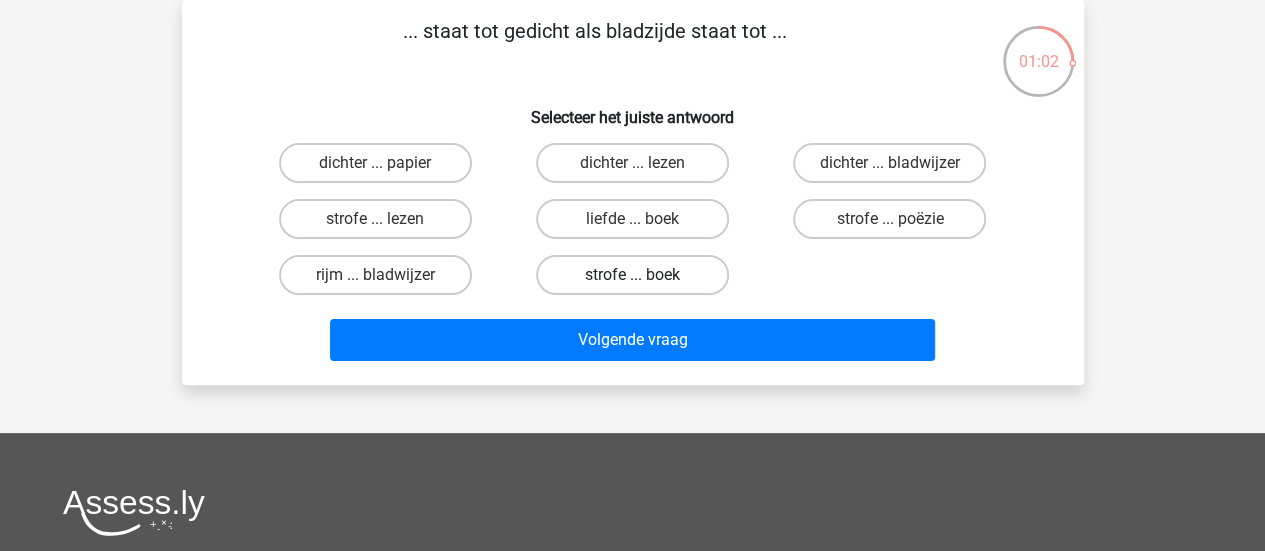 click on "strofe ... boek" at bounding box center (632, 275) 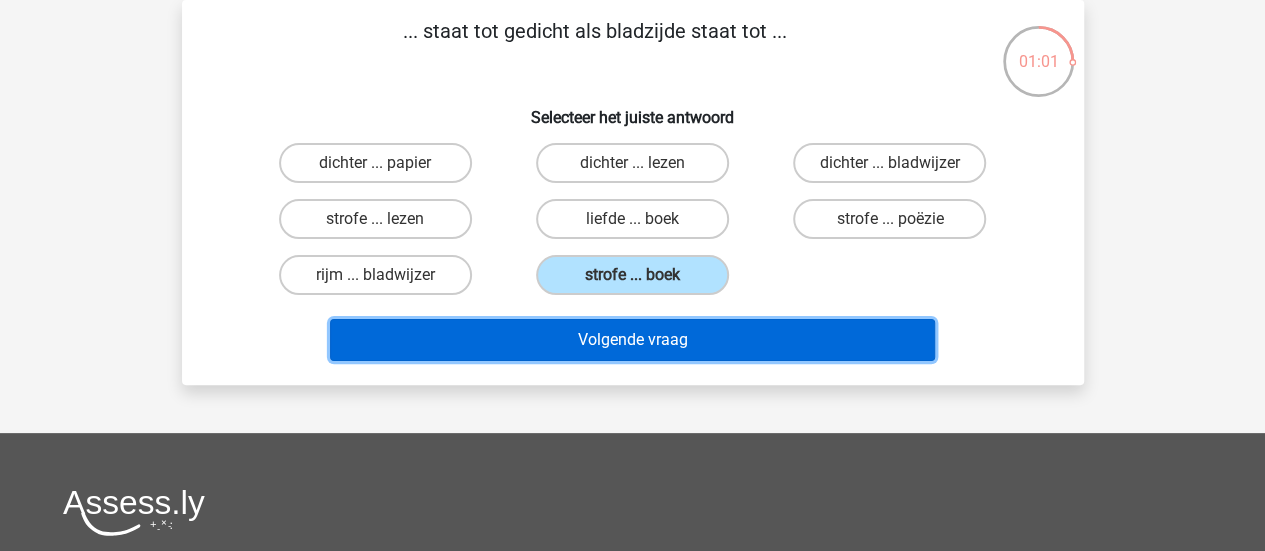 click on "Volgende vraag" at bounding box center (632, 340) 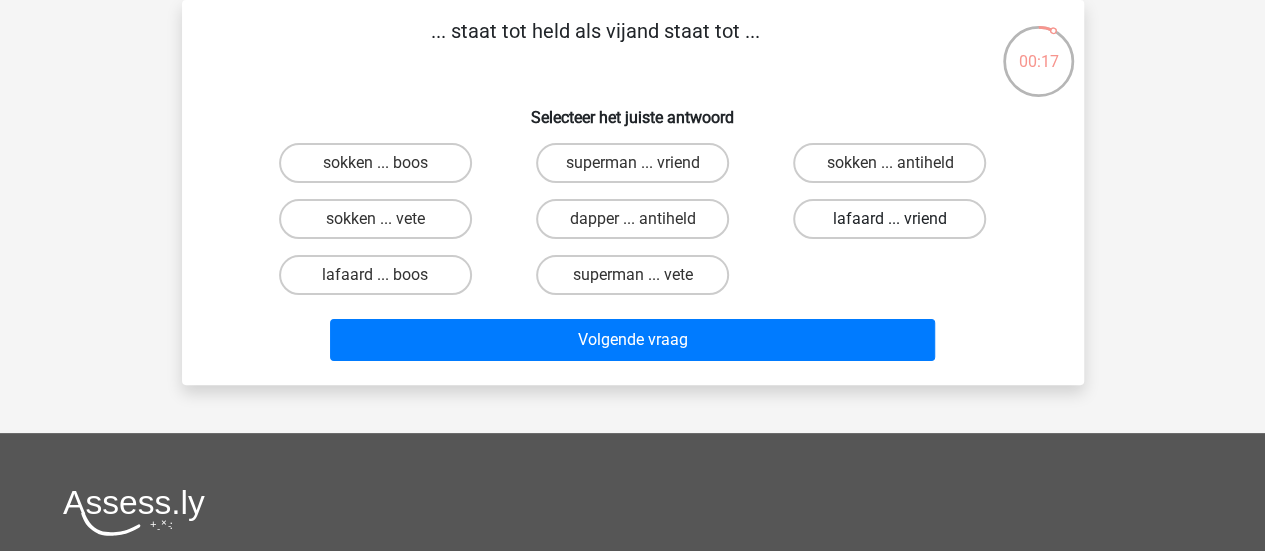 click on "lafaard ... vriend" at bounding box center [889, 219] 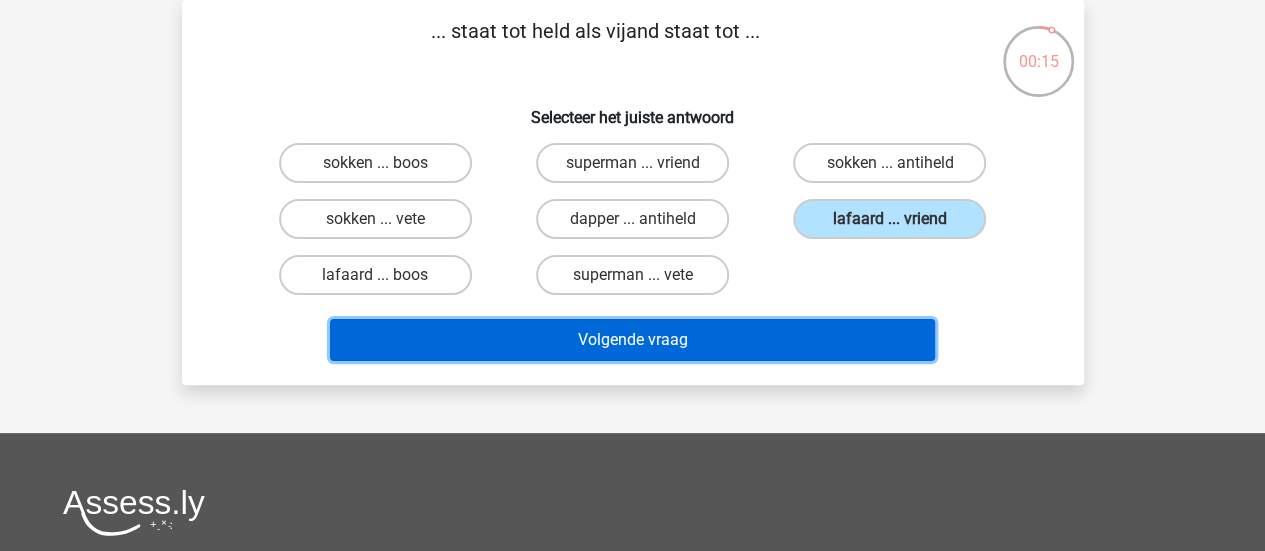 click on "Volgende vraag" at bounding box center [632, 340] 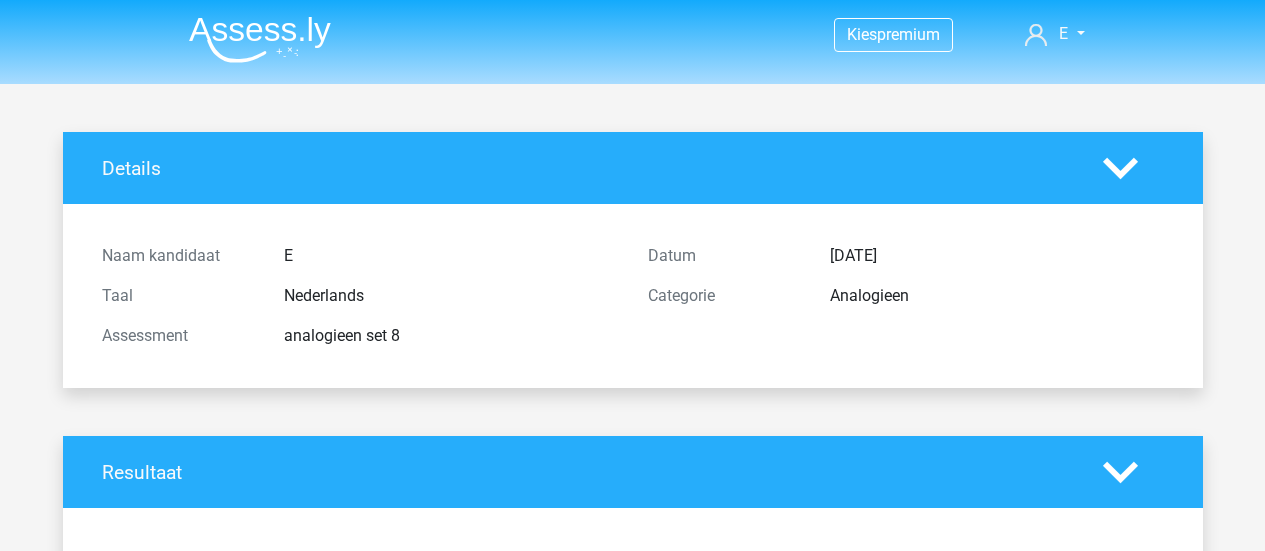 scroll, scrollTop: 0, scrollLeft: 0, axis: both 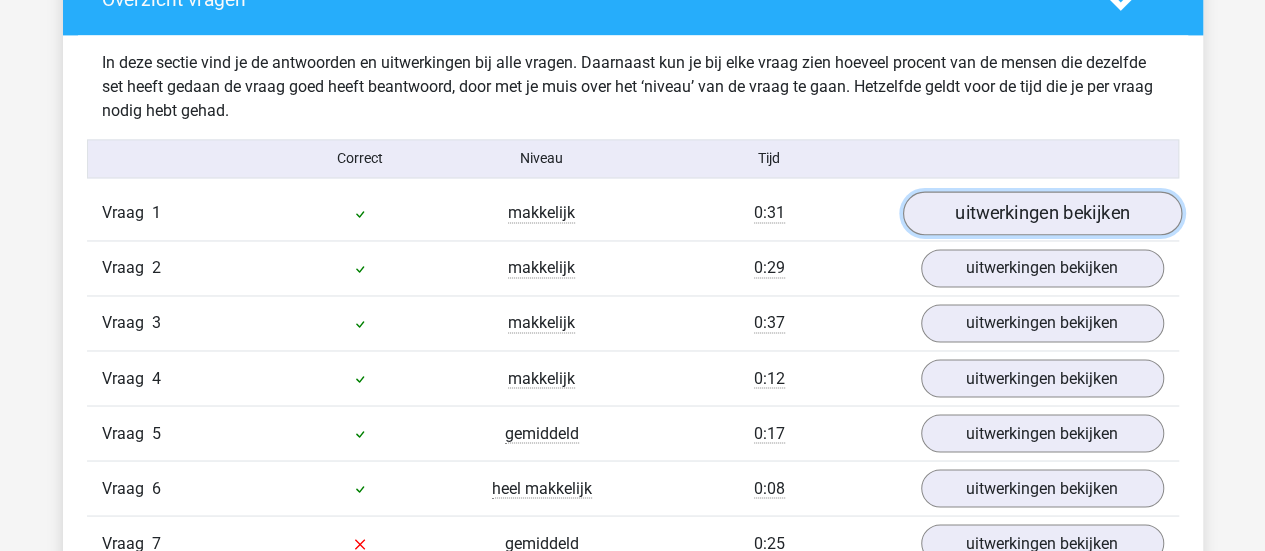 click on "uitwerkingen bekijken" at bounding box center [1041, 213] 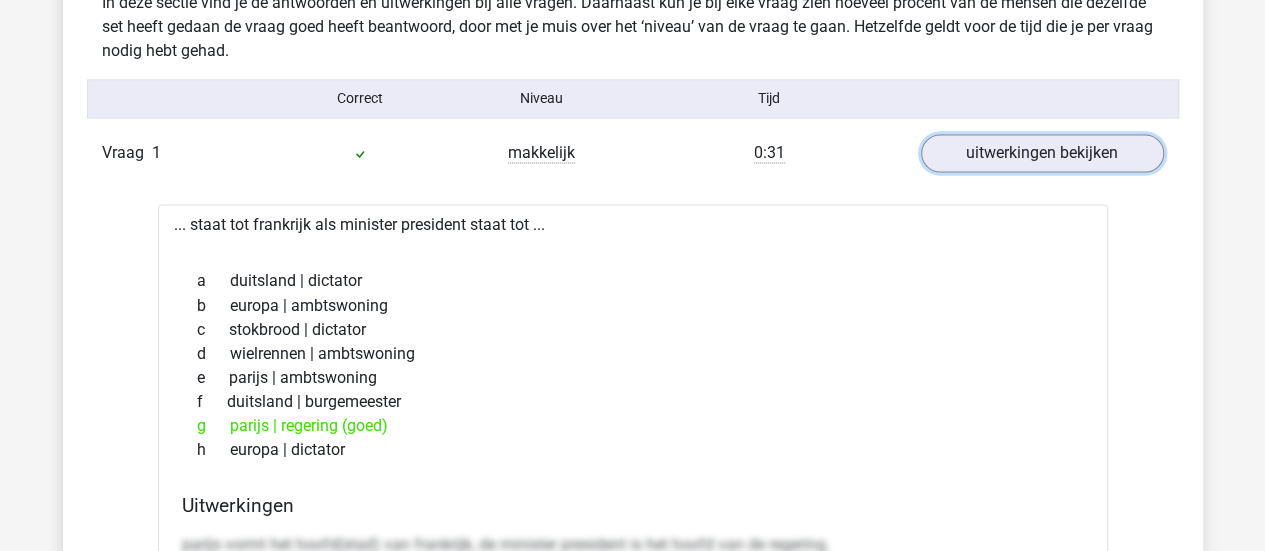 scroll, scrollTop: 1605, scrollLeft: 0, axis: vertical 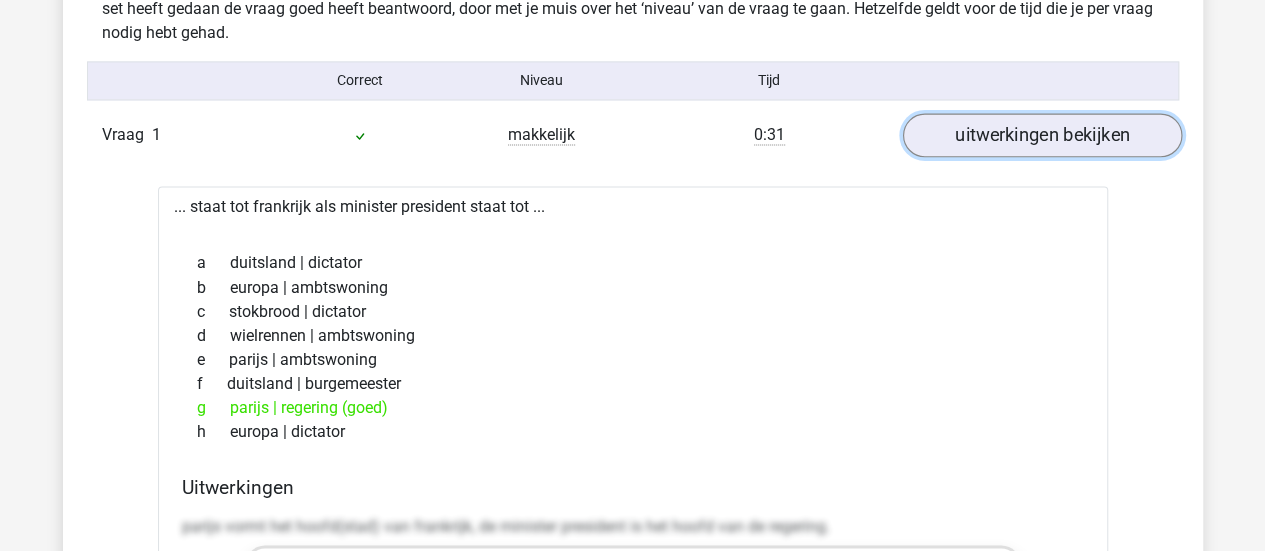 click on "uitwerkingen bekijken" at bounding box center [1041, 135] 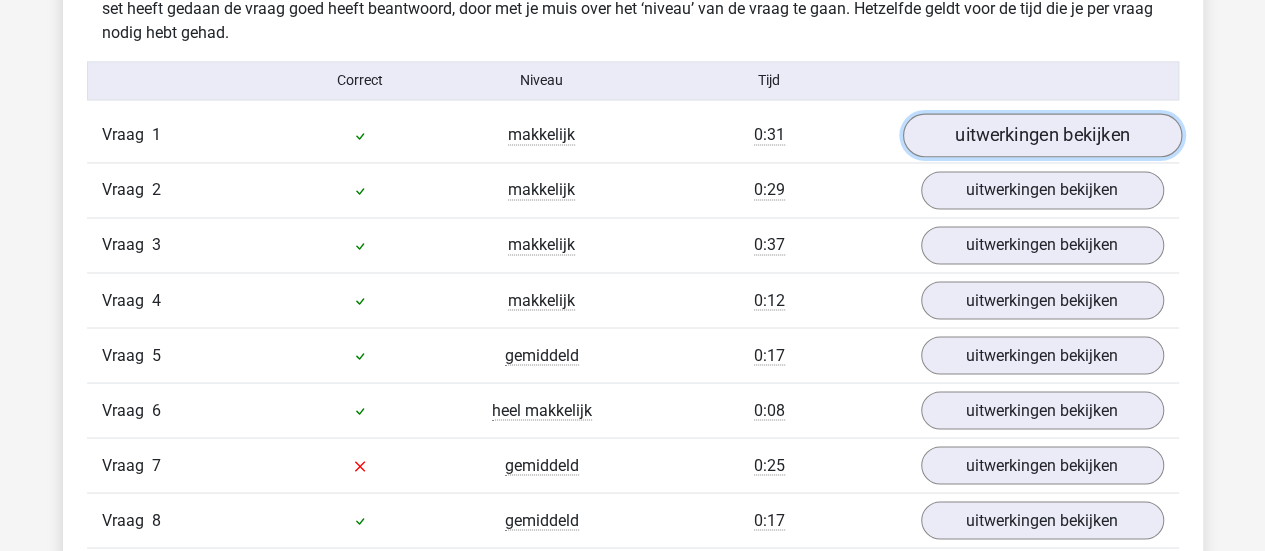click on "uitwerkingen bekijken" at bounding box center [1041, 135] 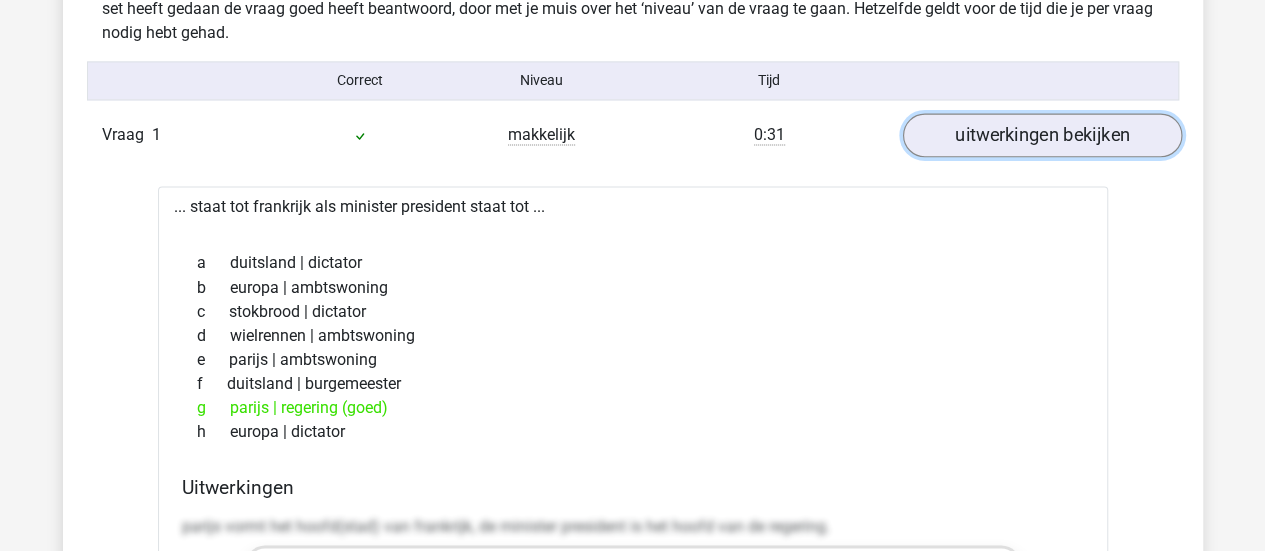 click on "uitwerkingen bekijken" at bounding box center (1041, 135) 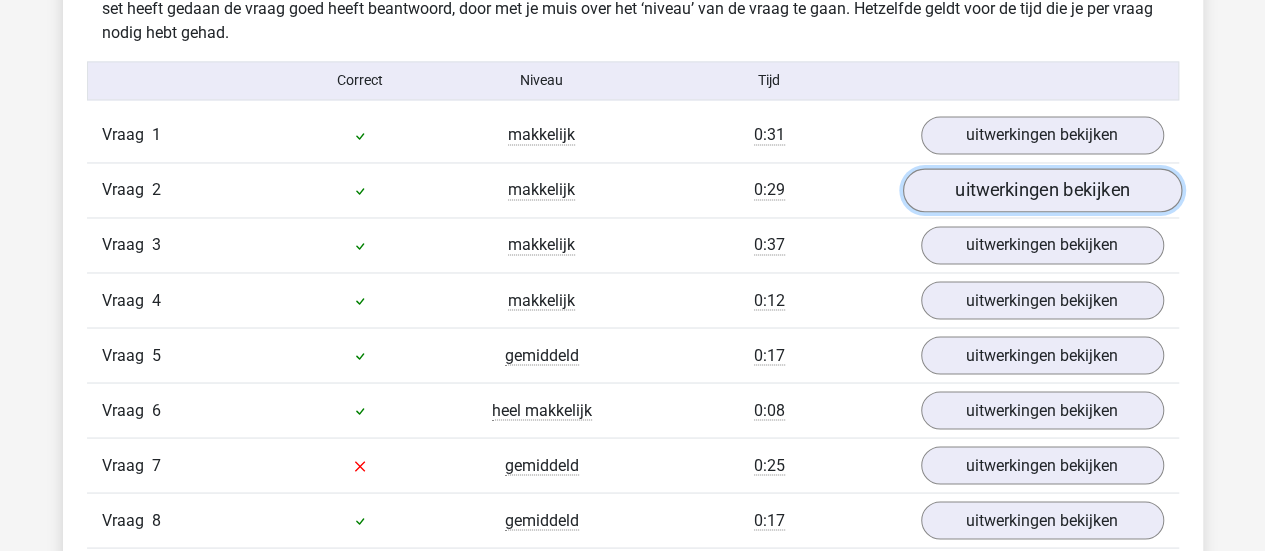 click on "uitwerkingen bekijken" at bounding box center (1041, 190) 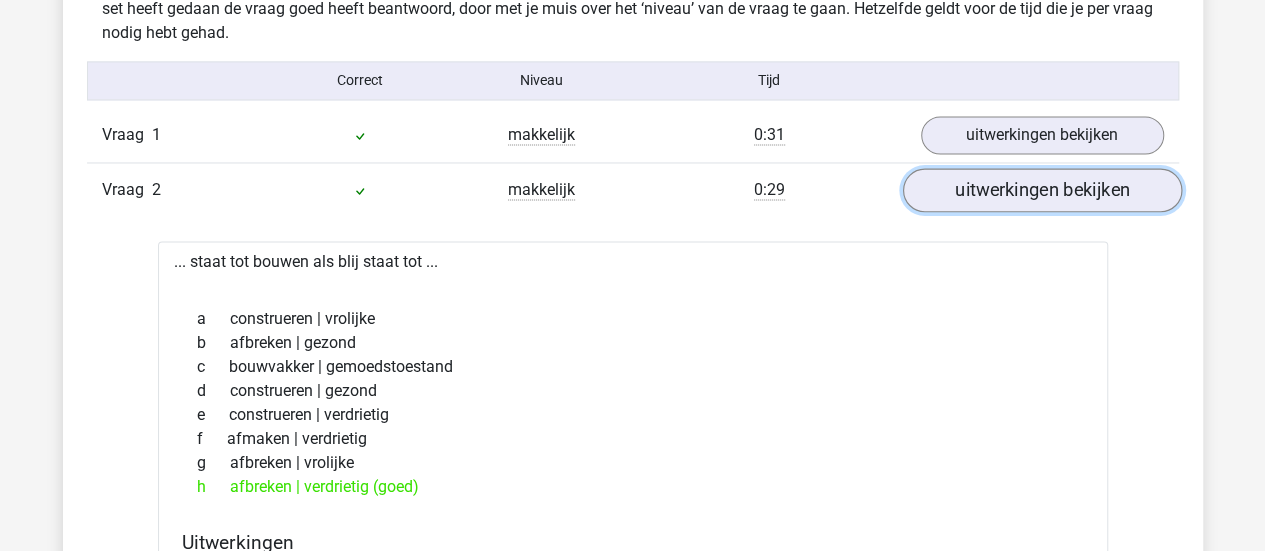 click on "uitwerkingen bekijken" at bounding box center [1041, 190] 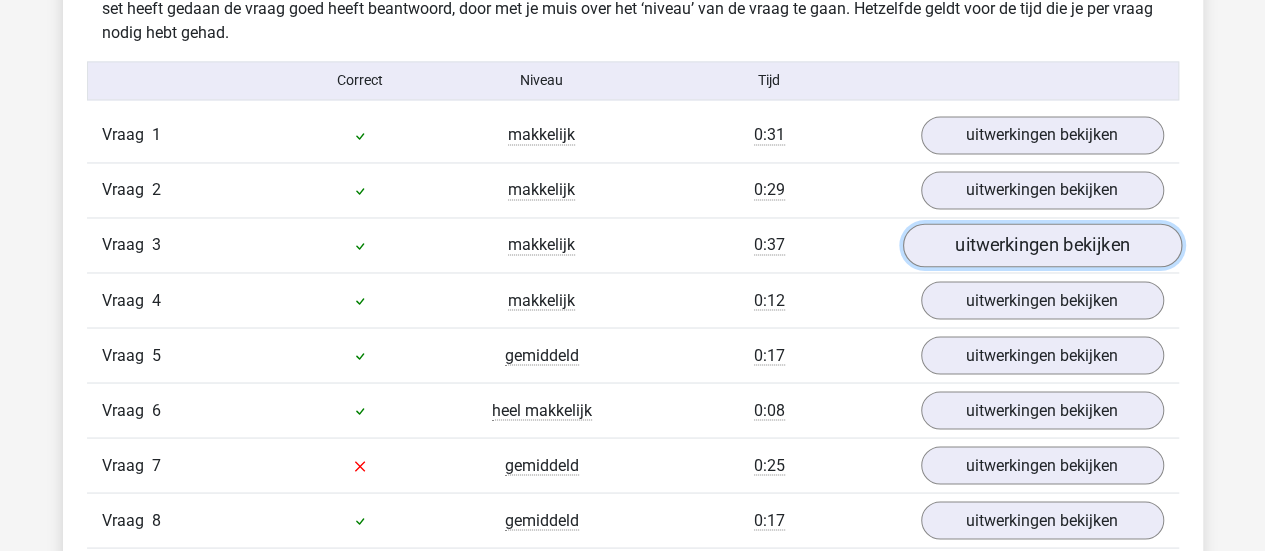 click on "uitwerkingen bekijken" at bounding box center (1041, 245) 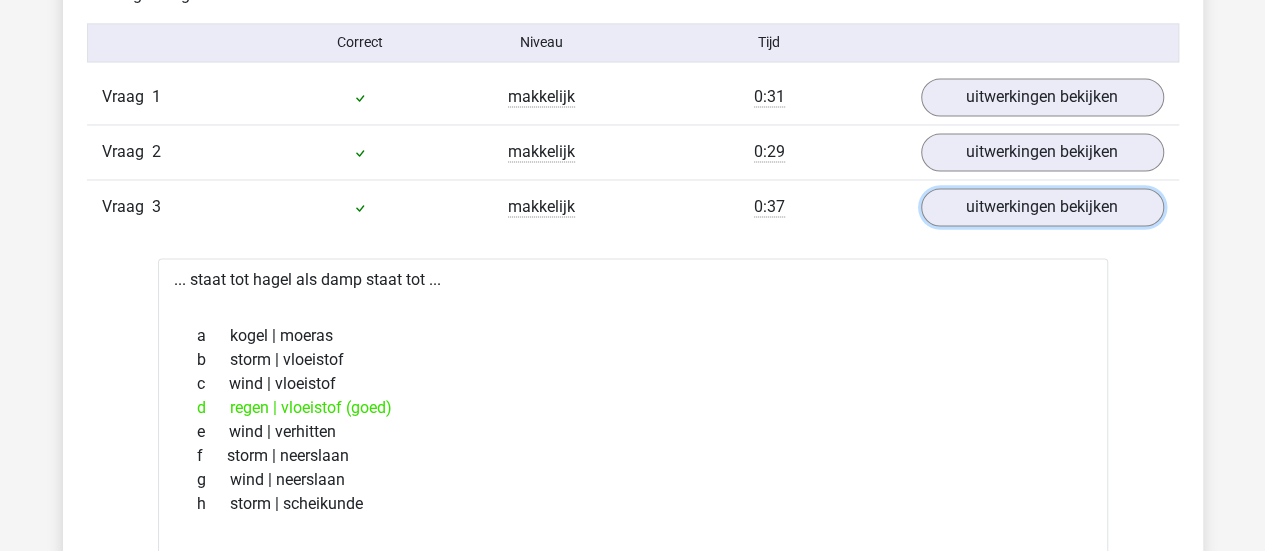scroll, scrollTop: 1682, scrollLeft: 0, axis: vertical 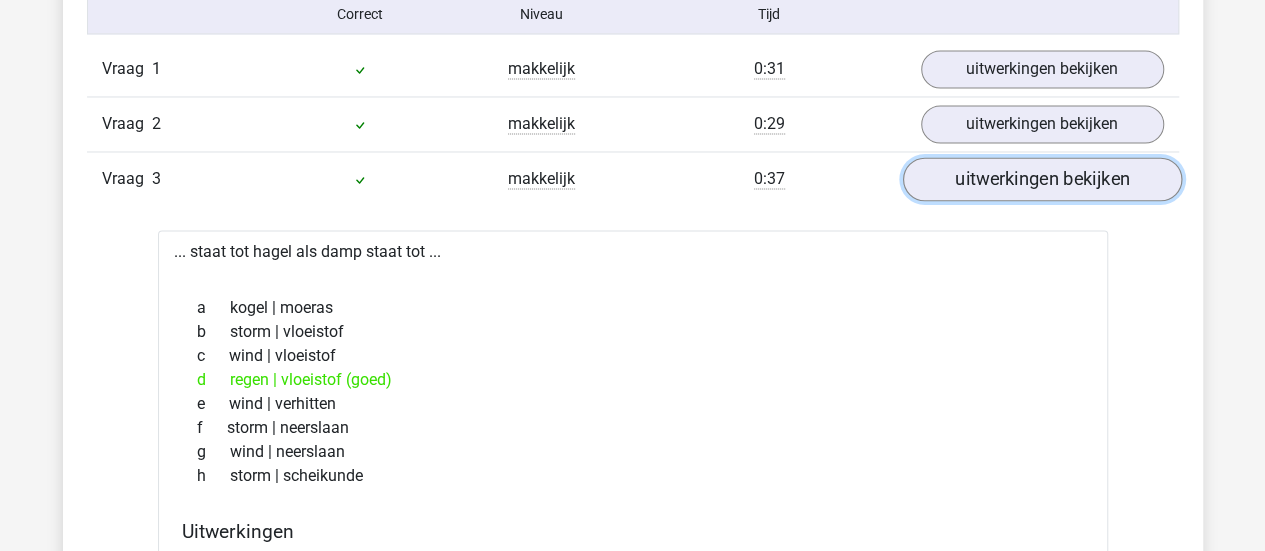 click on "uitwerkingen bekijken" at bounding box center [1041, 179] 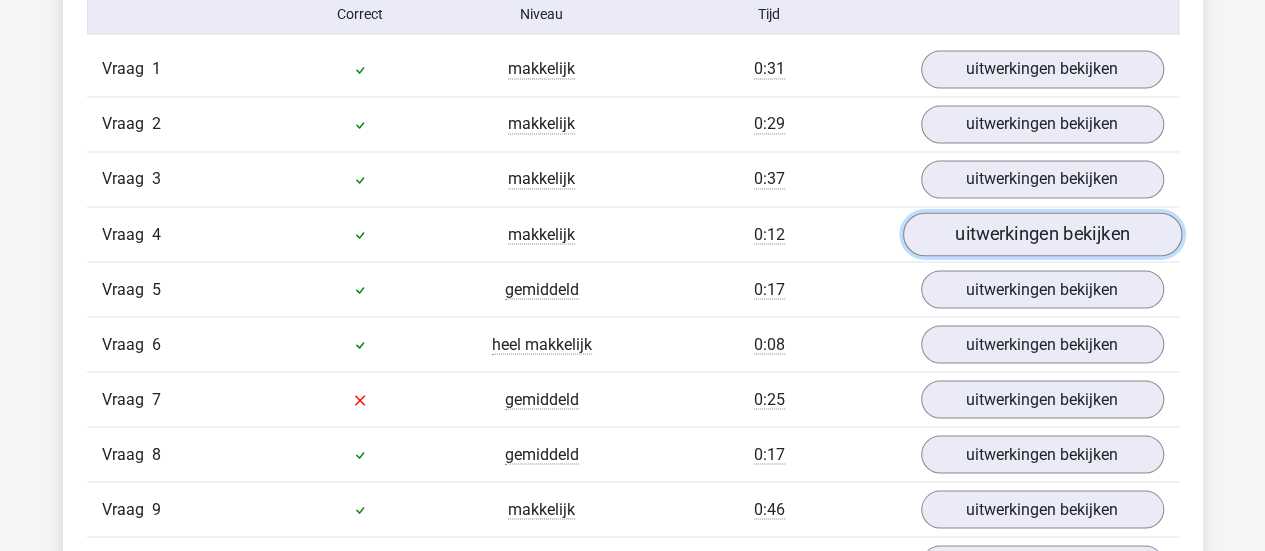 click on "uitwerkingen bekijken" at bounding box center [1041, 234] 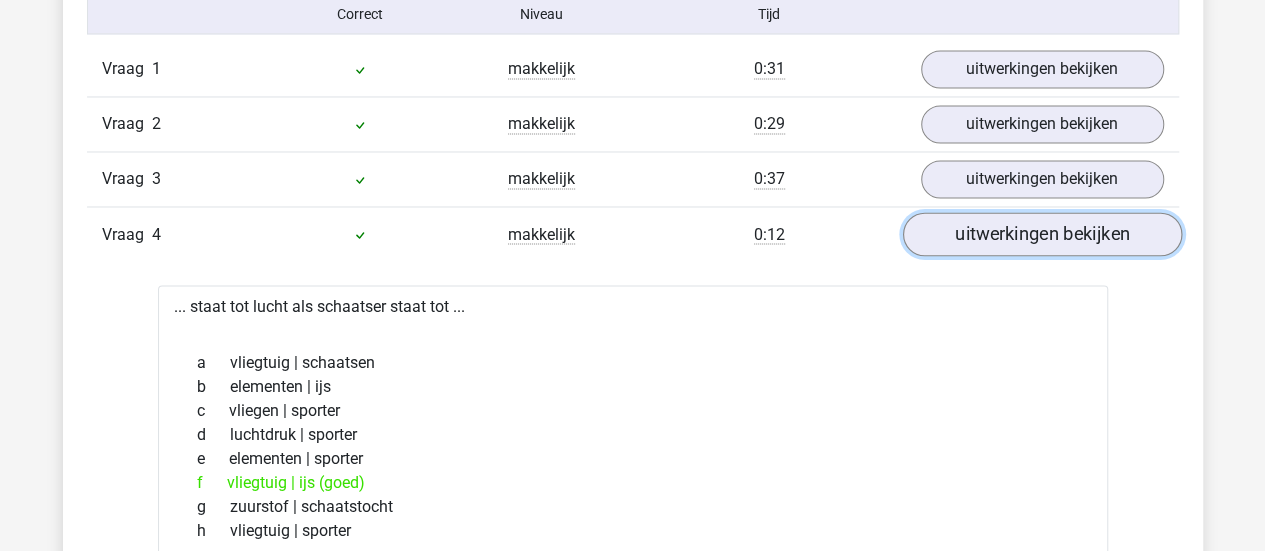click on "uitwerkingen bekijken" at bounding box center (1041, 234) 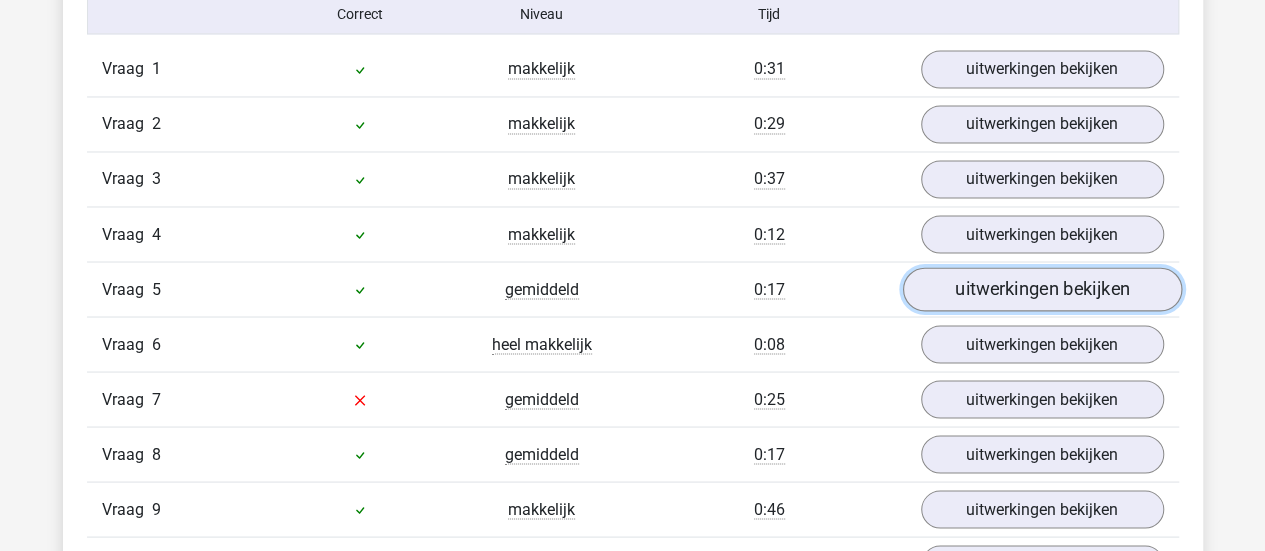 click on "uitwerkingen bekijken" at bounding box center [1041, 289] 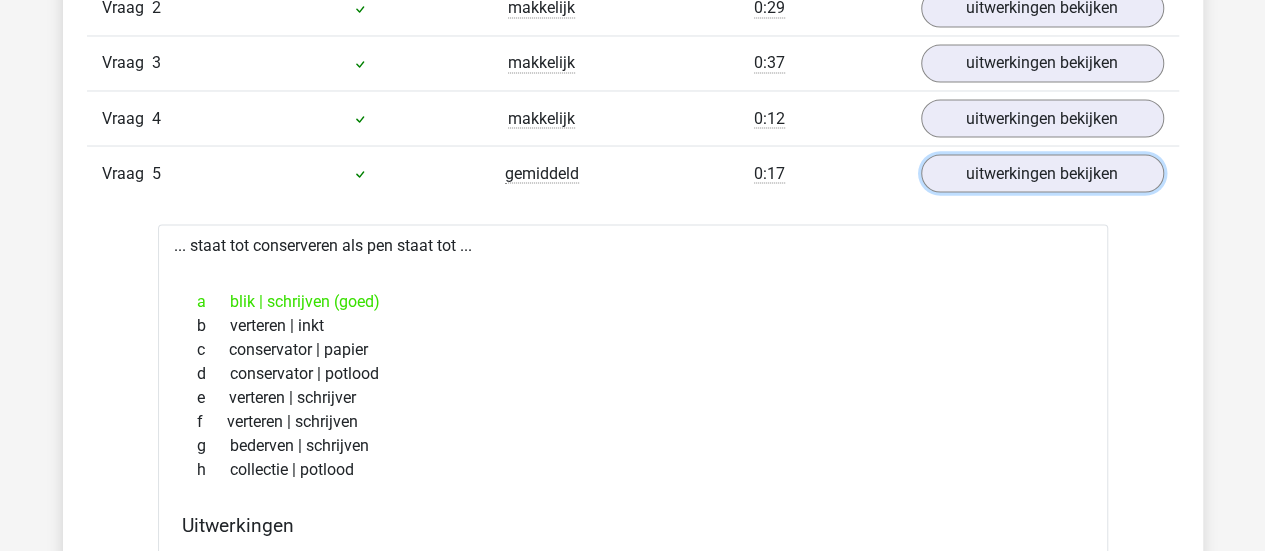 scroll, scrollTop: 1826, scrollLeft: 0, axis: vertical 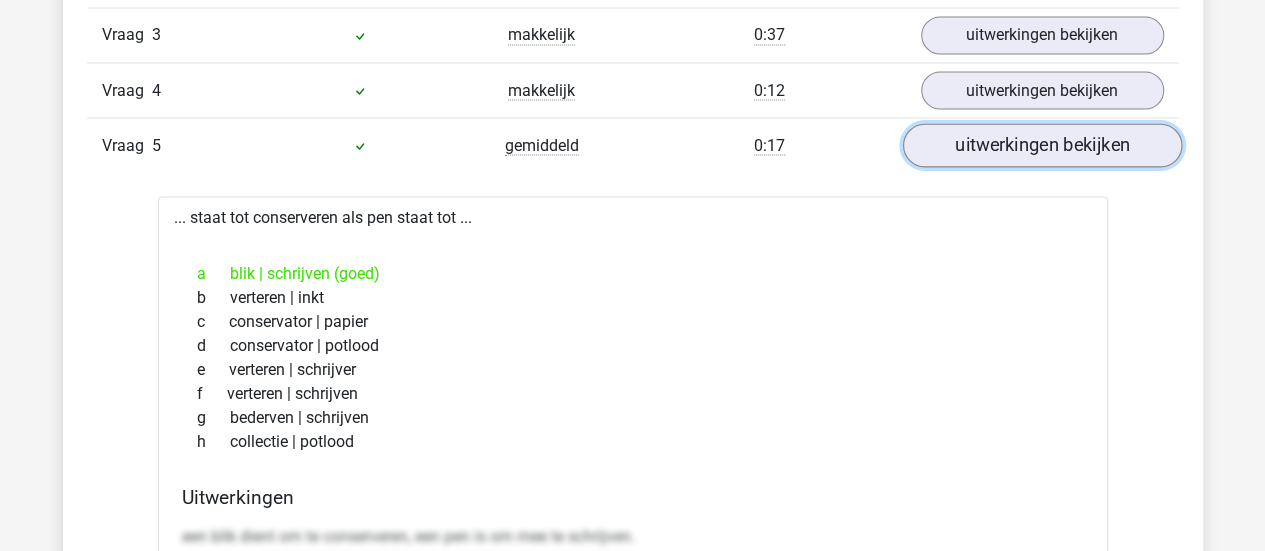 click on "uitwerkingen bekijken" at bounding box center (1041, 145) 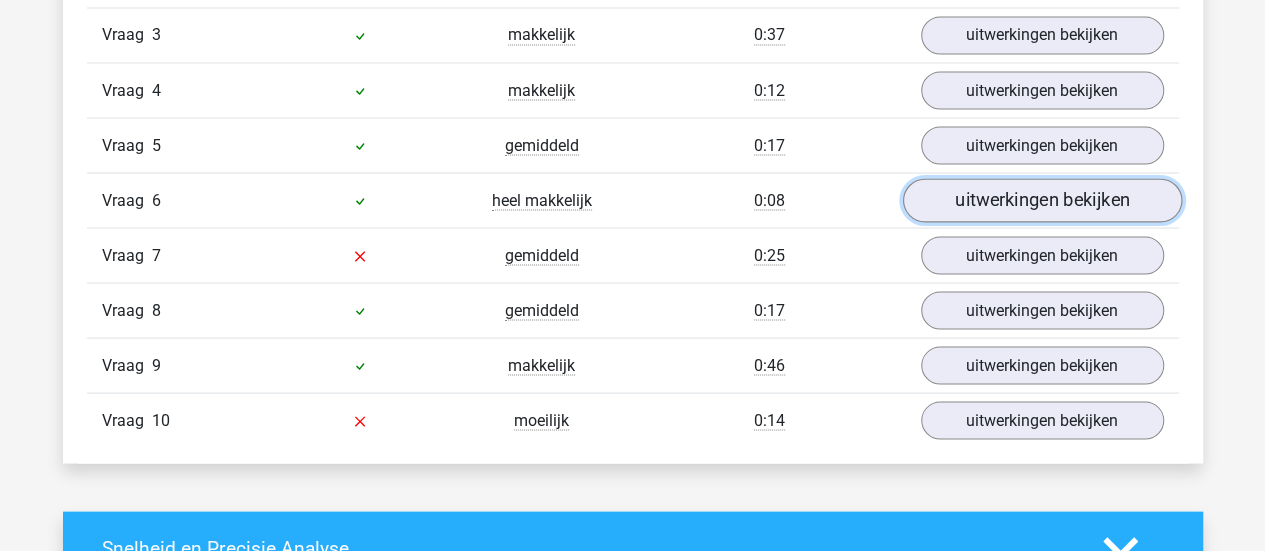 click on "uitwerkingen bekijken" at bounding box center [1041, 200] 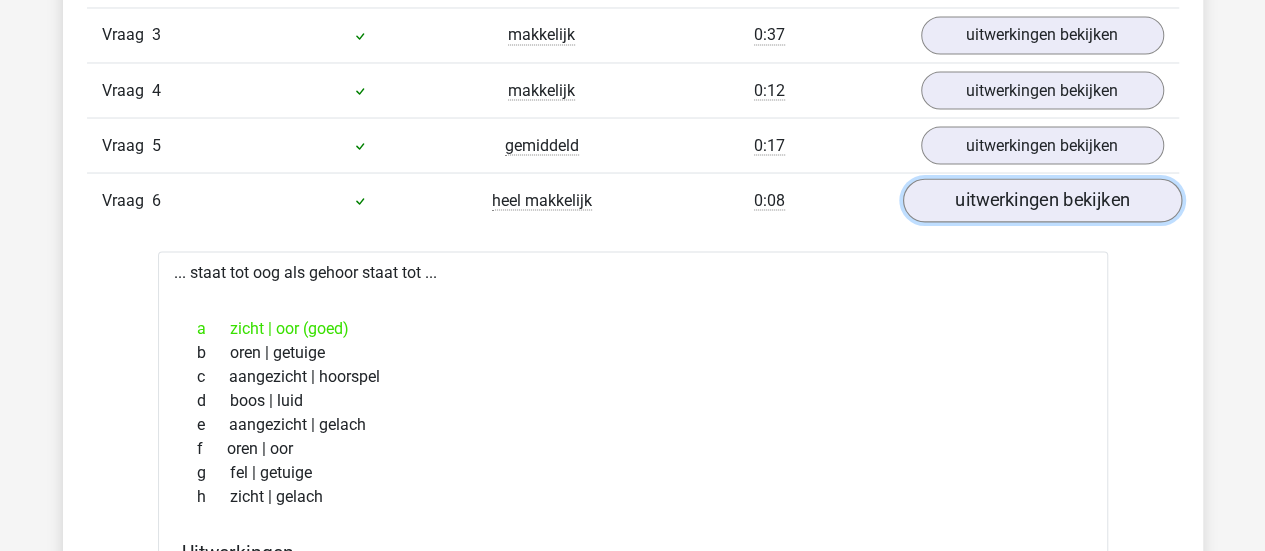 click on "uitwerkingen bekijken" at bounding box center (1041, 200) 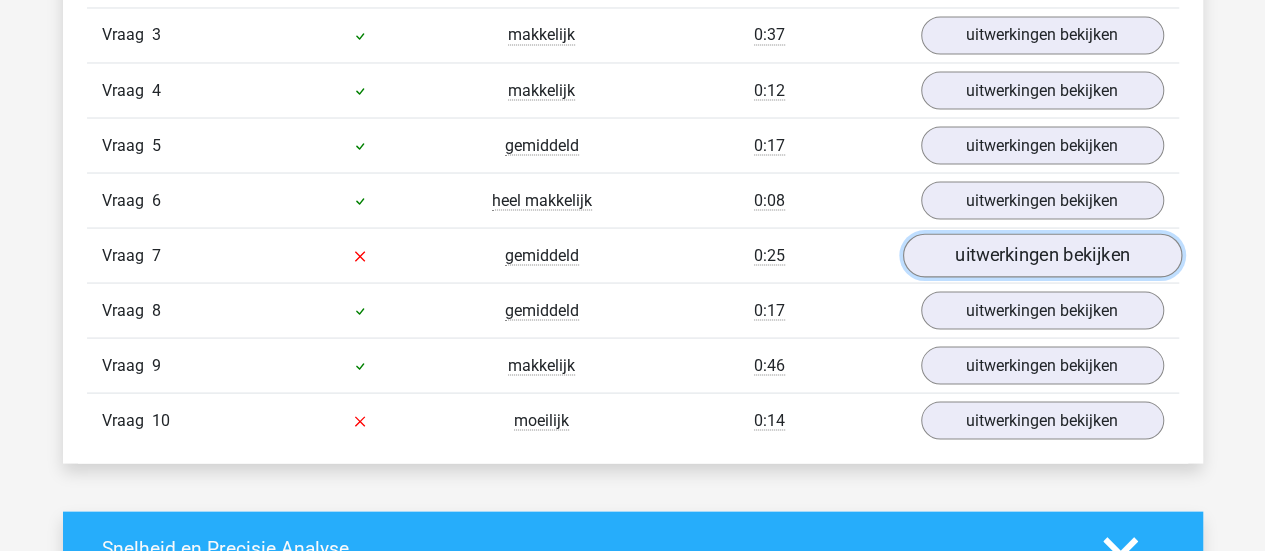 click on "uitwerkingen bekijken" at bounding box center [1041, 255] 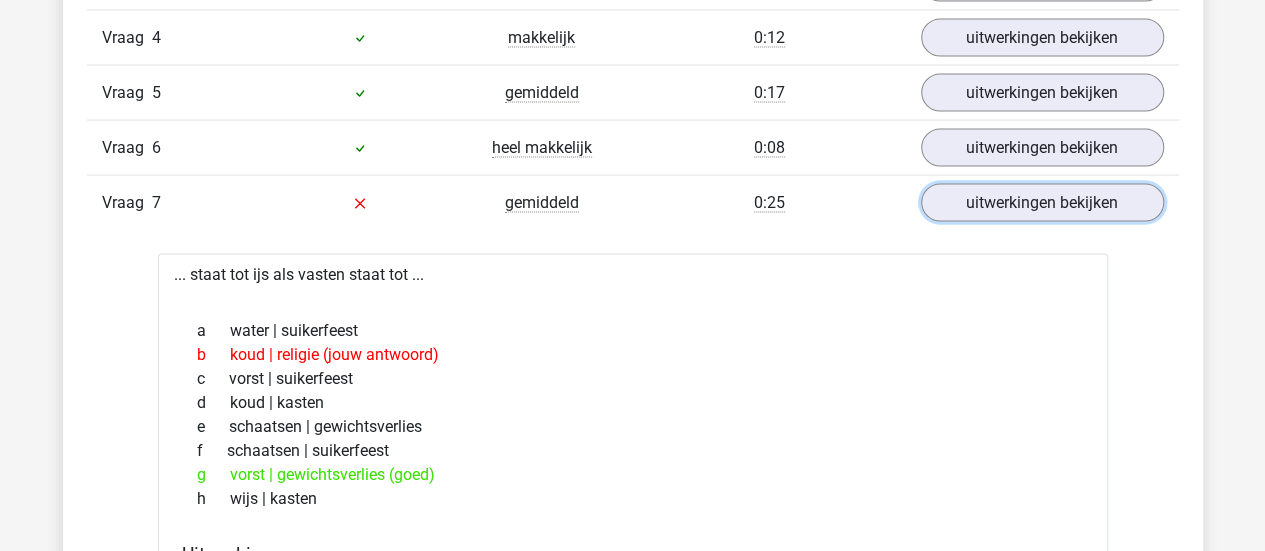 scroll, scrollTop: 1907, scrollLeft: 0, axis: vertical 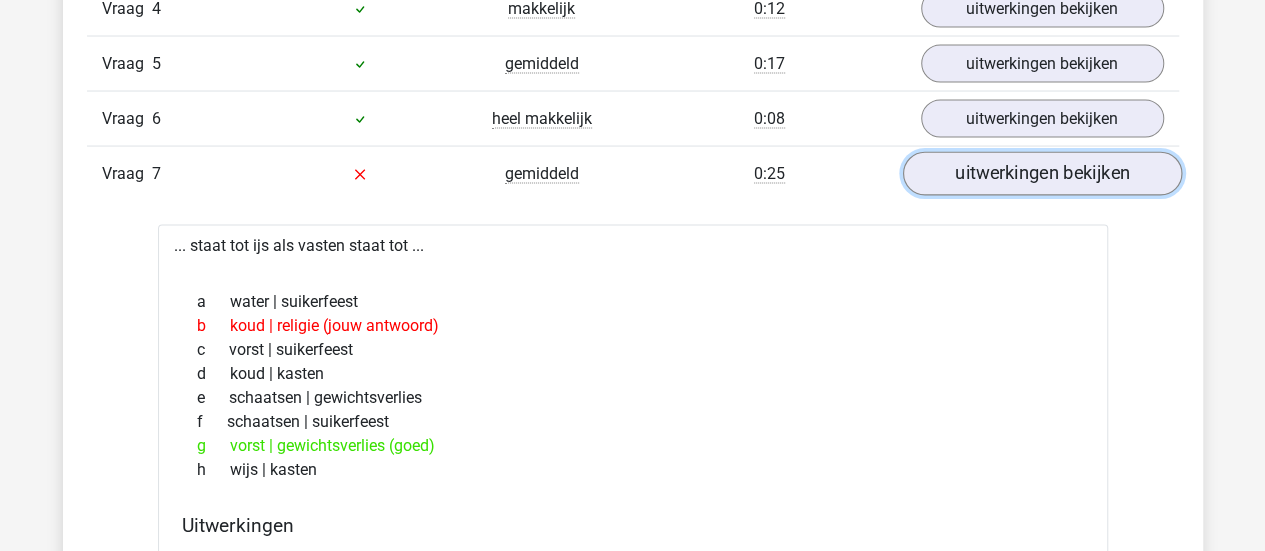 click on "uitwerkingen bekijken" at bounding box center (1041, 174) 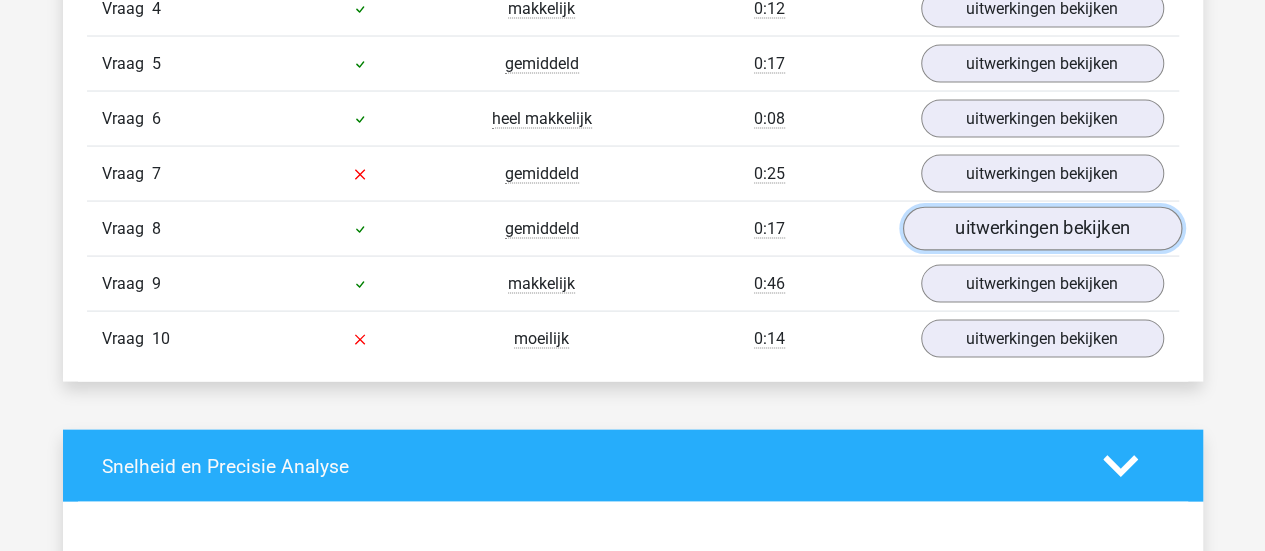 click on "uitwerkingen bekijken" at bounding box center [1041, 229] 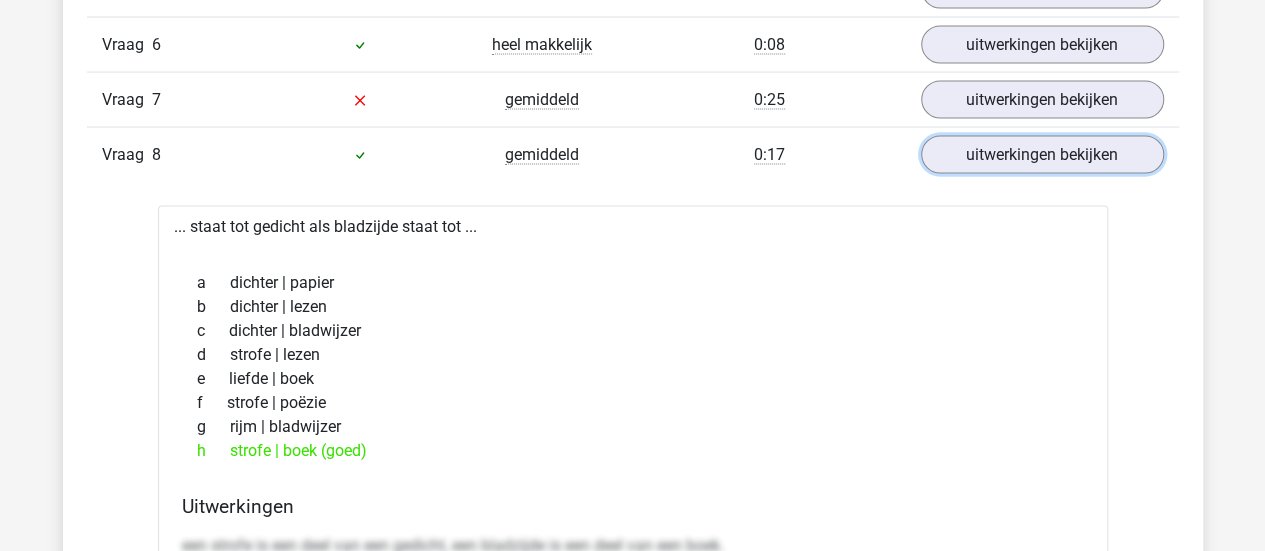 scroll, scrollTop: 1988, scrollLeft: 0, axis: vertical 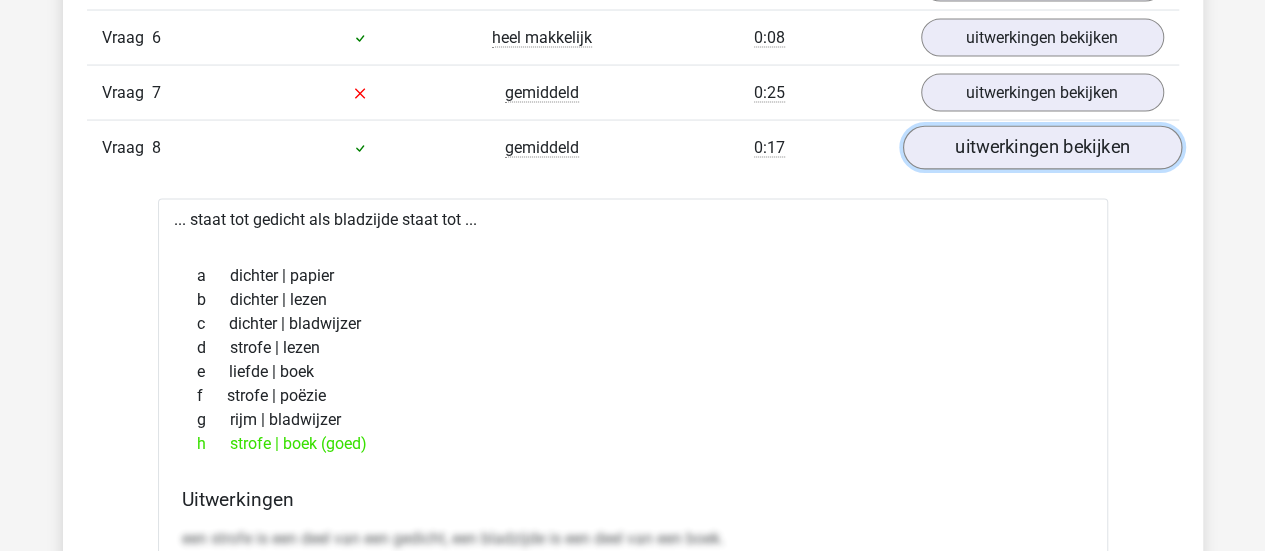 click on "uitwerkingen bekijken" at bounding box center (1041, 148) 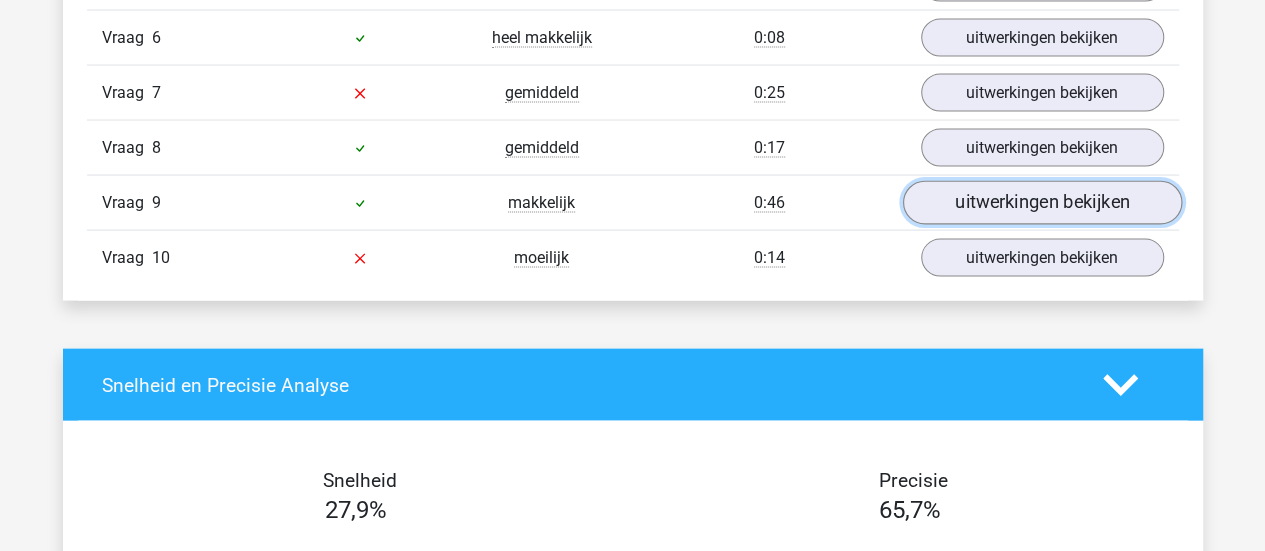 click on "uitwerkingen bekijken" at bounding box center [1041, 203] 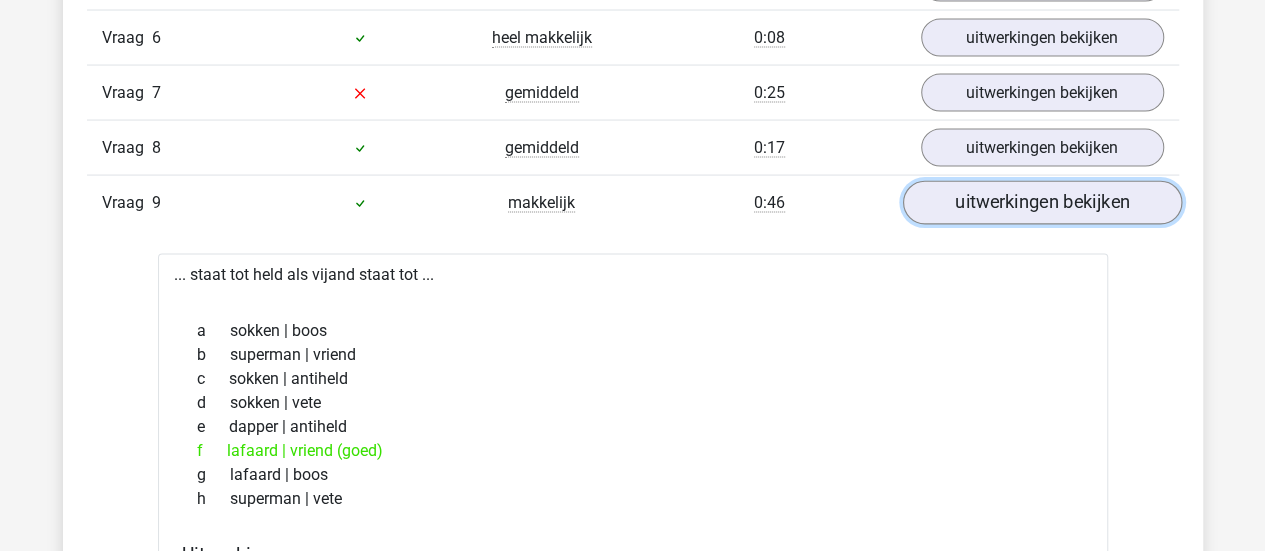click on "uitwerkingen bekijken" at bounding box center [1041, 203] 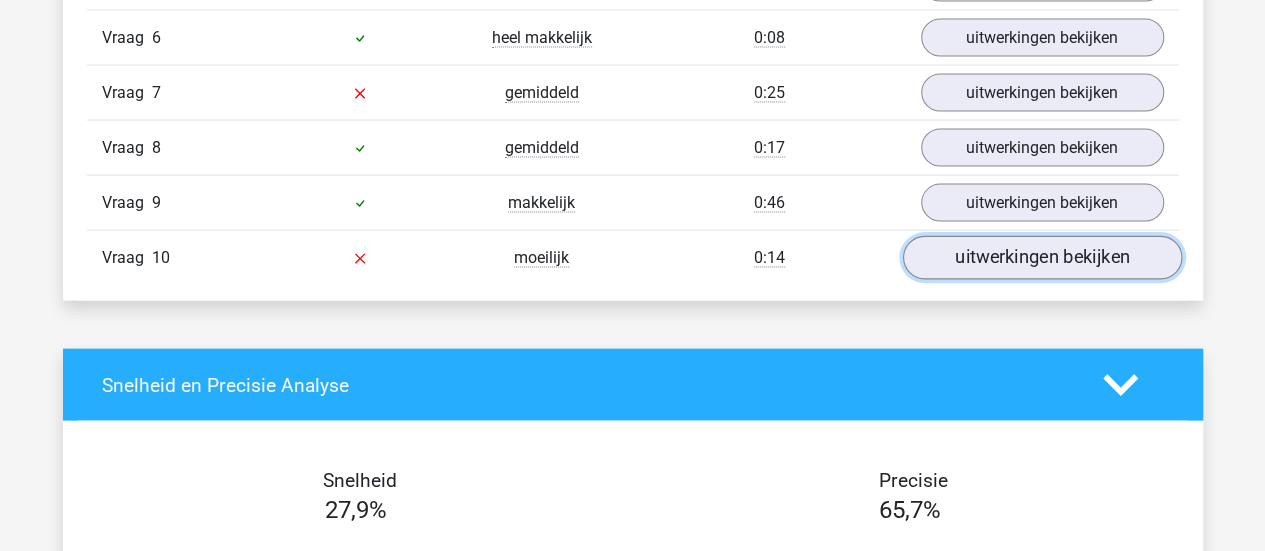 click on "uitwerkingen bekijken" at bounding box center [1041, 258] 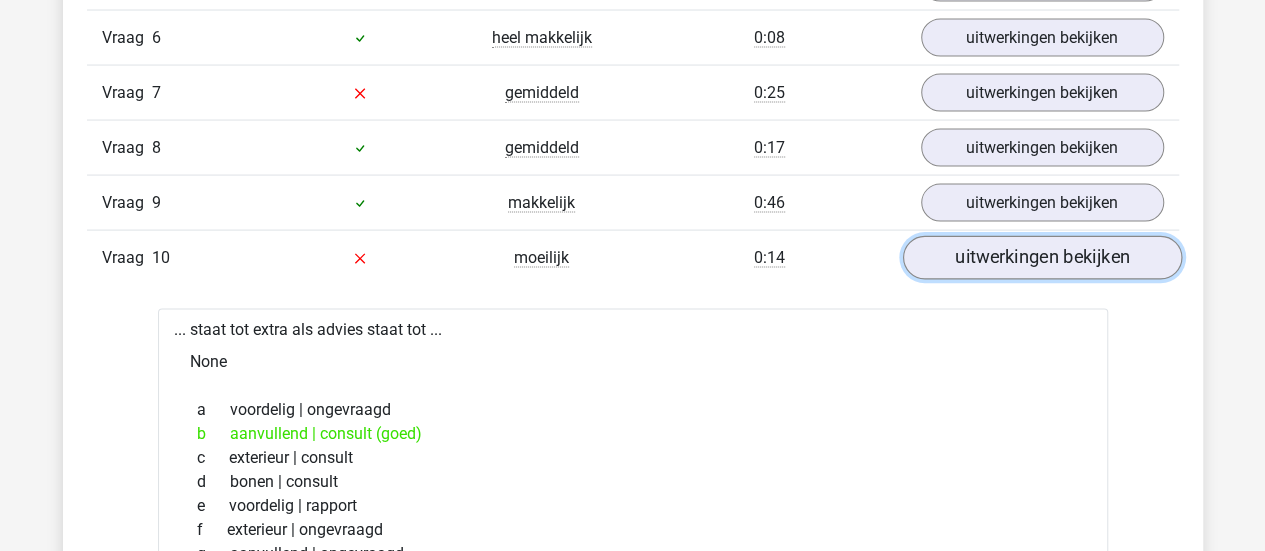 click on "uitwerkingen bekijken" at bounding box center (1041, 258) 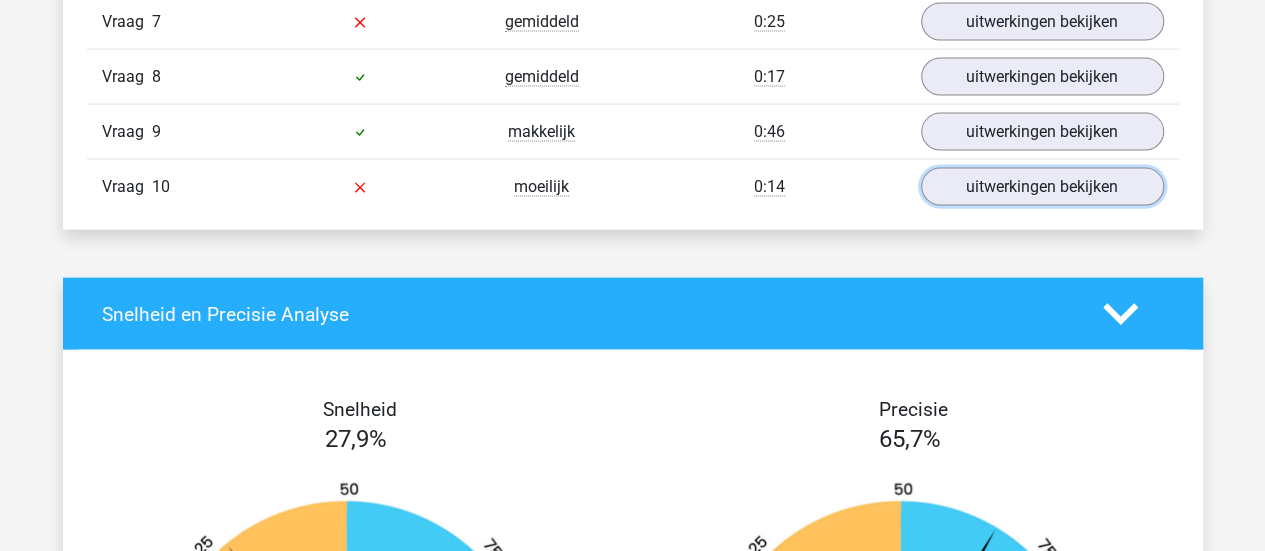 scroll, scrollTop: 2014, scrollLeft: 0, axis: vertical 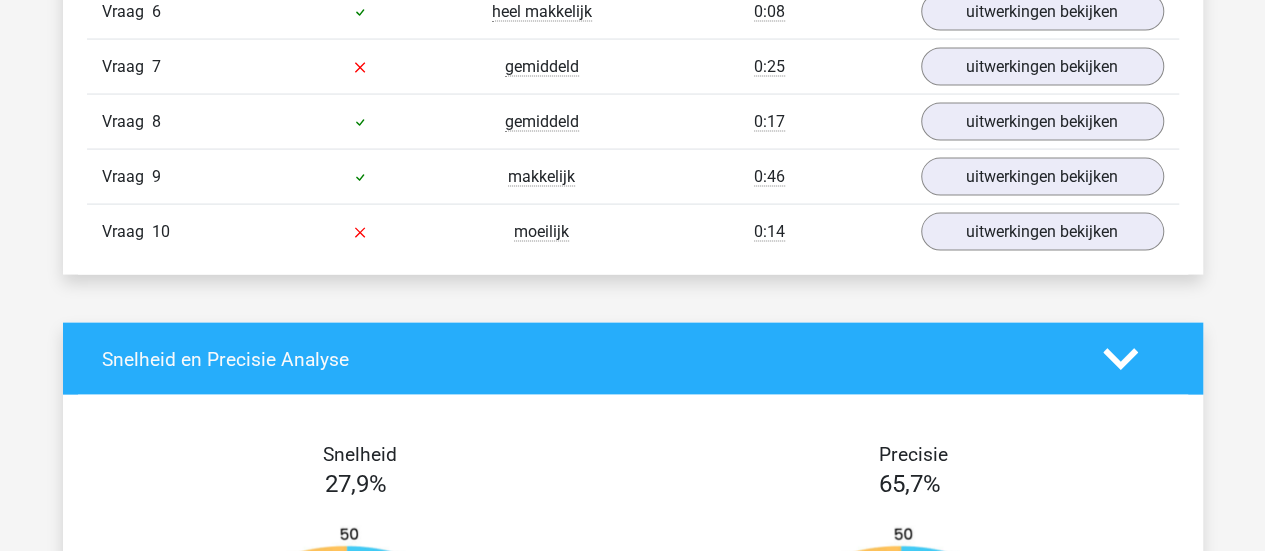 click on "Kies  premium
E
e.m.maas@tilburguniversity.edu" at bounding box center [632, 179] 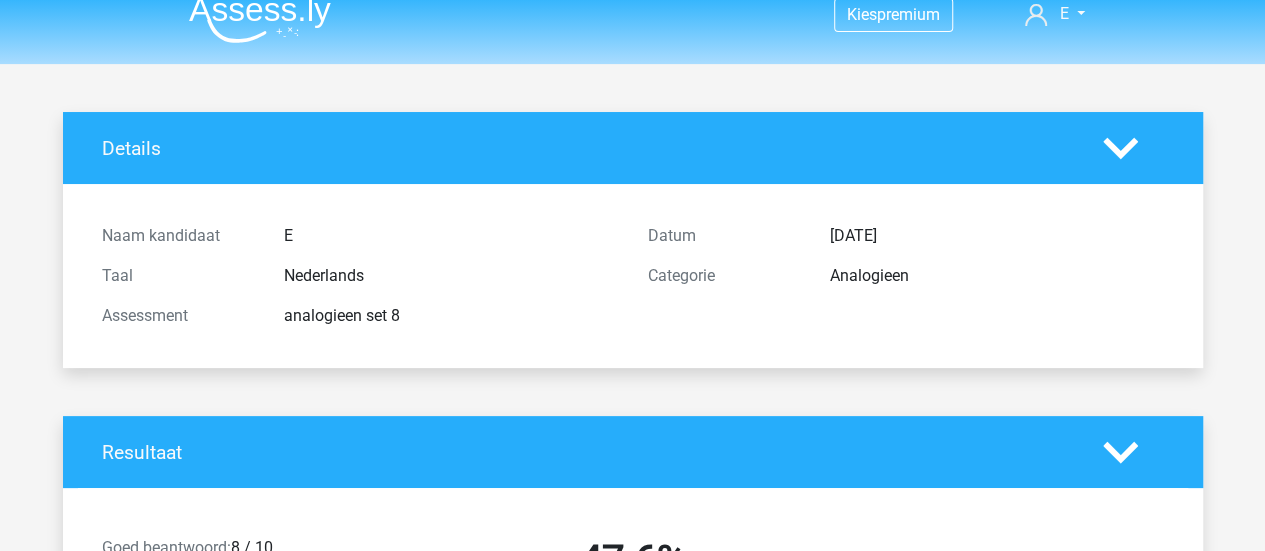scroll, scrollTop: 0, scrollLeft: 0, axis: both 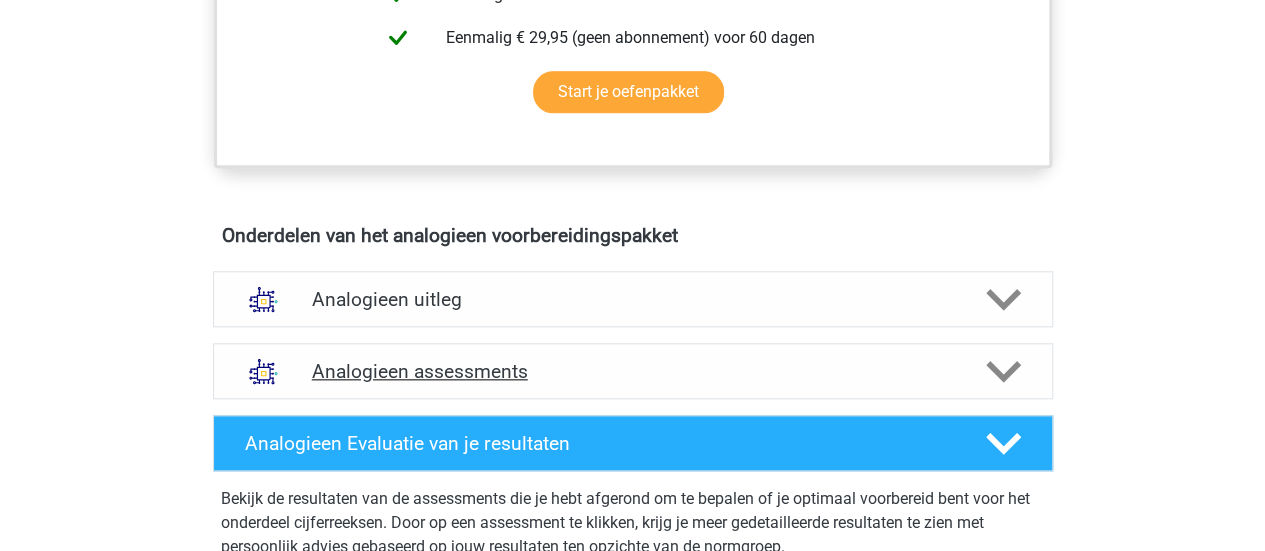 click on "Analogieen assessments" at bounding box center (633, 371) 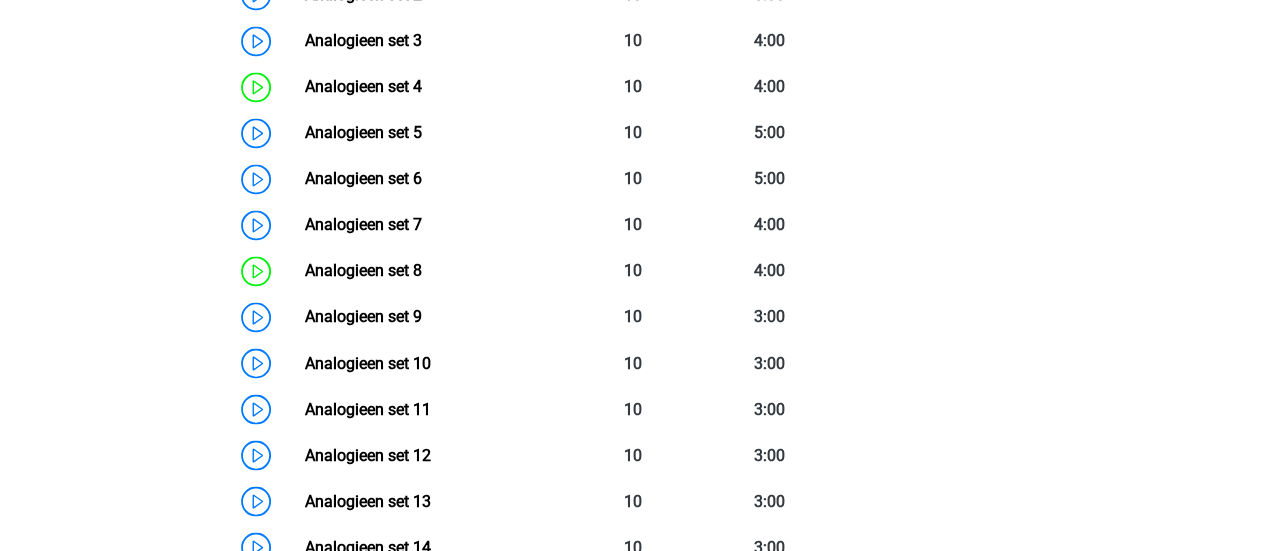 scroll, scrollTop: 1568, scrollLeft: 0, axis: vertical 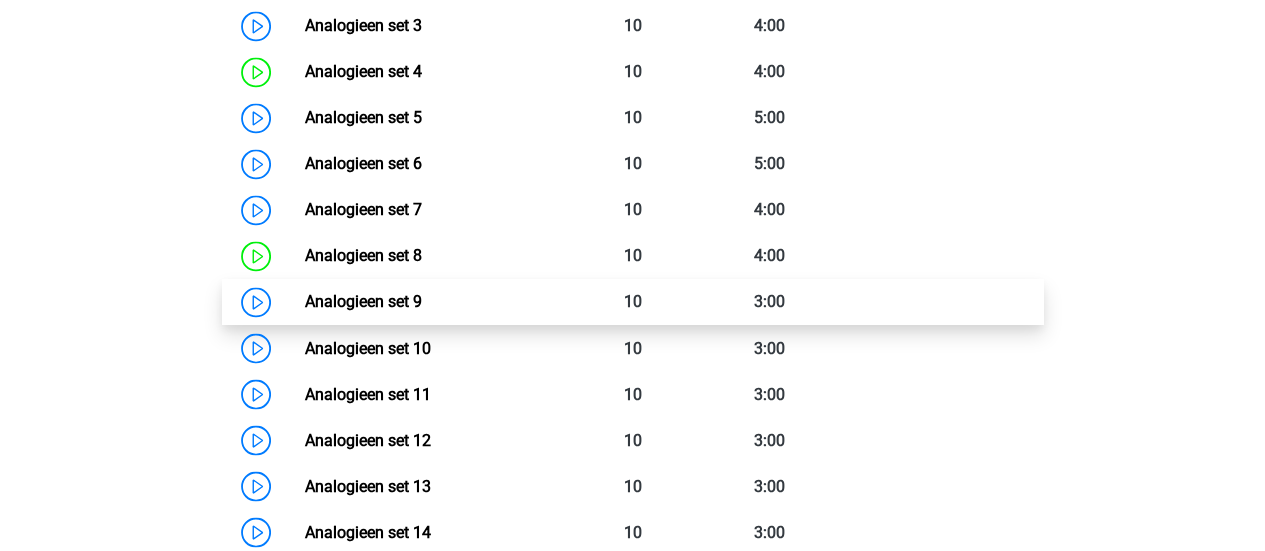 click on "Analogieen
set 9" at bounding box center (363, 301) 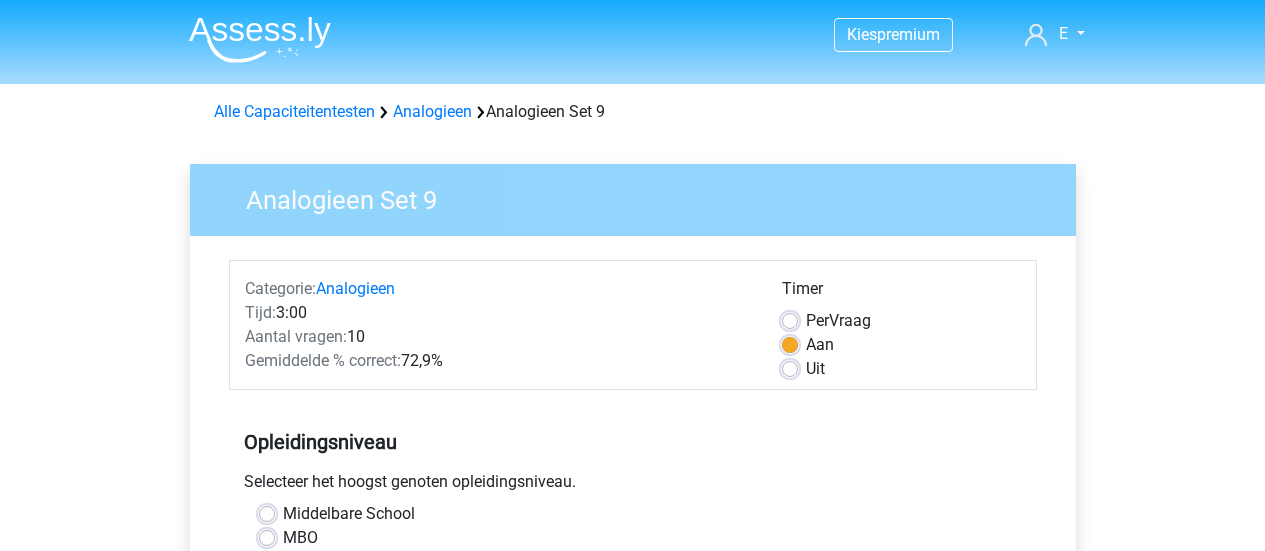 scroll, scrollTop: 0, scrollLeft: 0, axis: both 